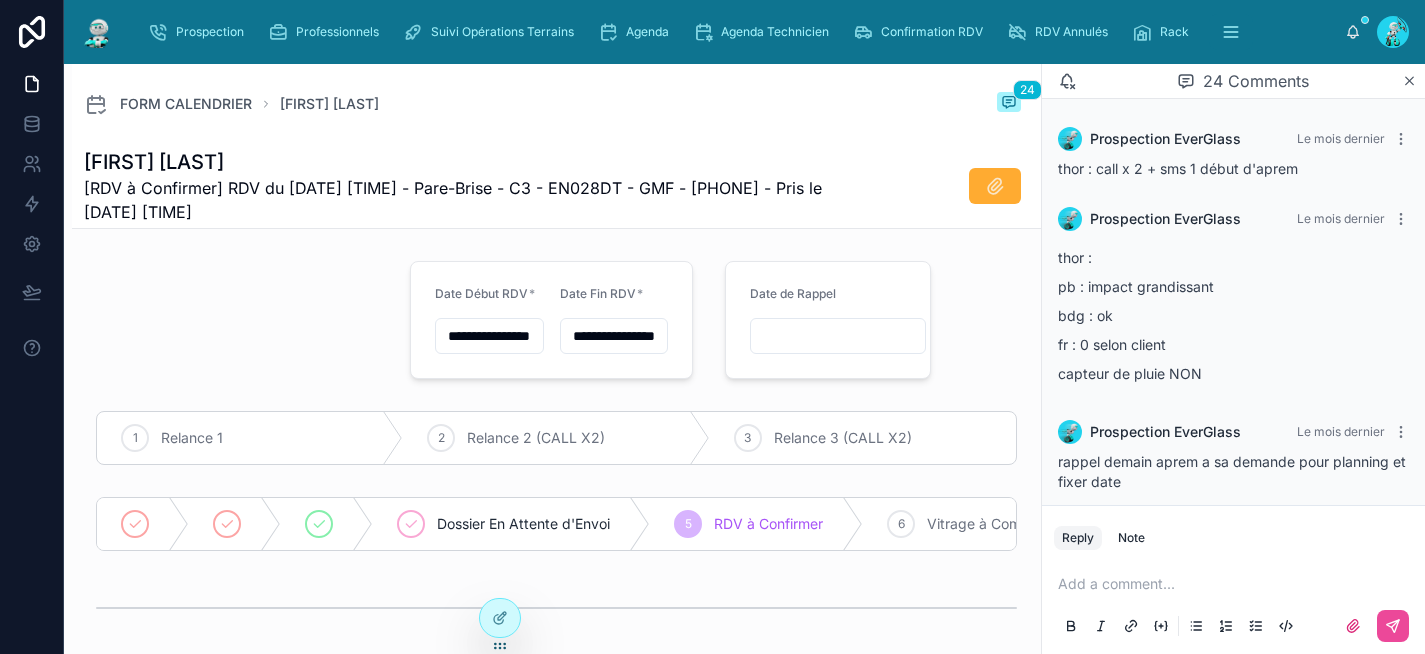 scroll, scrollTop: 0, scrollLeft: 0, axis: both 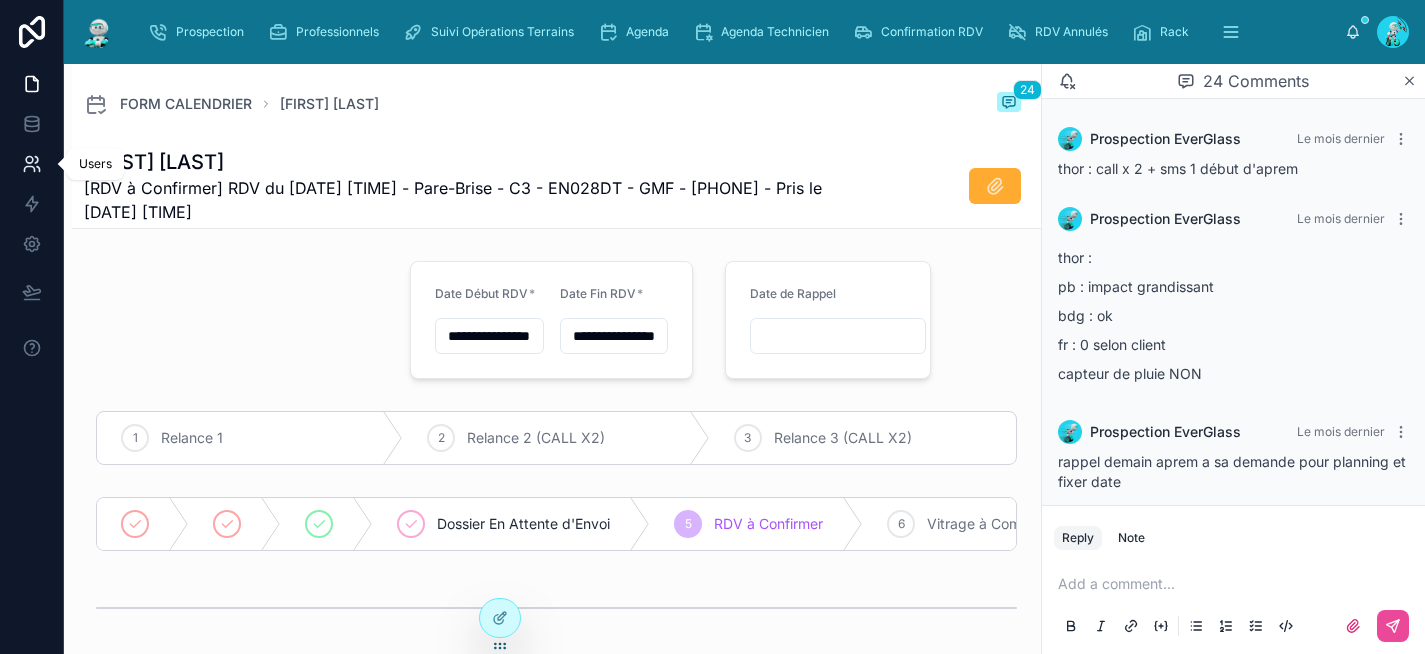 click 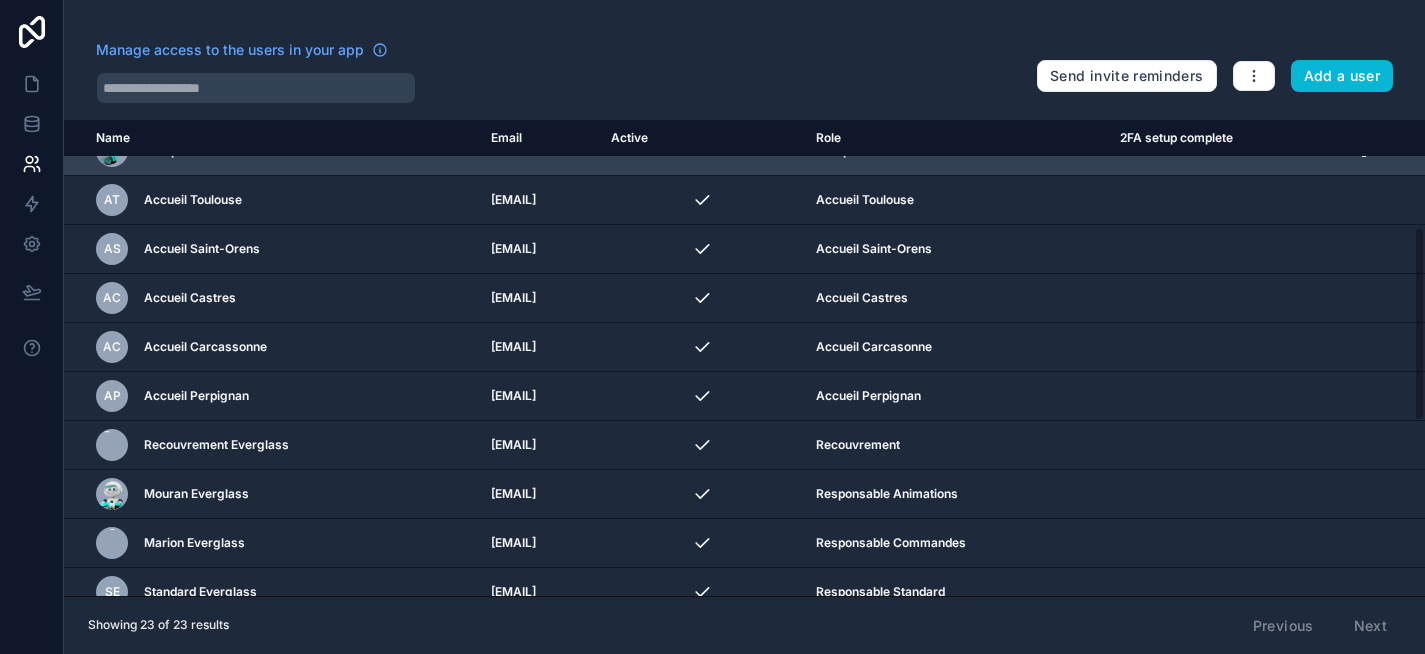 scroll, scrollTop: 362, scrollLeft: 0, axis: vertical 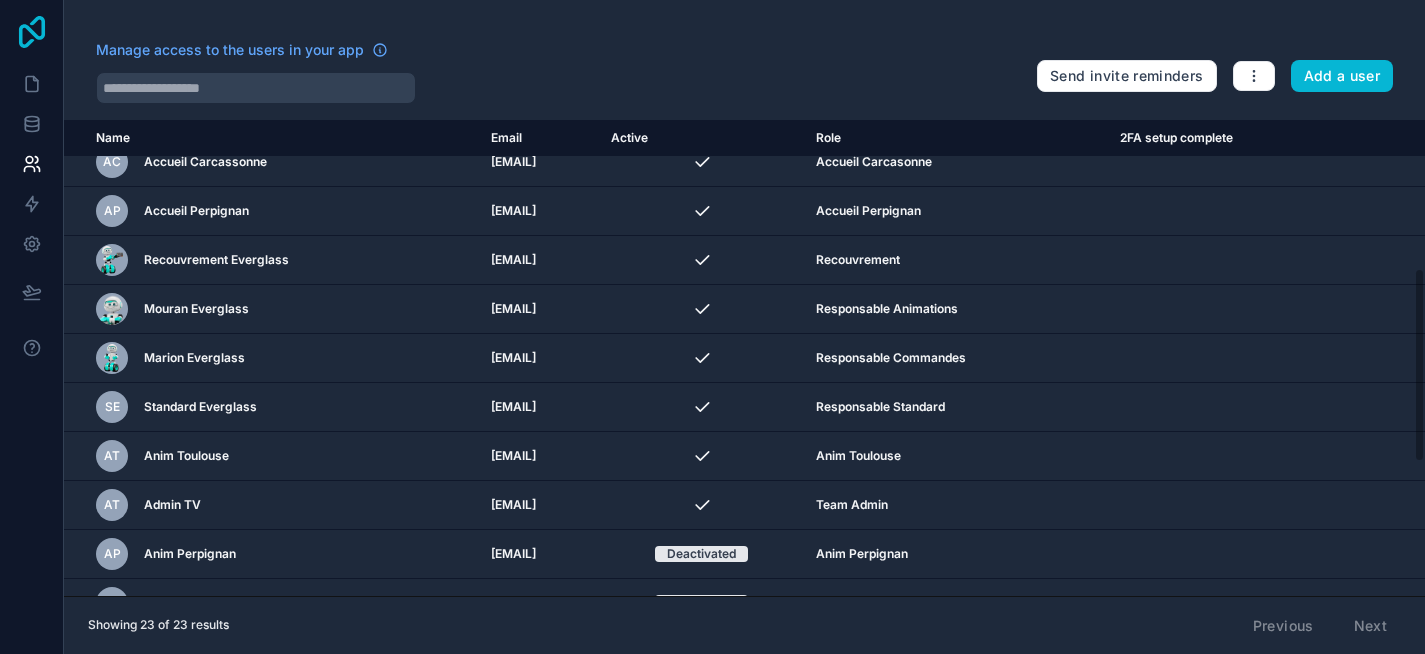 click 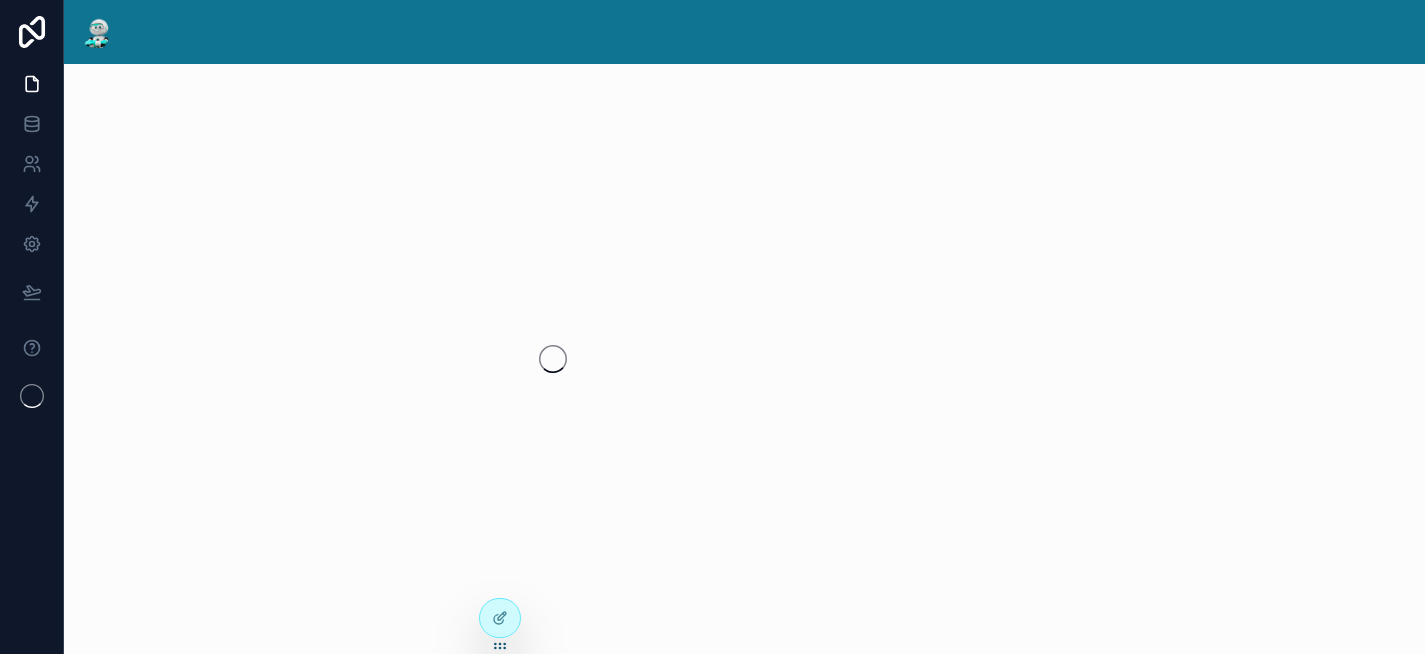 scroll, scrollTop: 0, scrollLeft: 0, axis: both 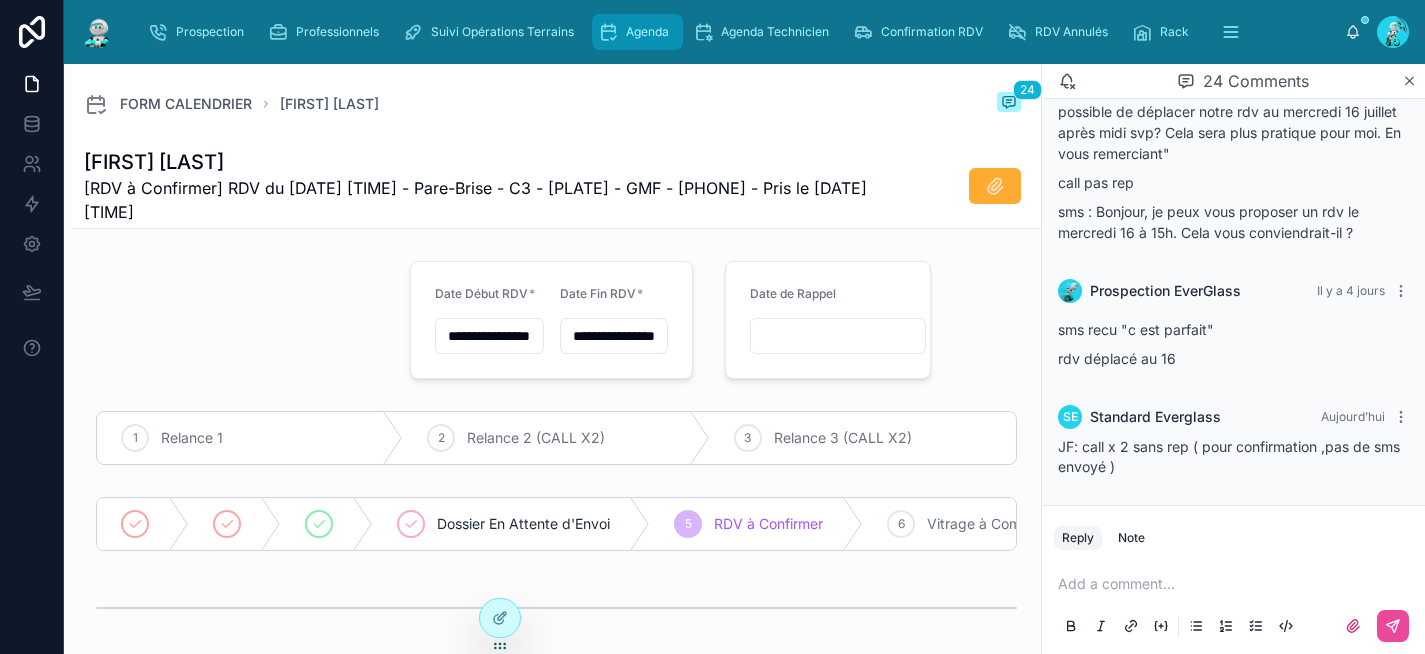 click on "Agenda" at bounding box center [647, 32] 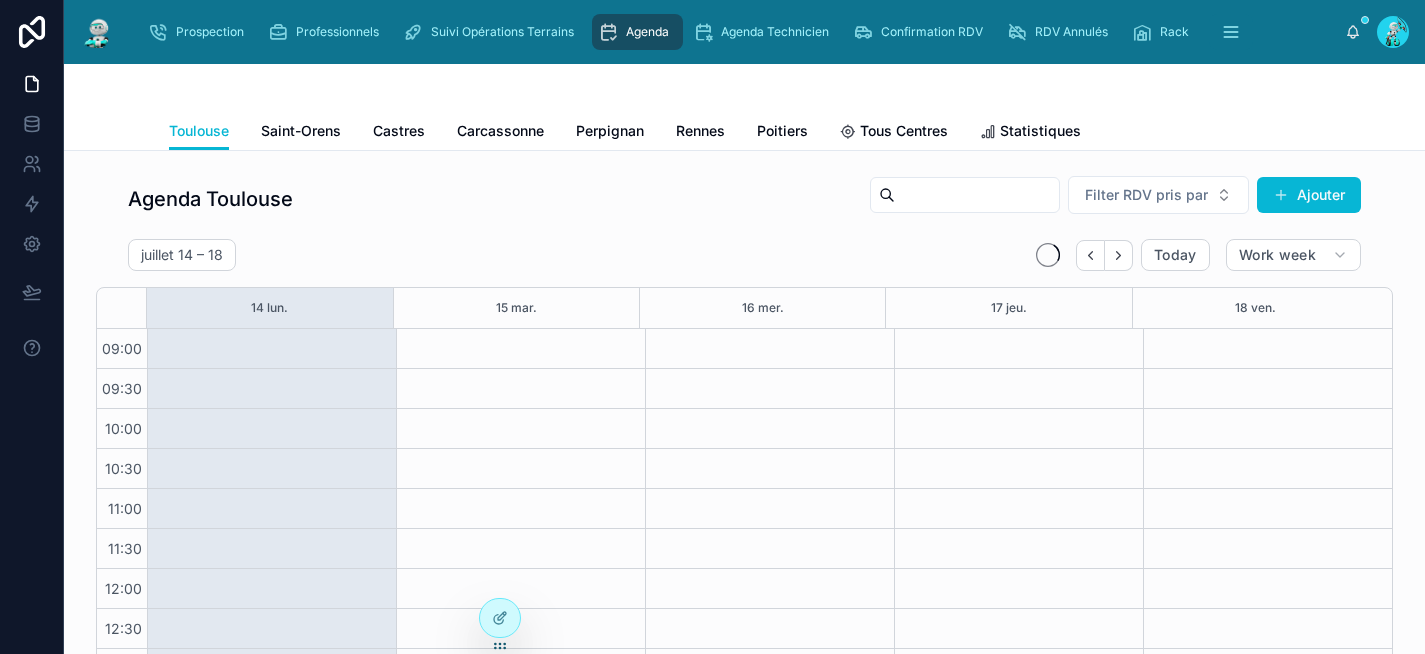 scroll, scrollTop: 332, scrollLeft: 0, axis: vertical 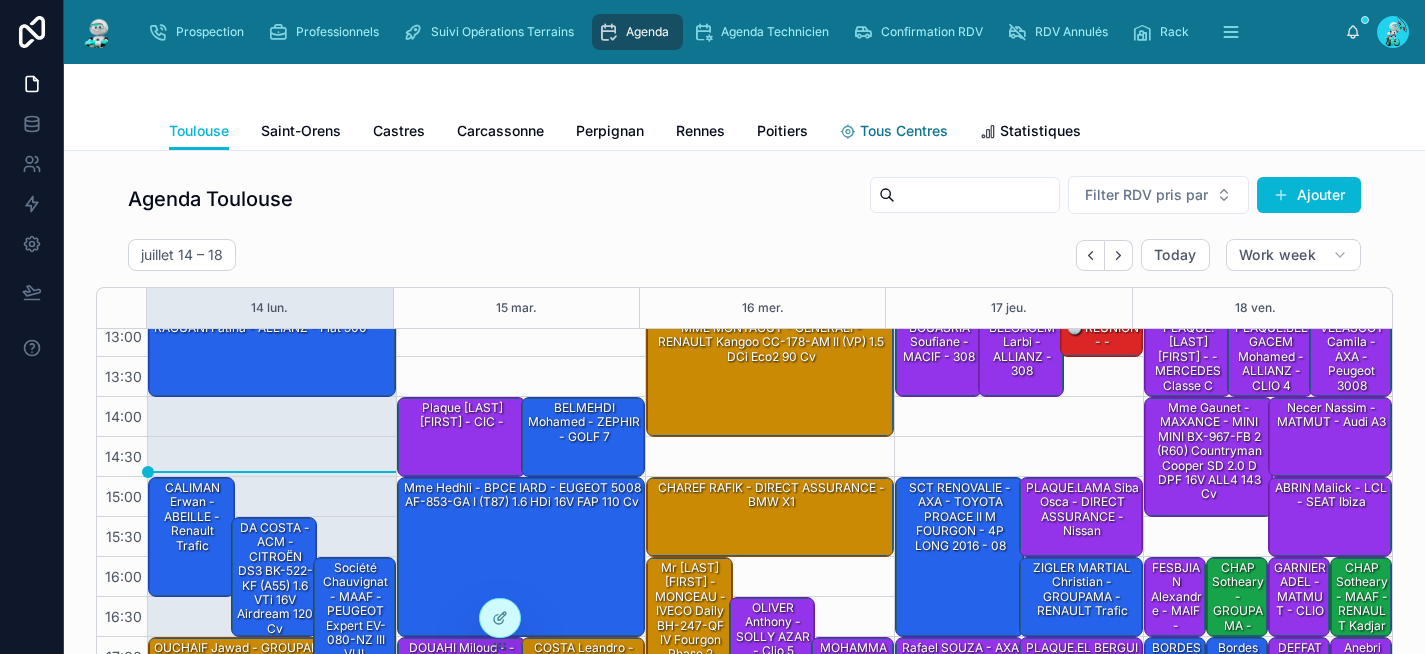 click on "Tous Centres" at bounding box center [904, 131] 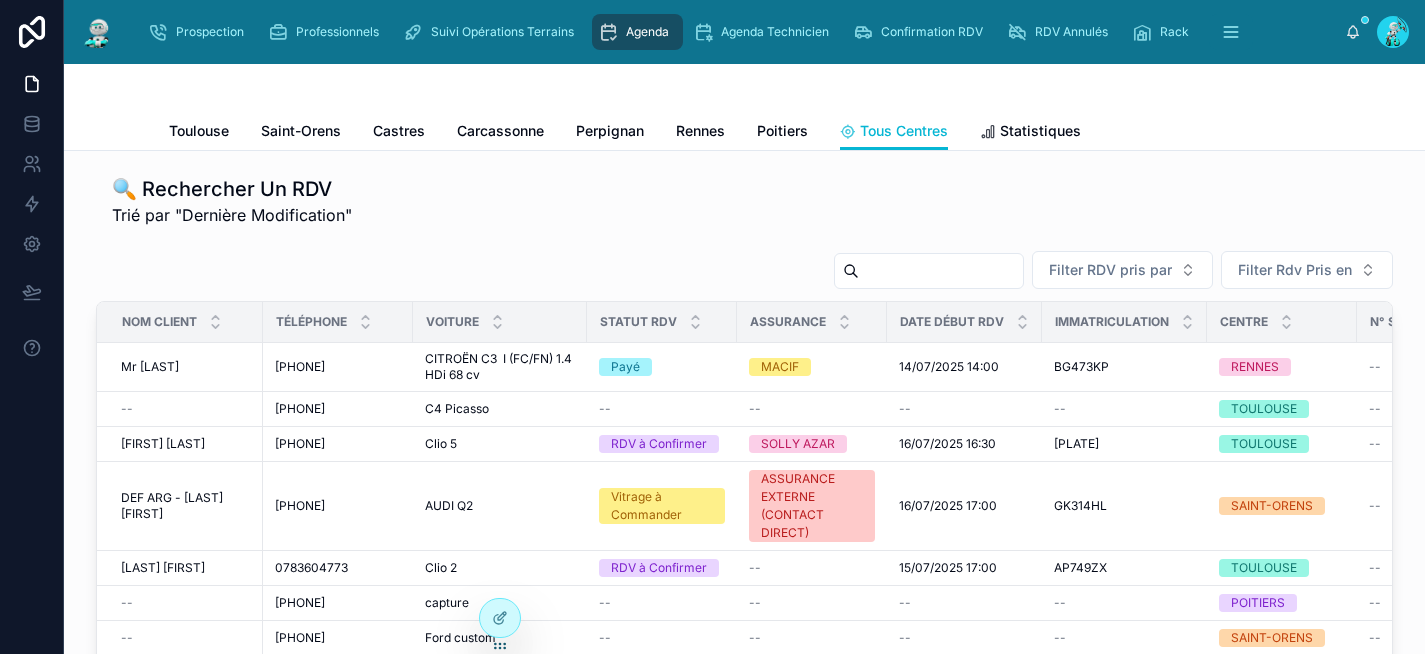click at bounding box center [941, 271] 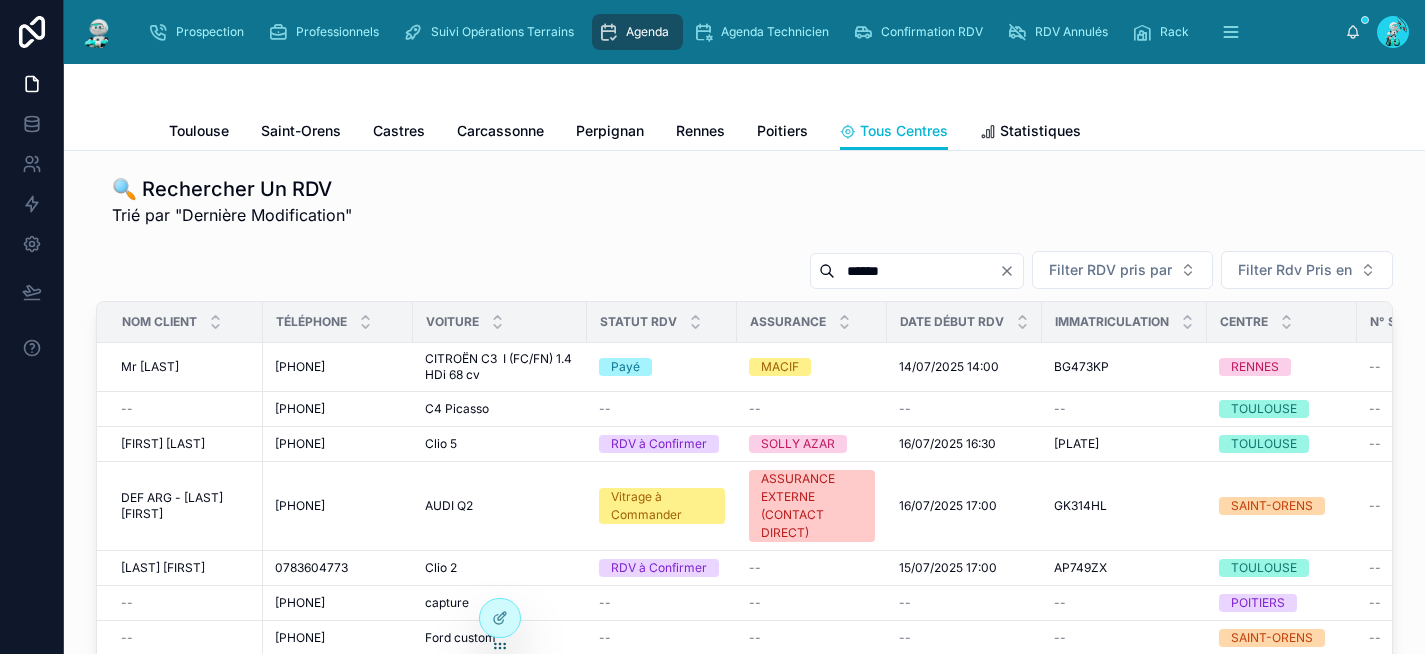 type on "******" 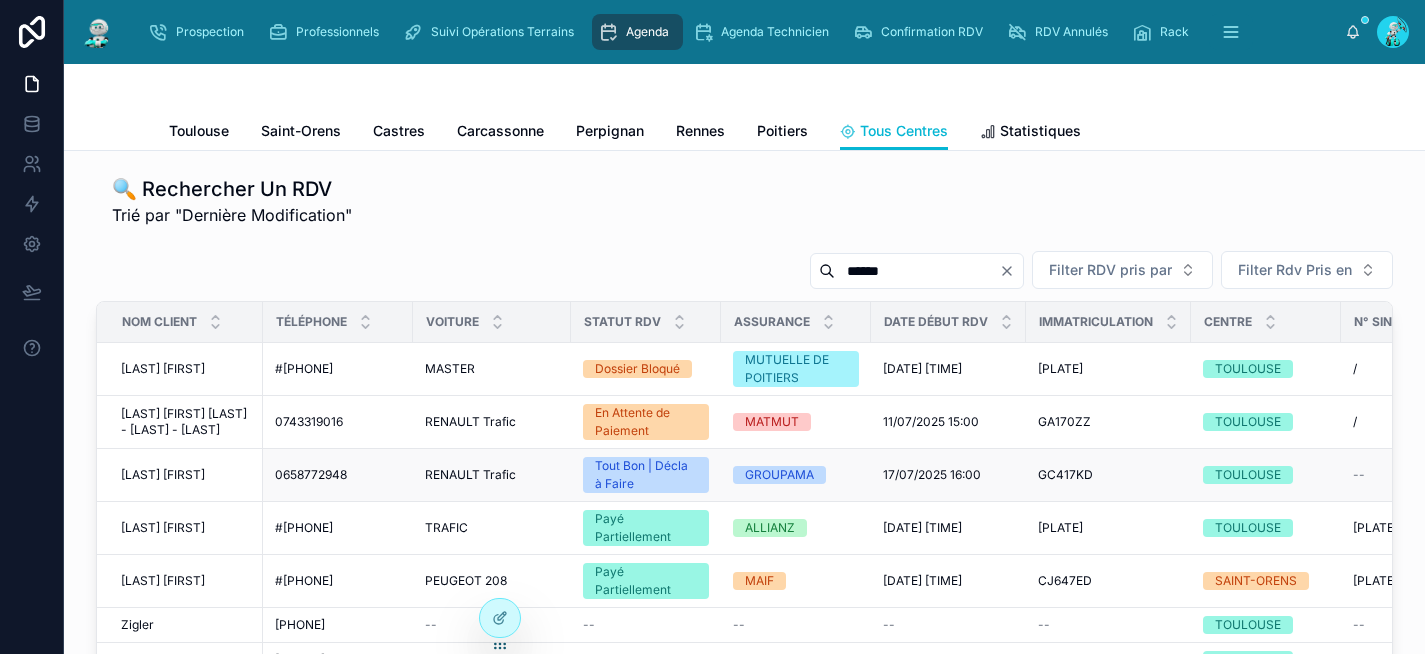 scroll, scrollTop: 4, scrollLeft: 0, axis: vertical 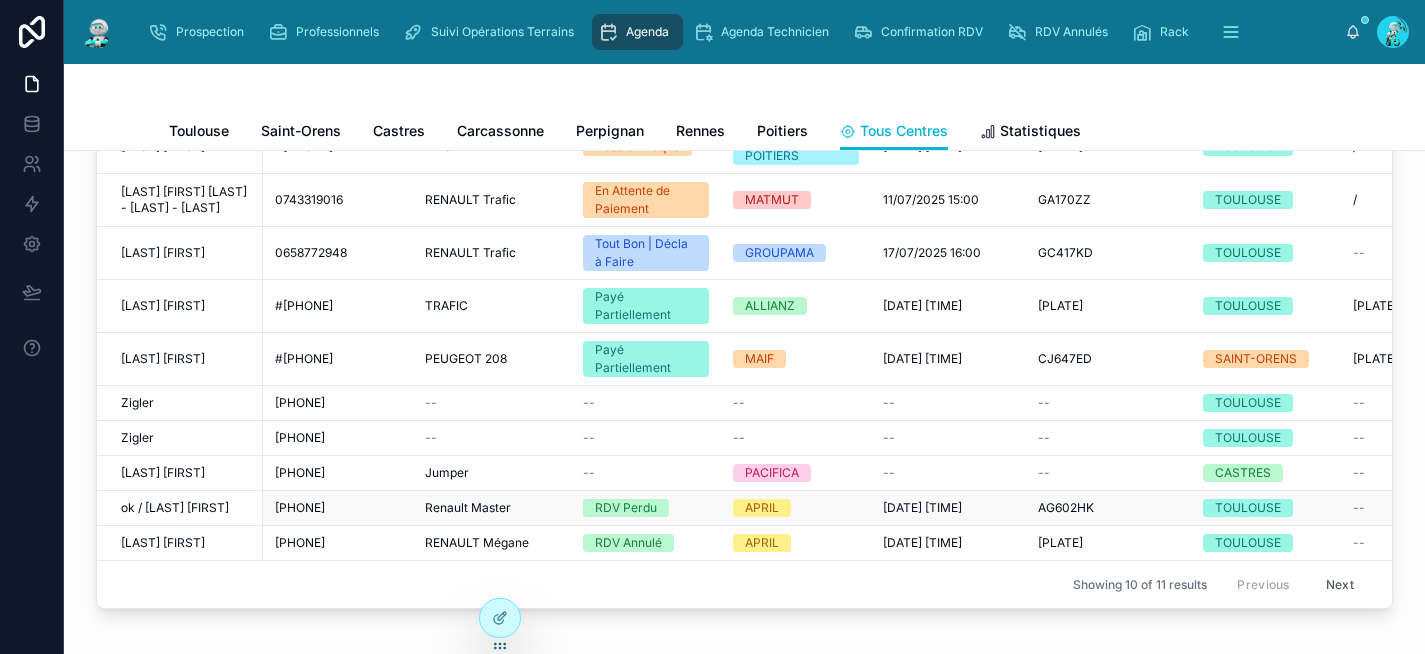 click on "0641914483 0641914483" at bounding box center [338, 508] 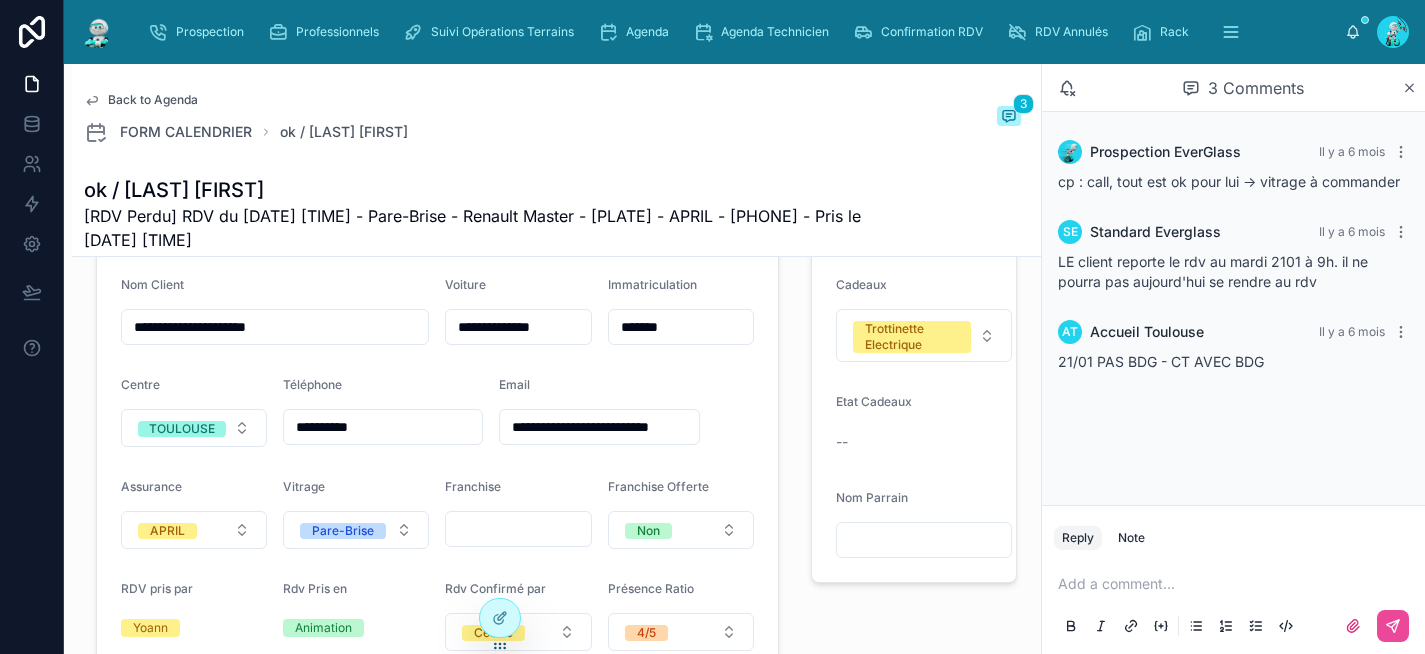 scroll, scrollTop: 541, scrollLeft: 0, axis: vertical 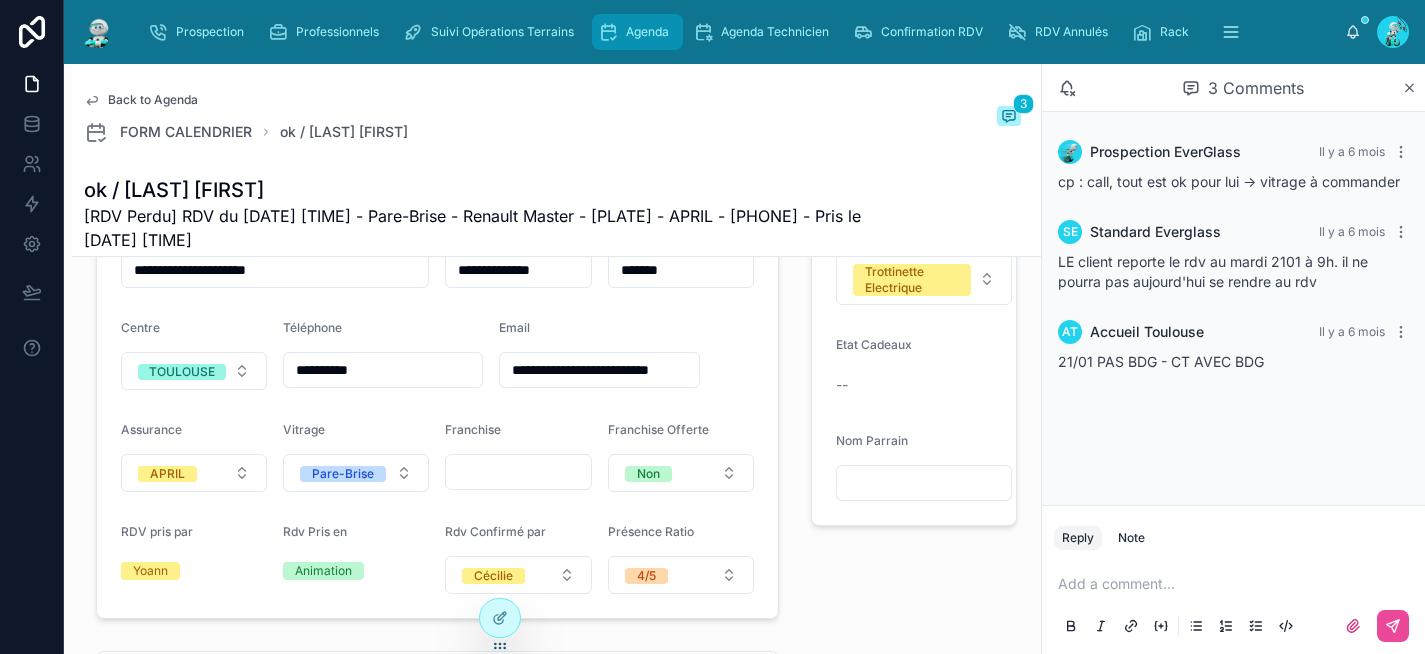 click on "Agenda" at bounding box center [637, 32] 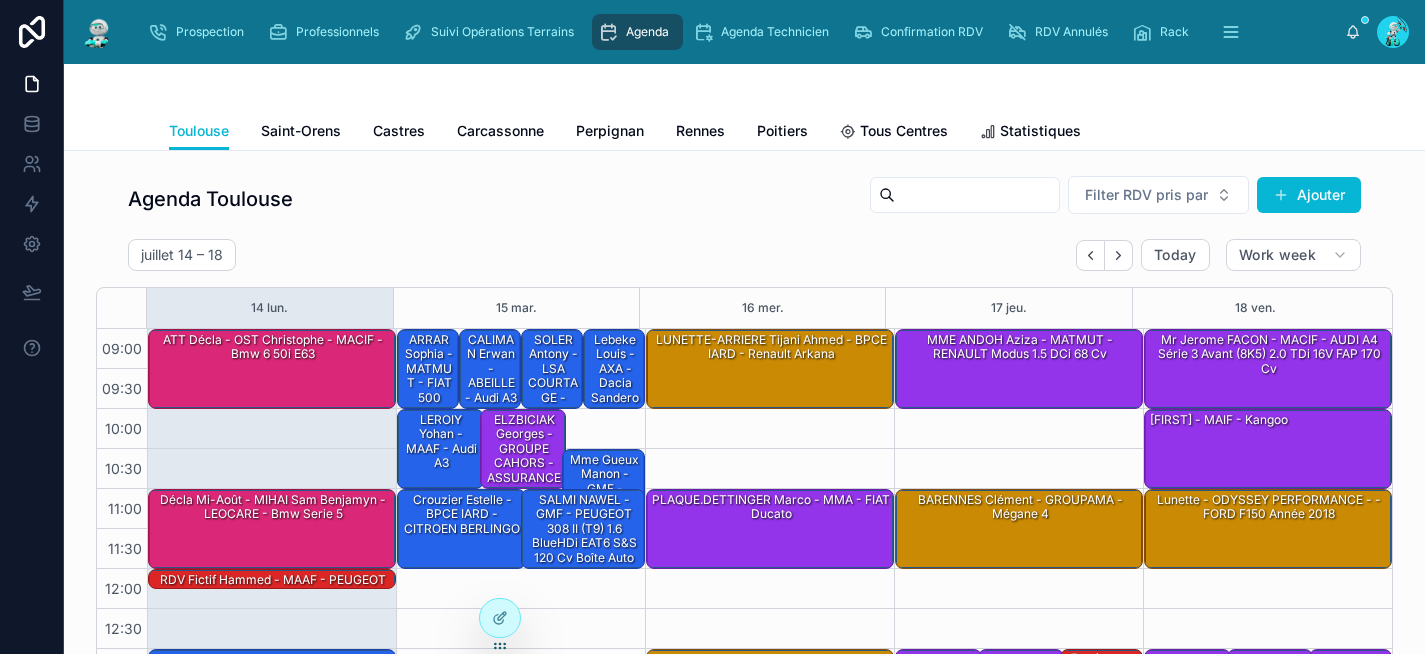scroll, scrollTop: 332, scrollLeft: 0, axis: vertical 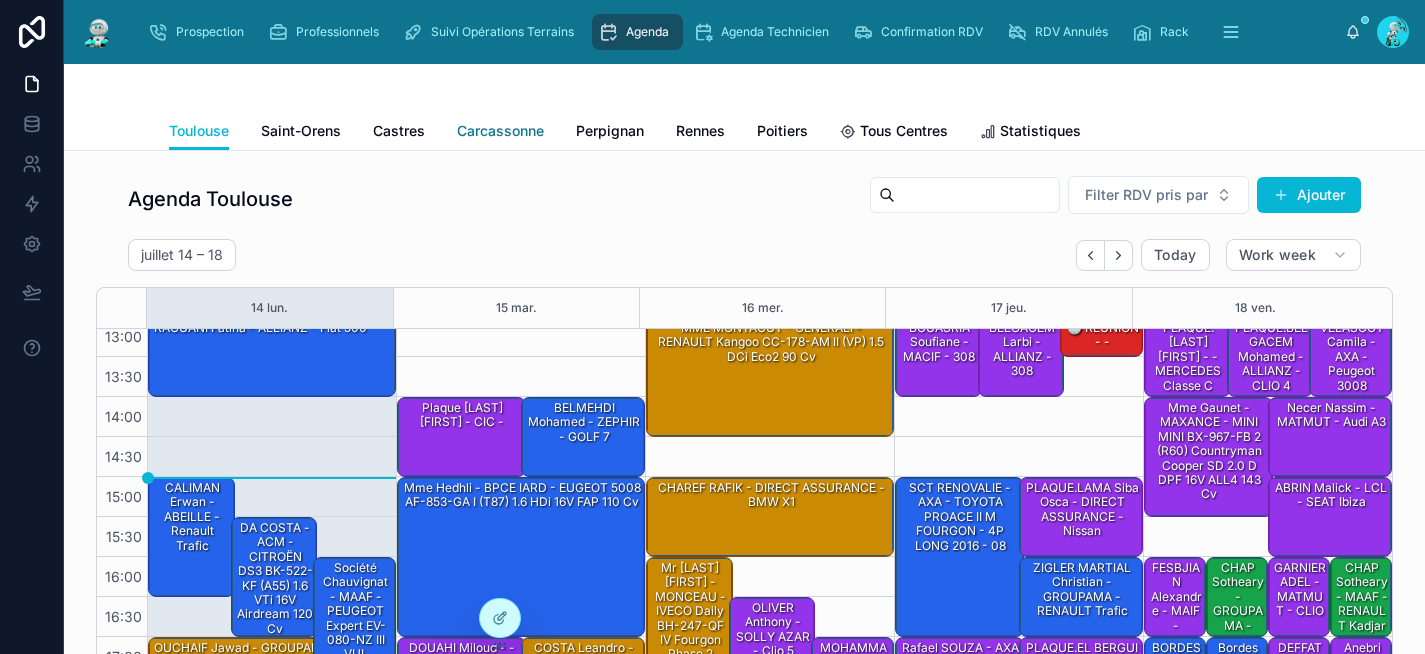 click on "Carcassonne" at bounding box center (500, 131) 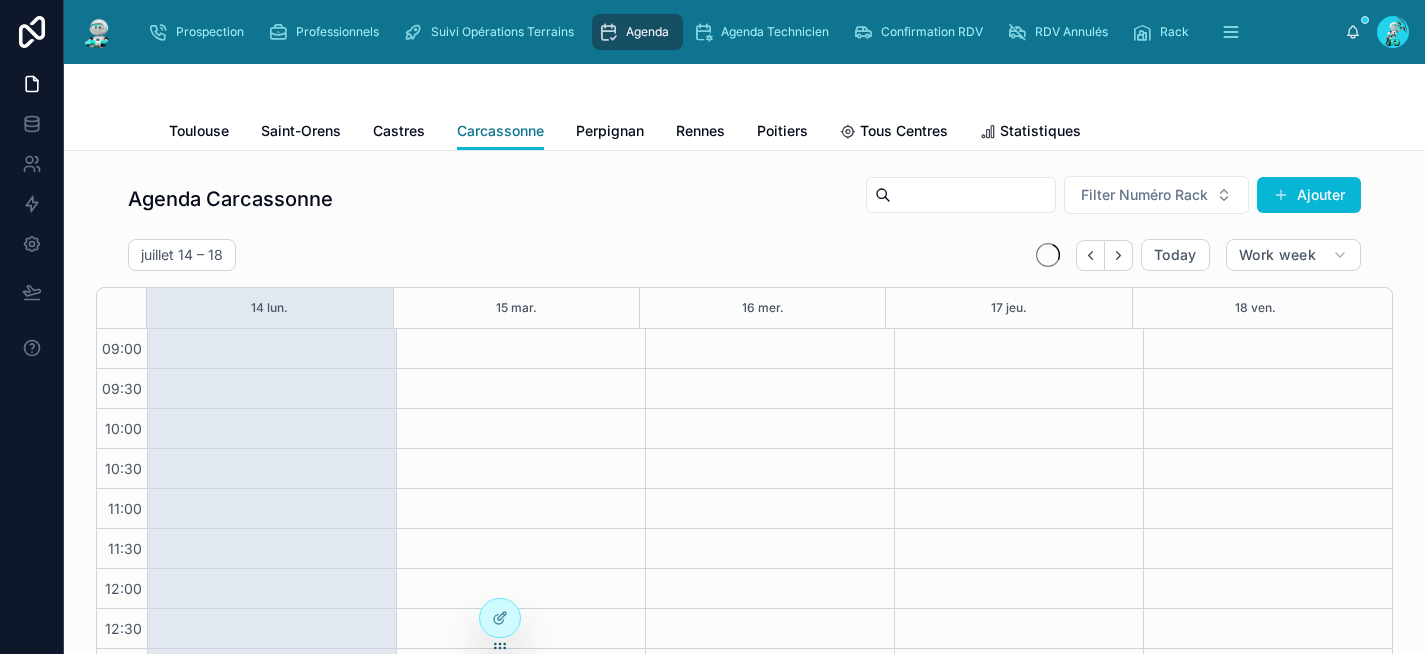scroll, scrollTop: 332, scrollLeft: 0, axis: vertical 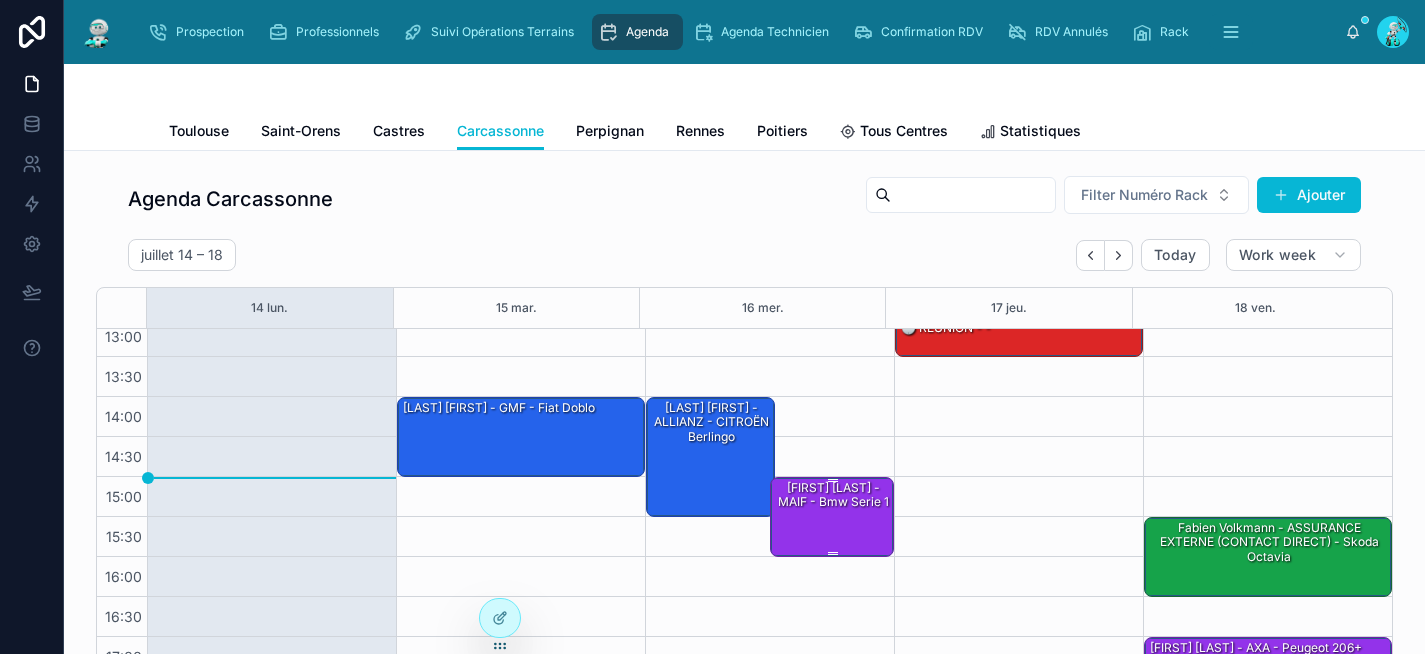 click on "Vanessa Expert - MAIF - Bmw serie 1" at bounding box center (833, 495) 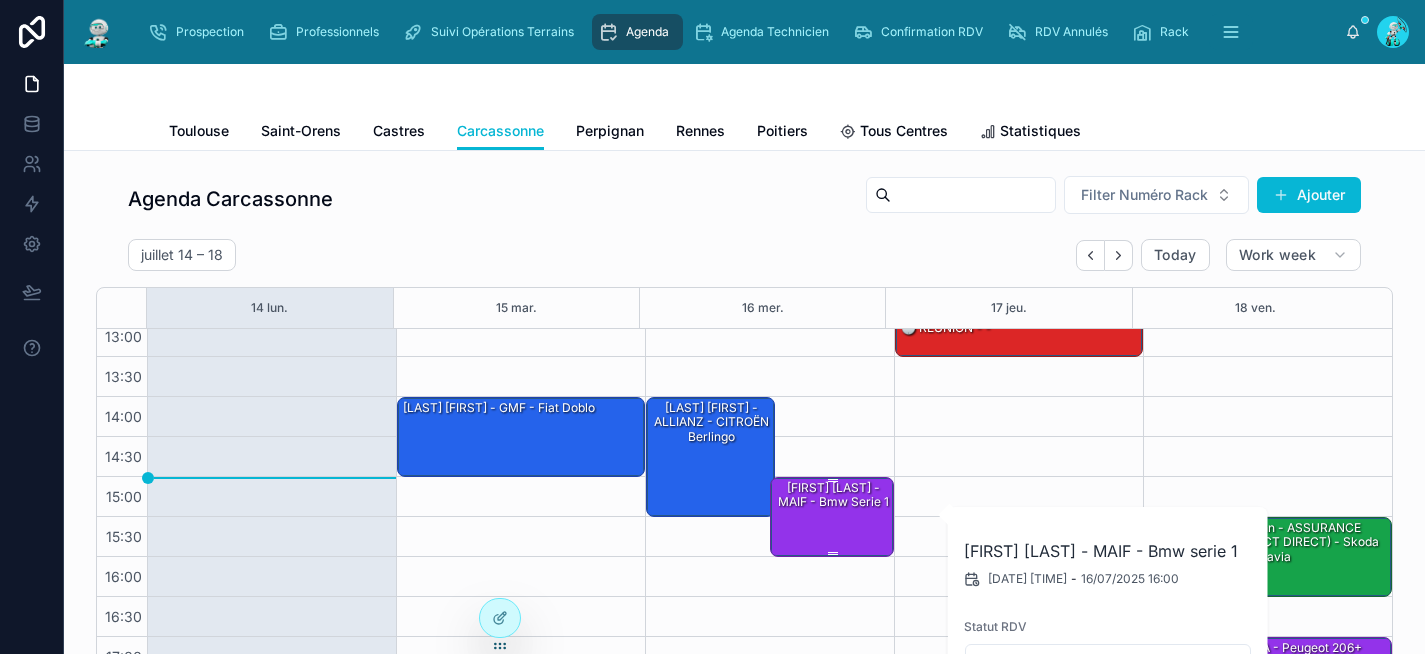 click on "Vanessa Expert - MAIF - Bmw serie 1" at bounding box center (833, 495) 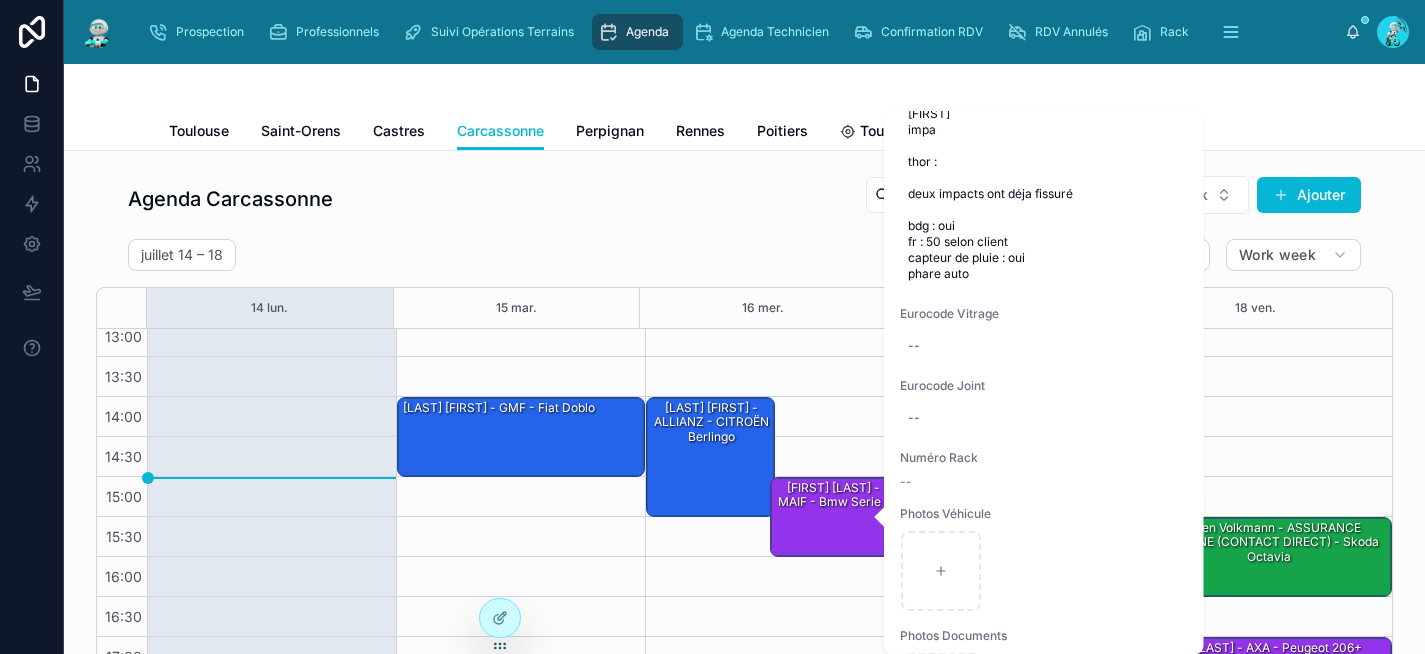 scroll, scrollTop: 1351, scrollLeft: 0, axis: vertical 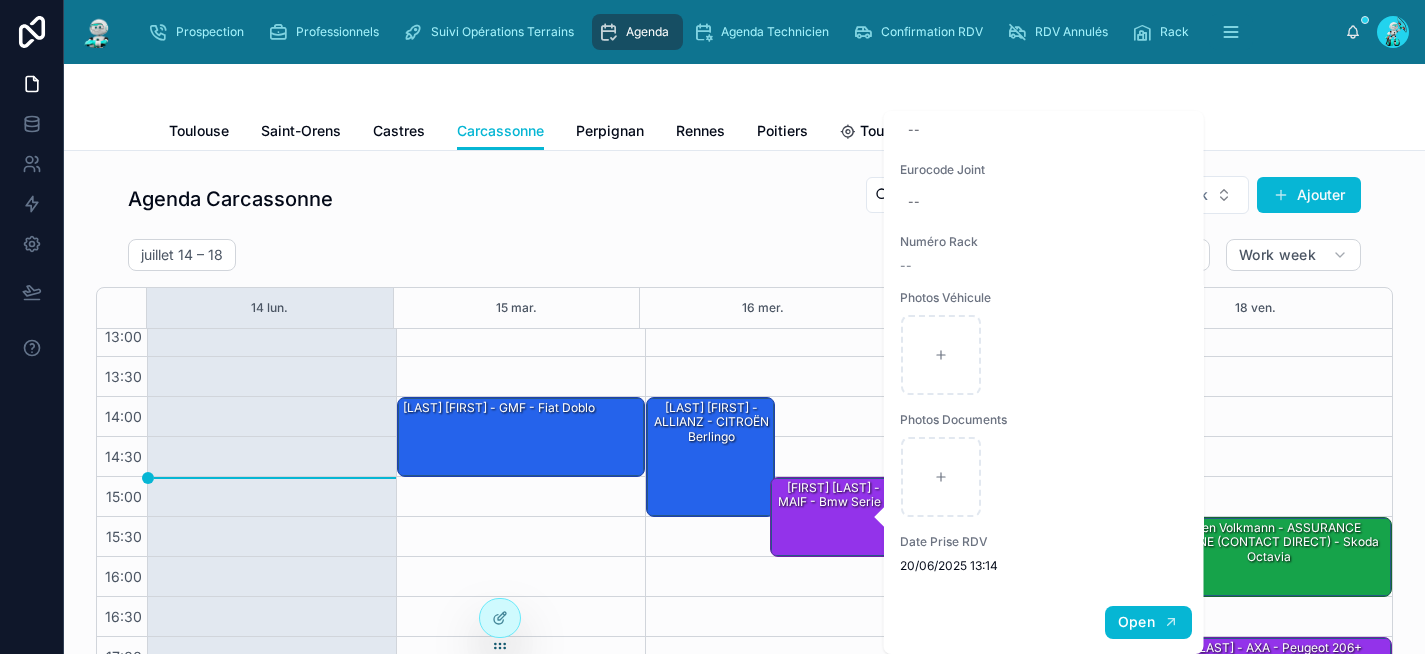 click on "Open" at bounding box center [1135, 622] 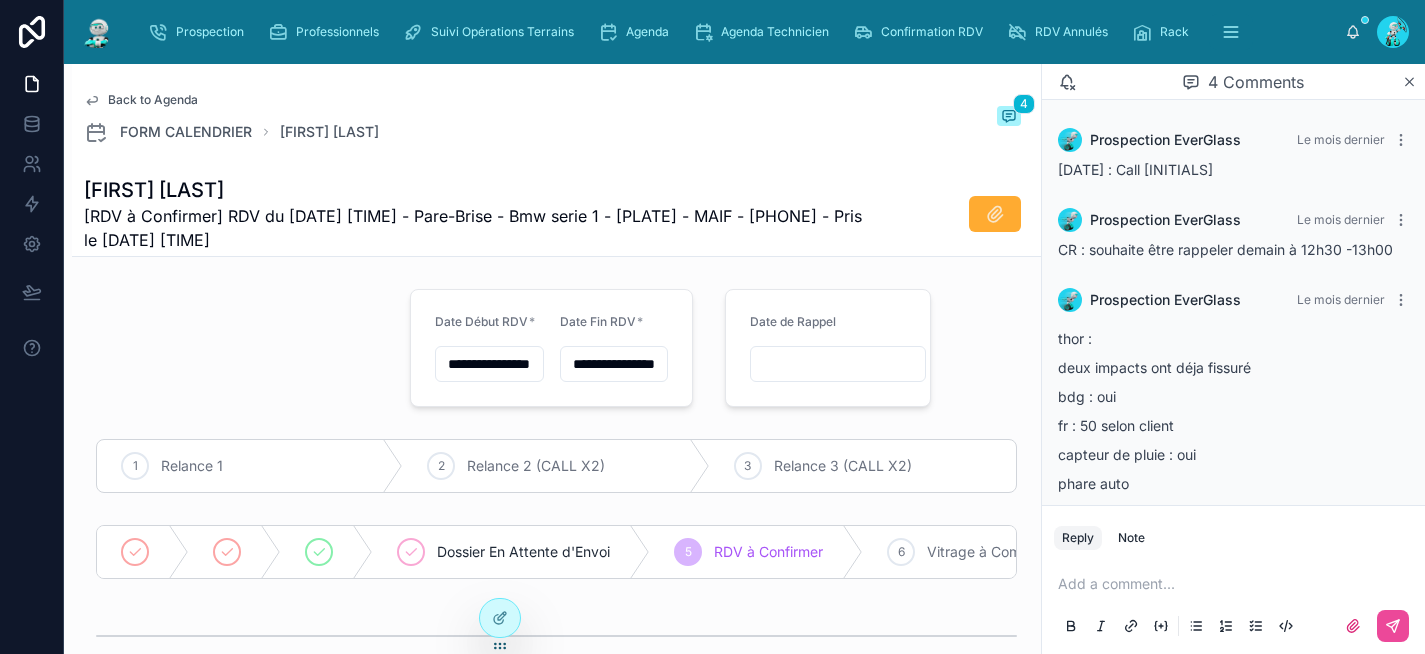 scroll, scrollTop: 125, scrollLeft: 0, axis: vertical 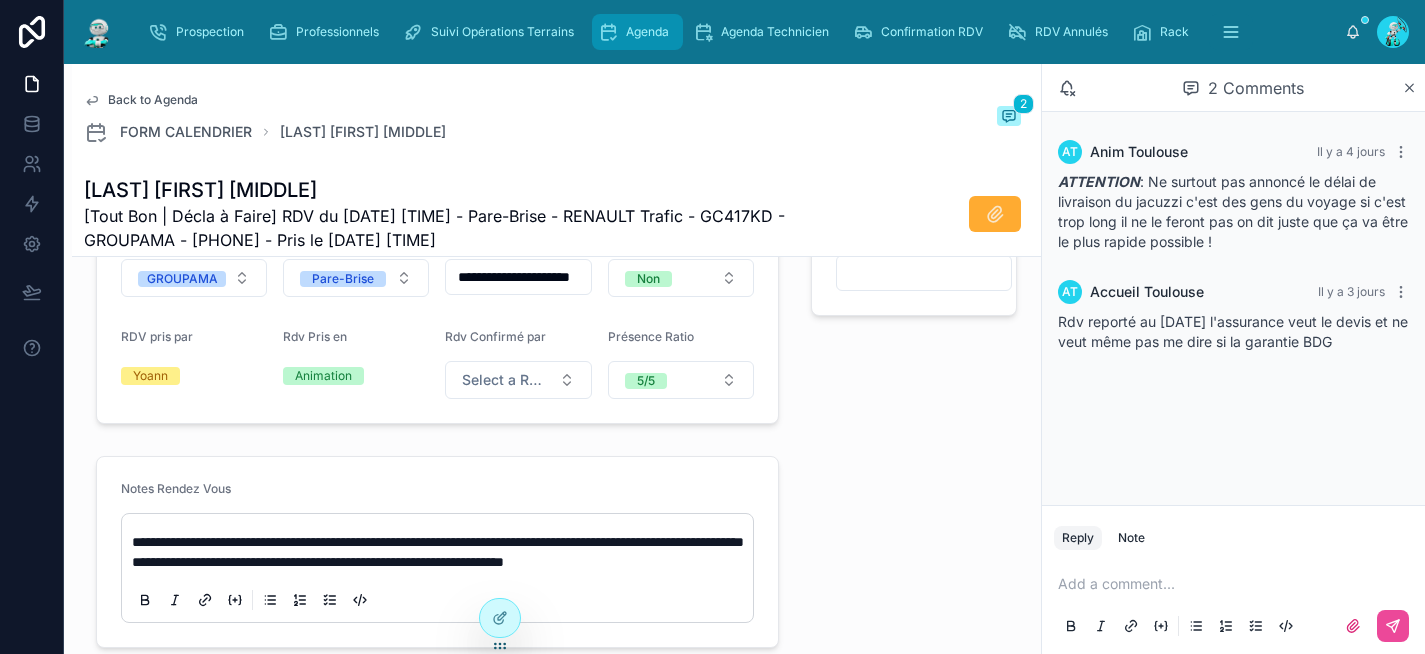 click on "Agenda" at bounding box center (637, 32) 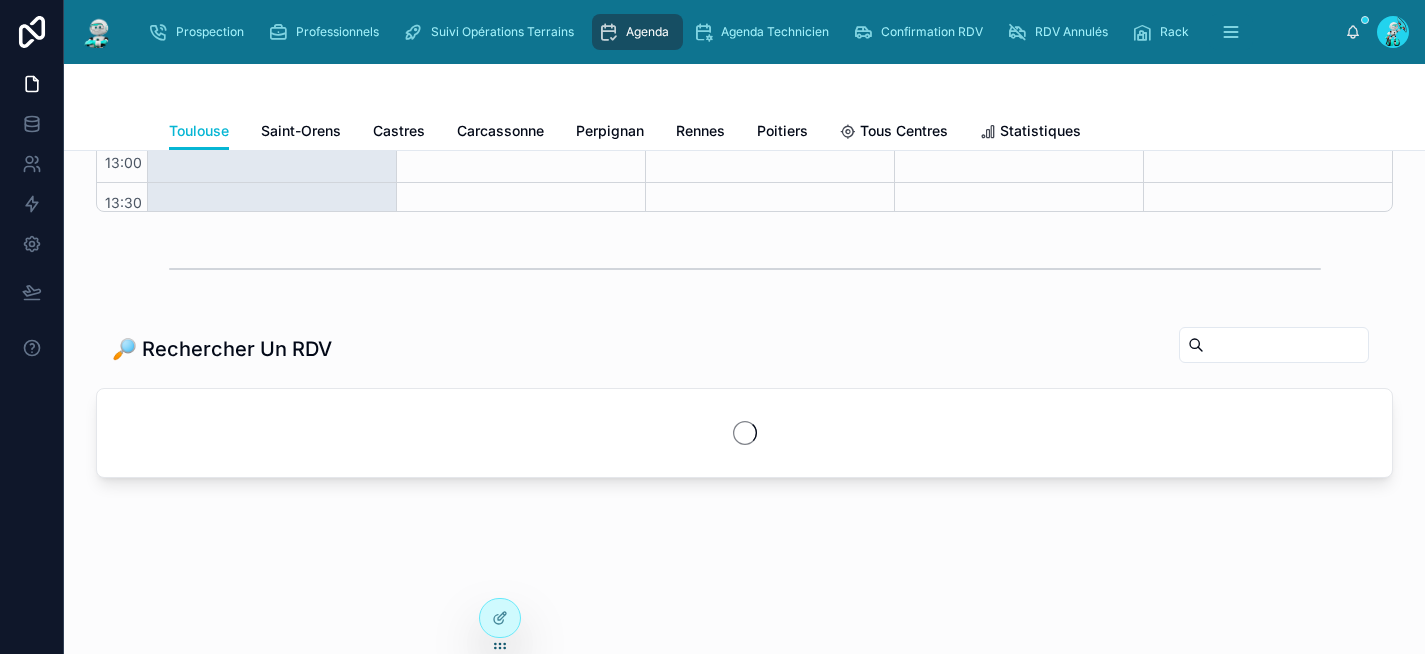scroll, scrollTop: 0, scrollLeft: 0, axis: both 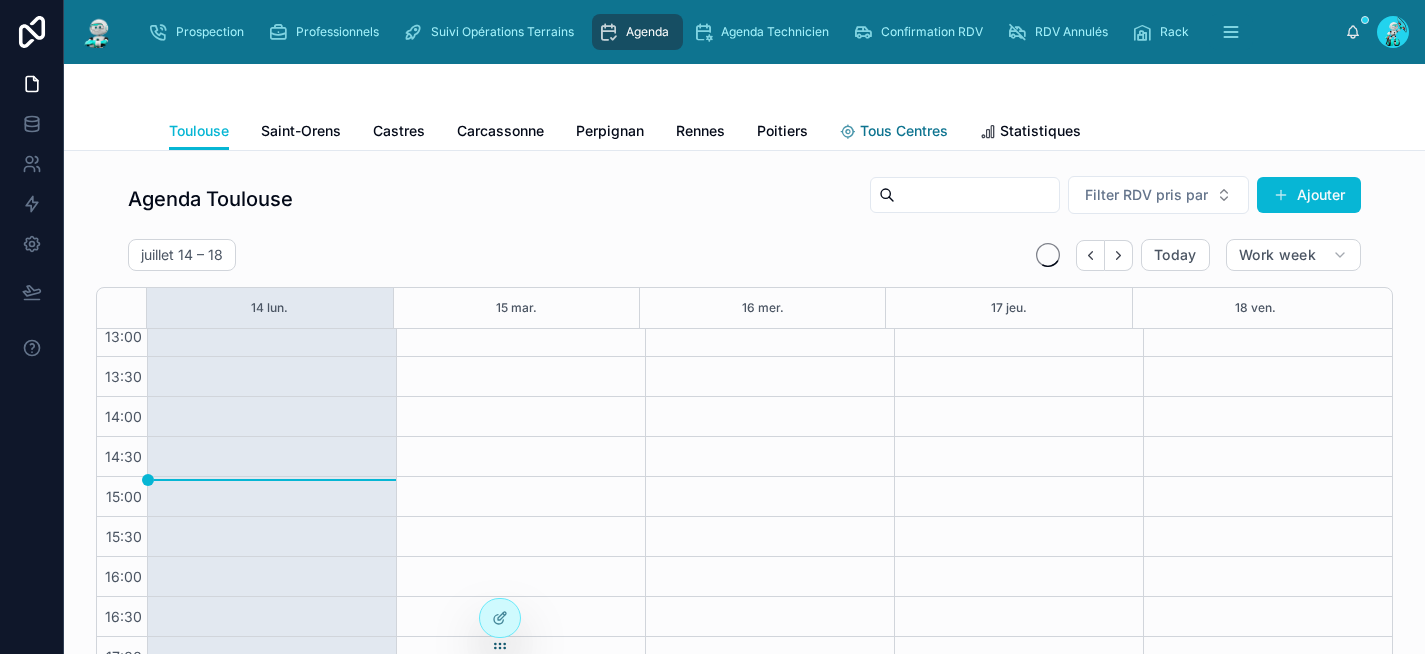 click on "Tous Centres" at bounding box center [904, 131] 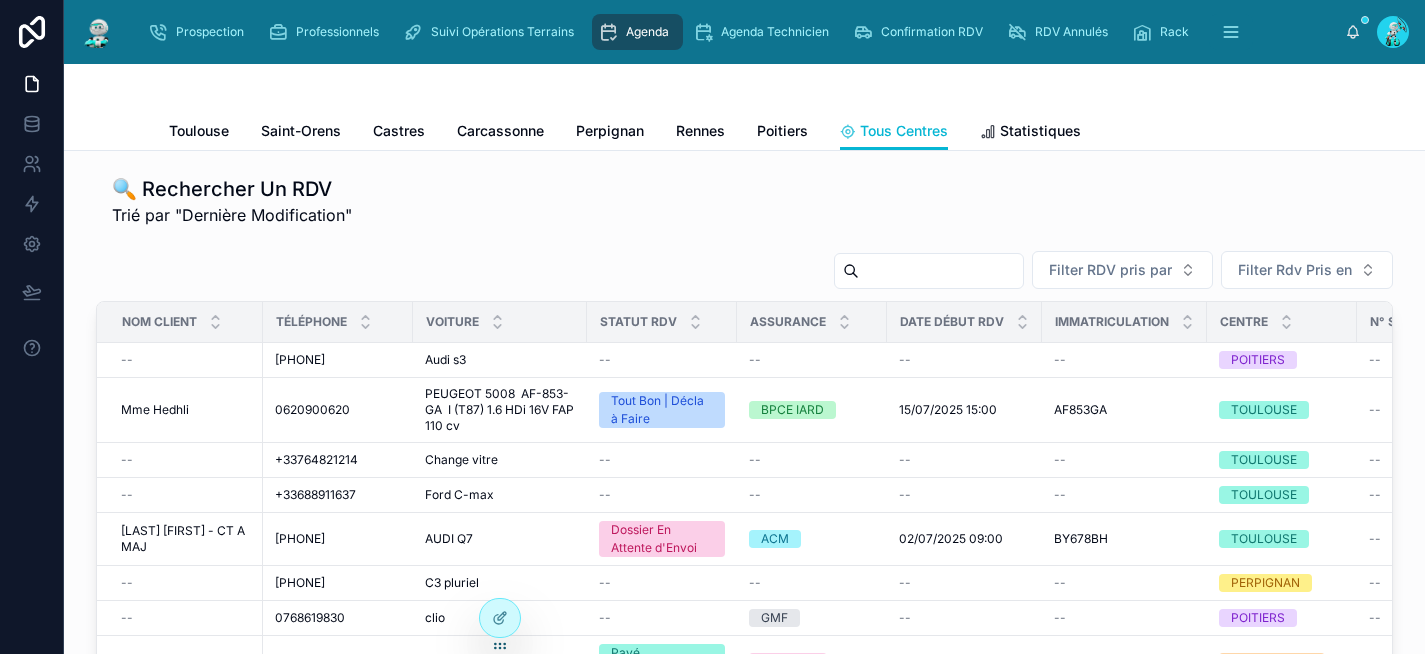 click at bounding box center [941, 271] 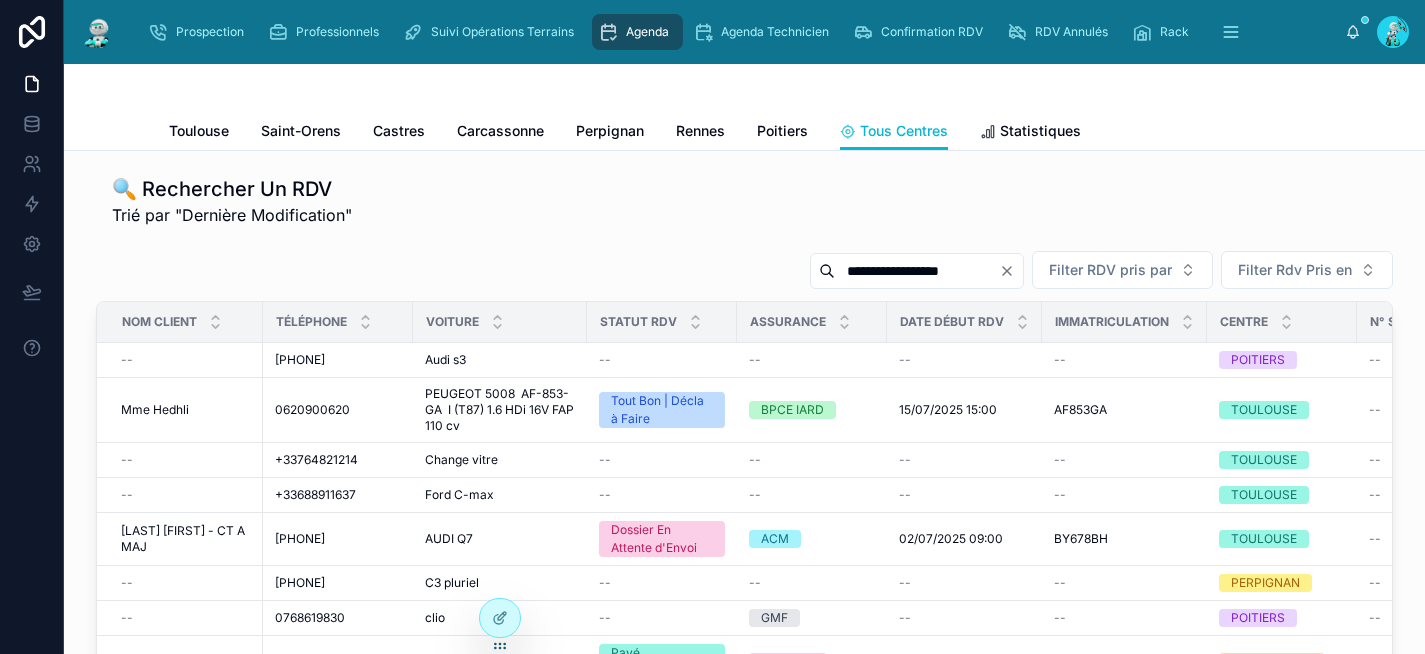 type on "**********" 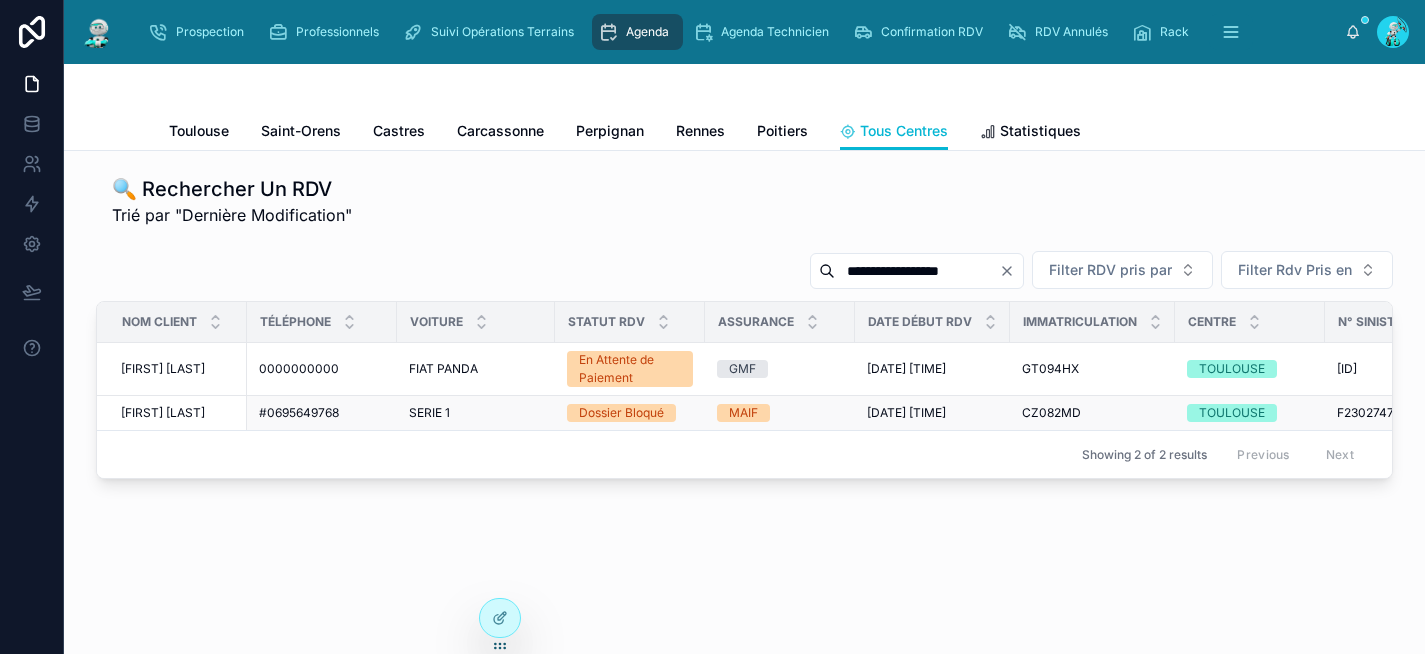 click on "SERIE 1   SERIE 1" at bounding box center [476, 413] 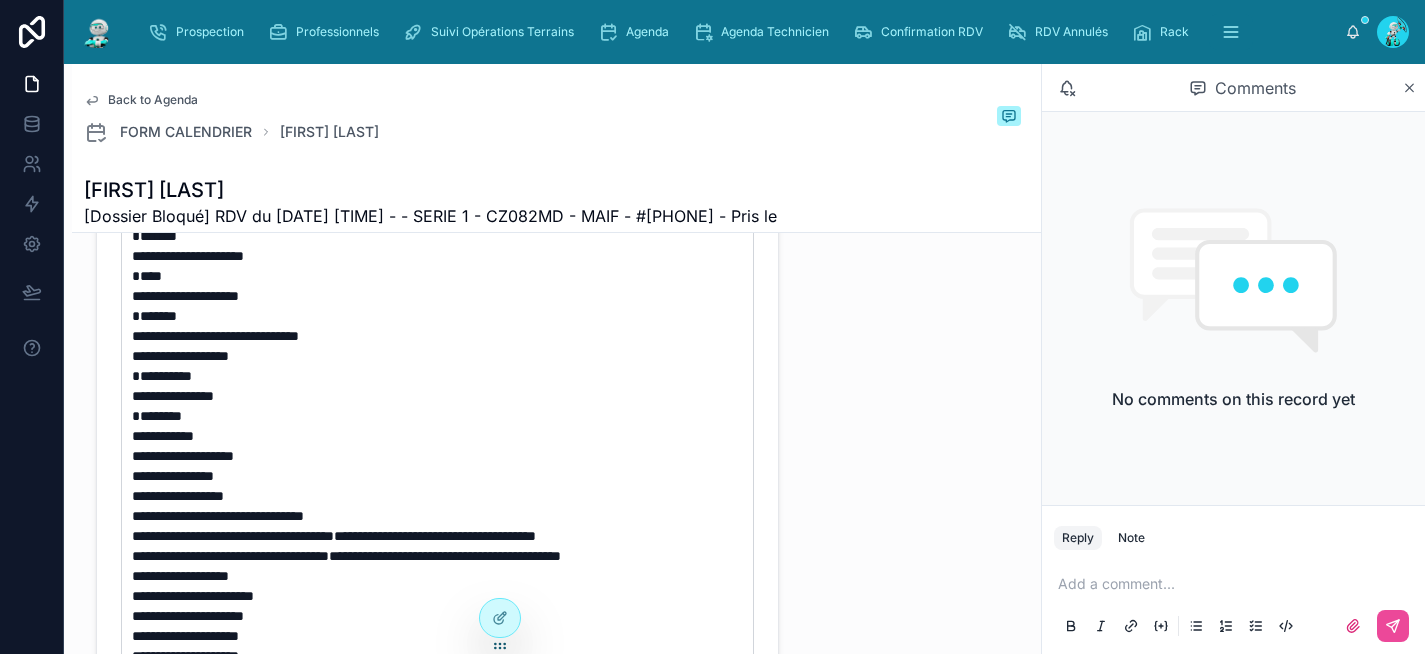 scroll, scrollTop: 1959, scrollLeft: 0, axis: vertical 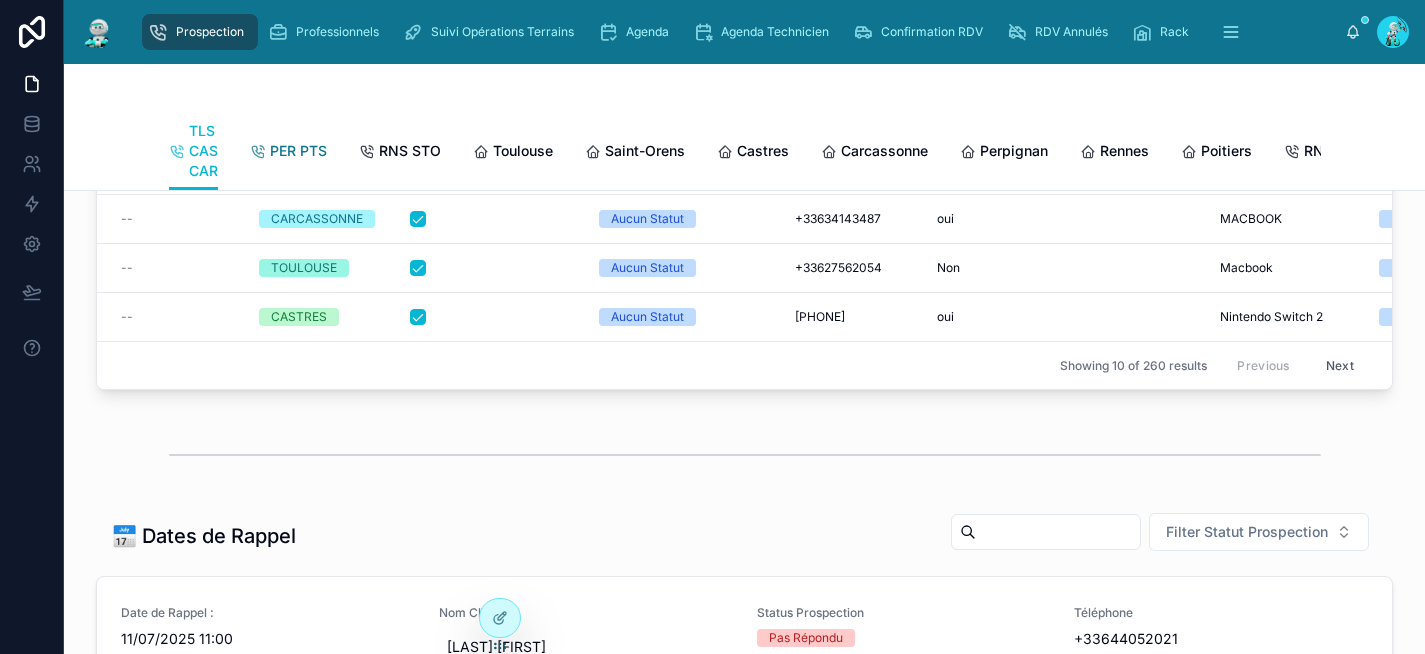 click on "PER PTS" at bounding box center [298, 151] 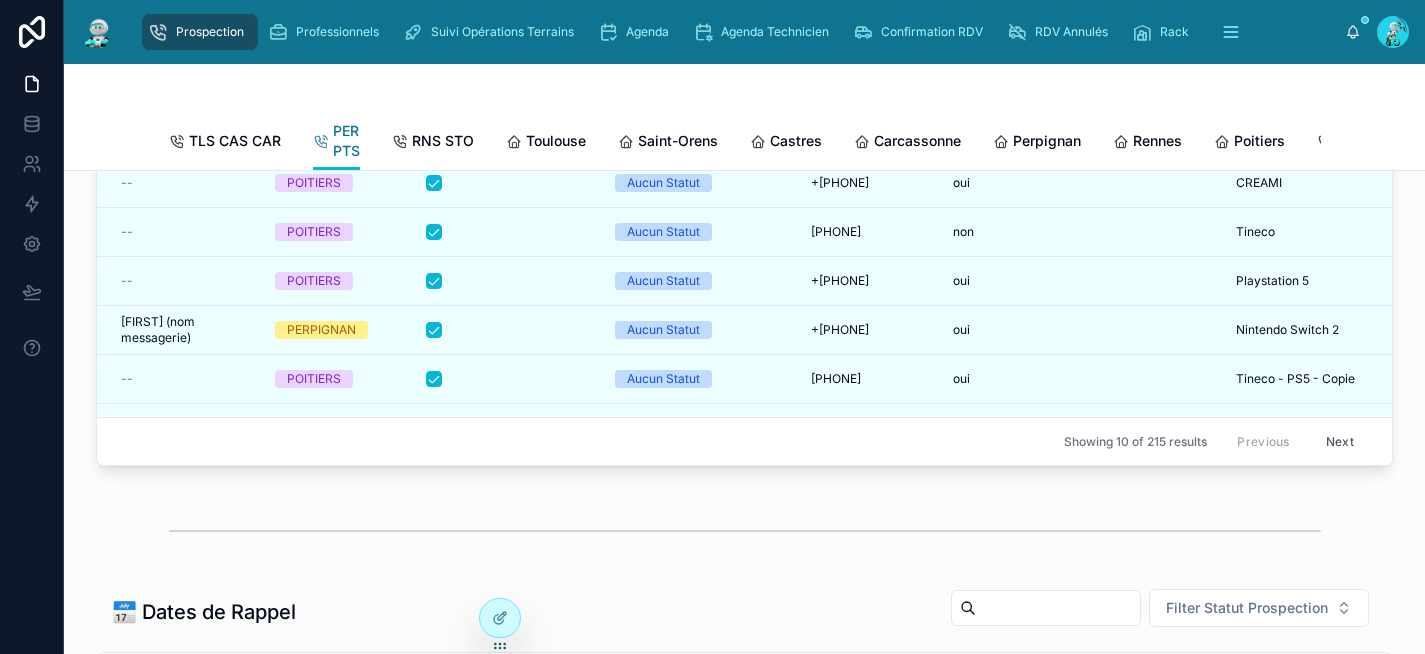 scroll, scrollTop: 61, scrollLeft: 0, axis: vertical 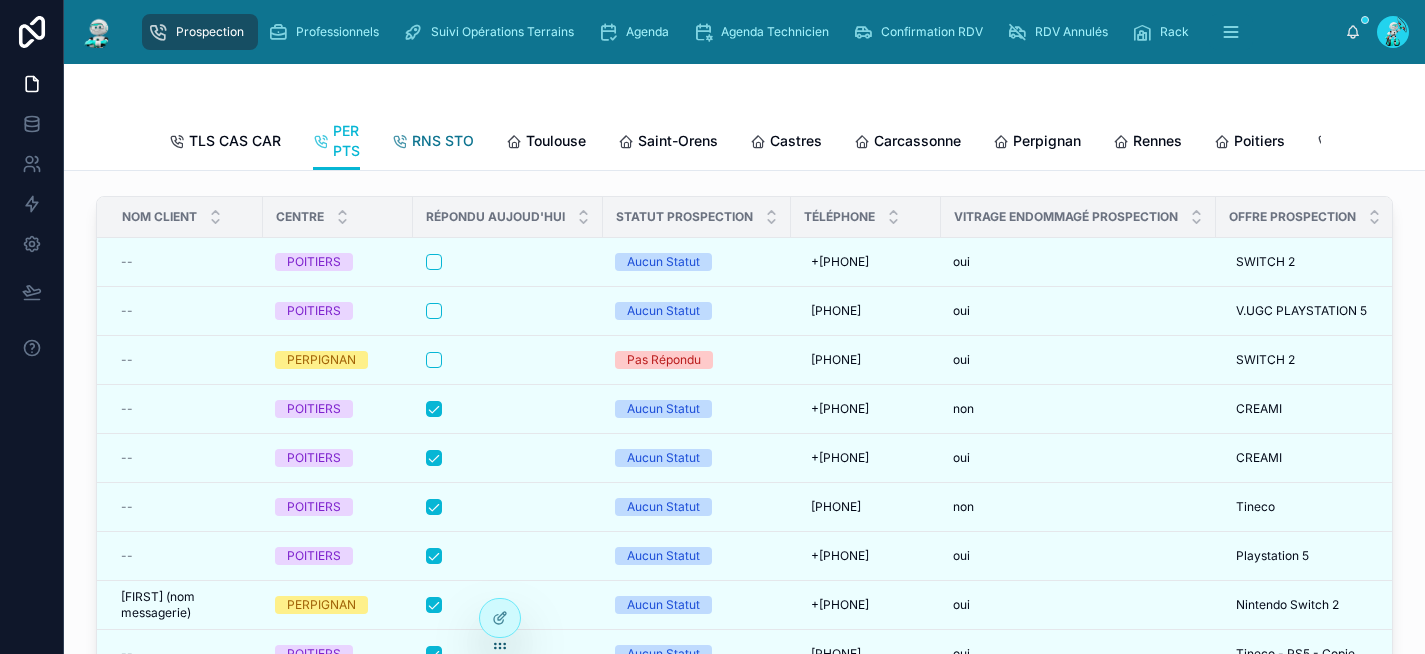 click on "RNS STO" at bounding box center [443, 141] 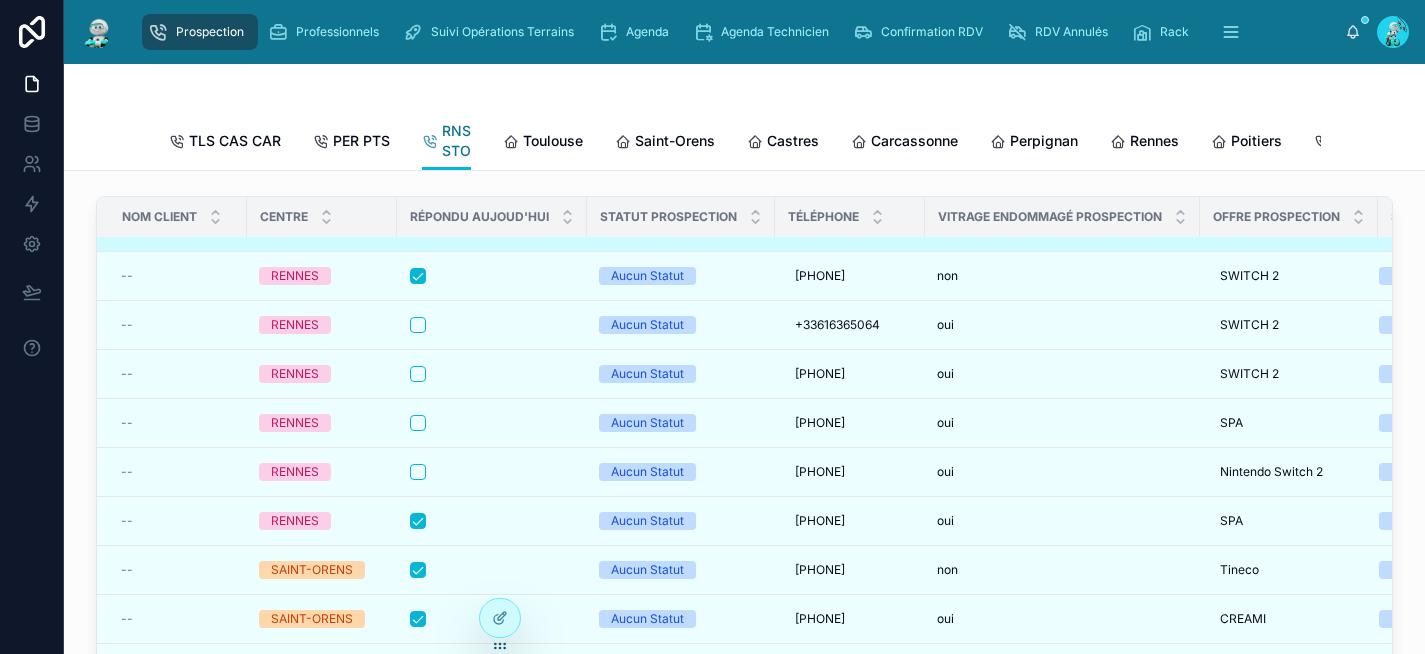 scroll, scrollTop: 50, scrollLeft: 0, axis: vertical 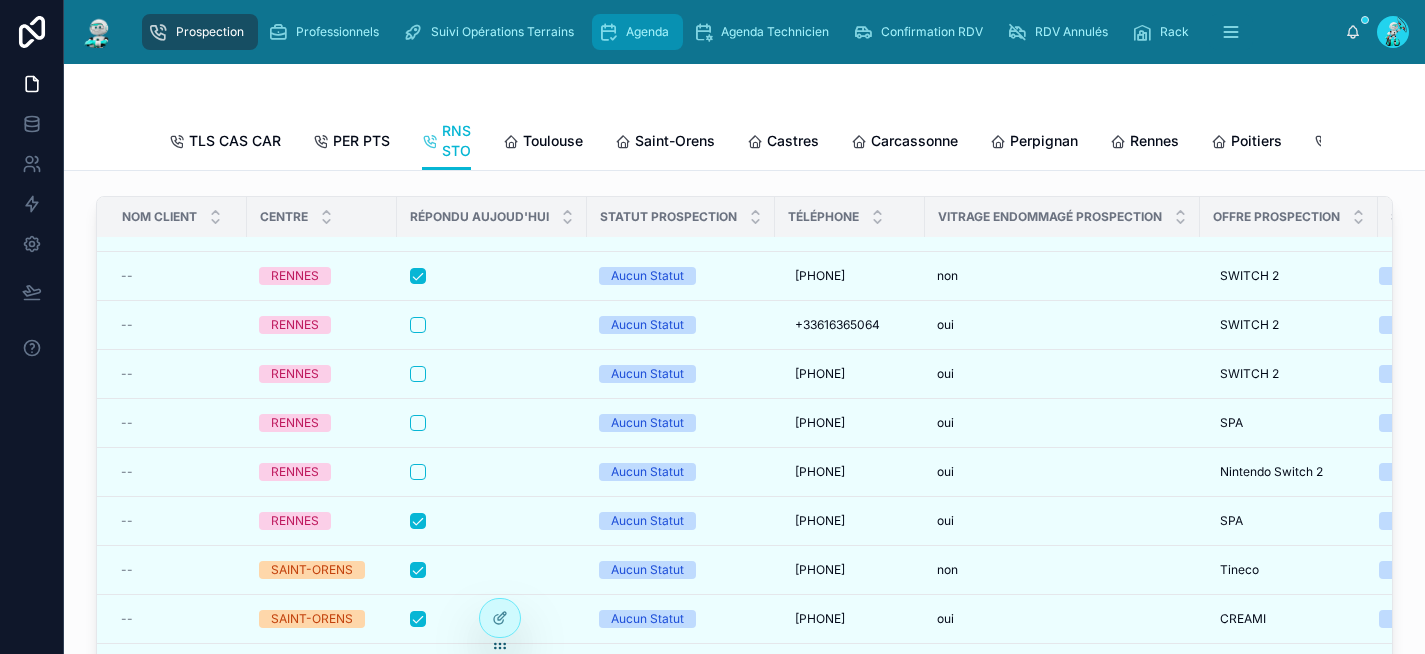 click on "Agenda" at bounding box center [647, 32] 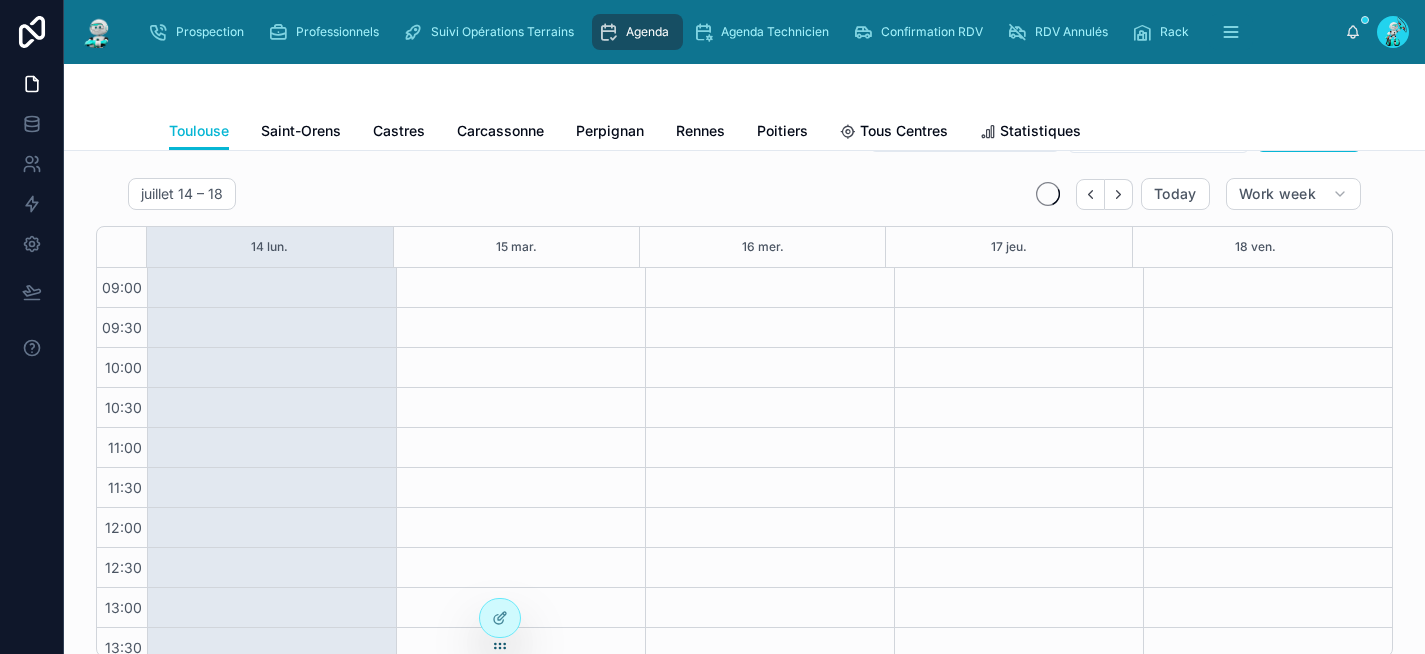 scroll, scrollTop: 0, scrollLeft: 0, axis: both 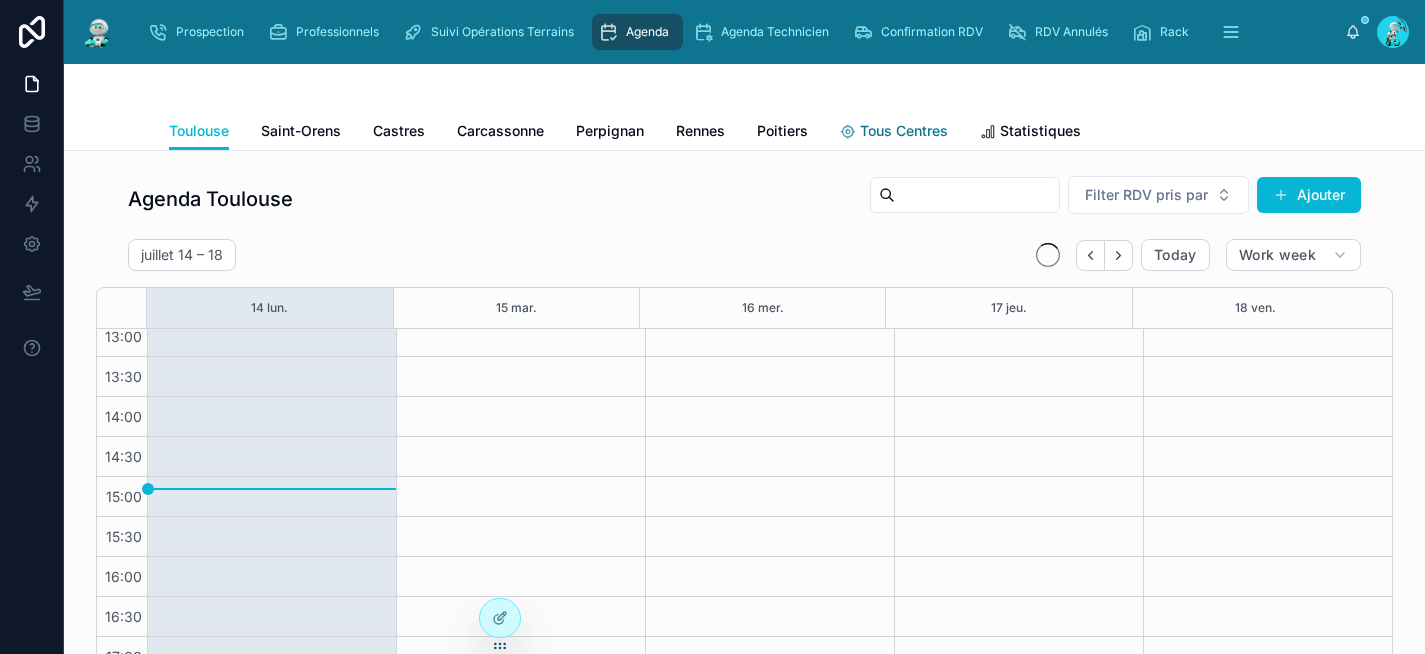 click on "Tous Centres" at bounding box center [904, 131] 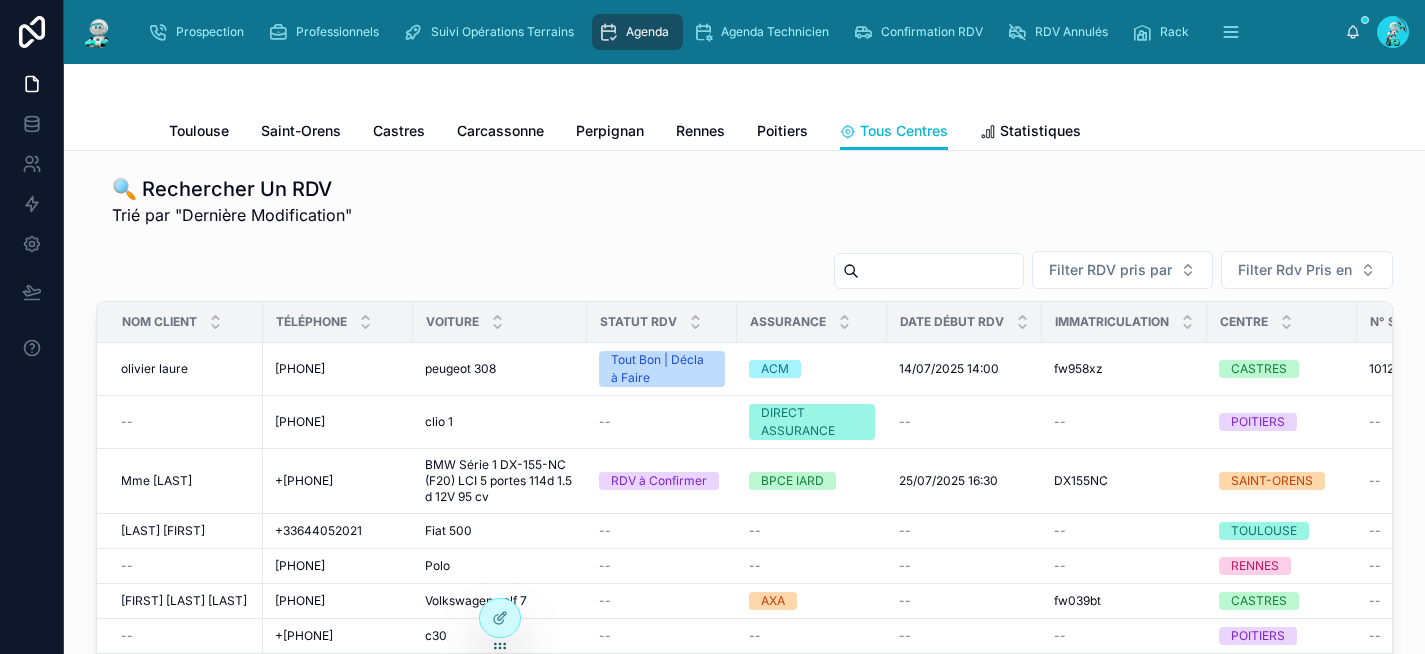 click at bounding box center [941, 271] 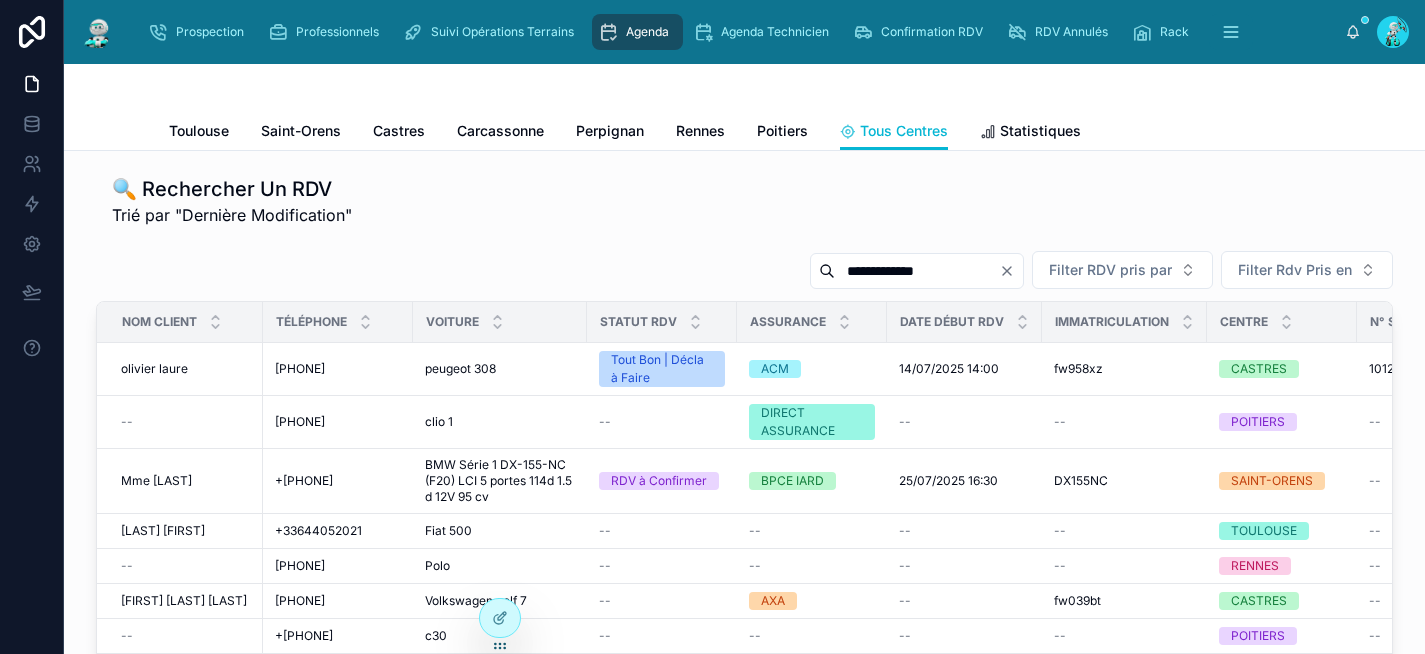 type on "**********" 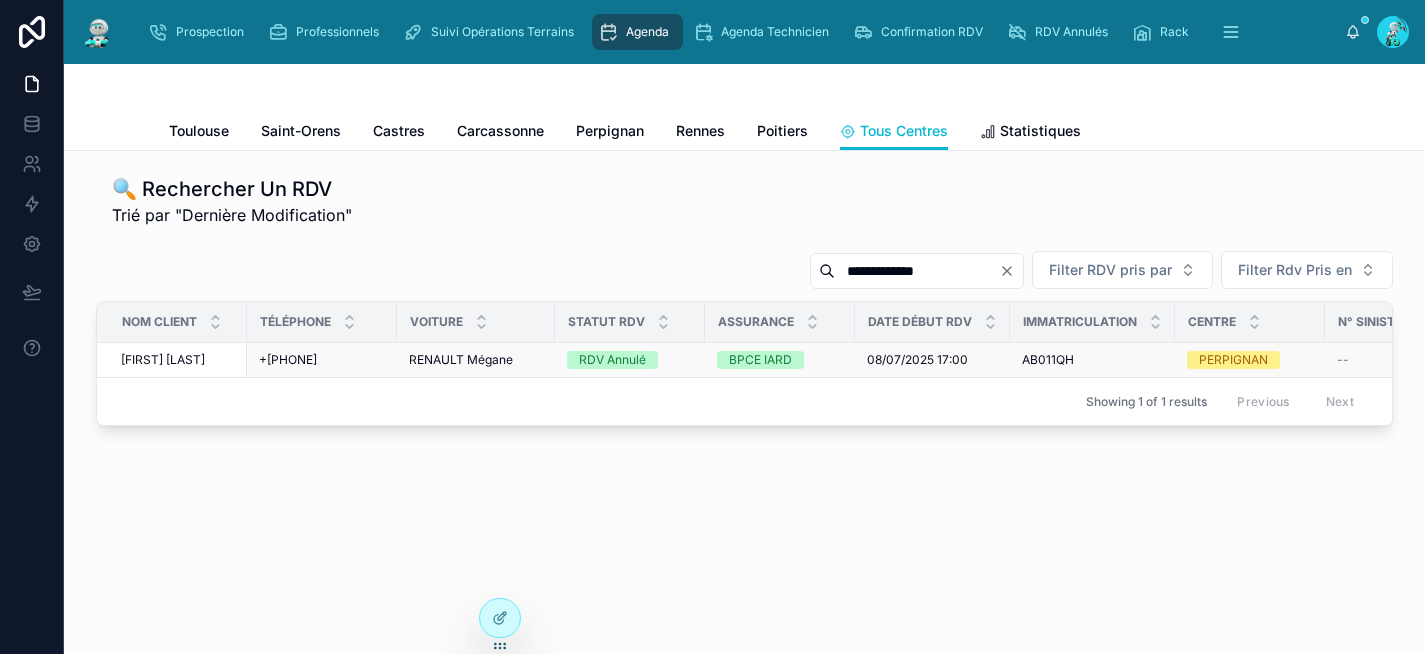 click on "08/07/2025 17:00" at bounding box center (917, 360) 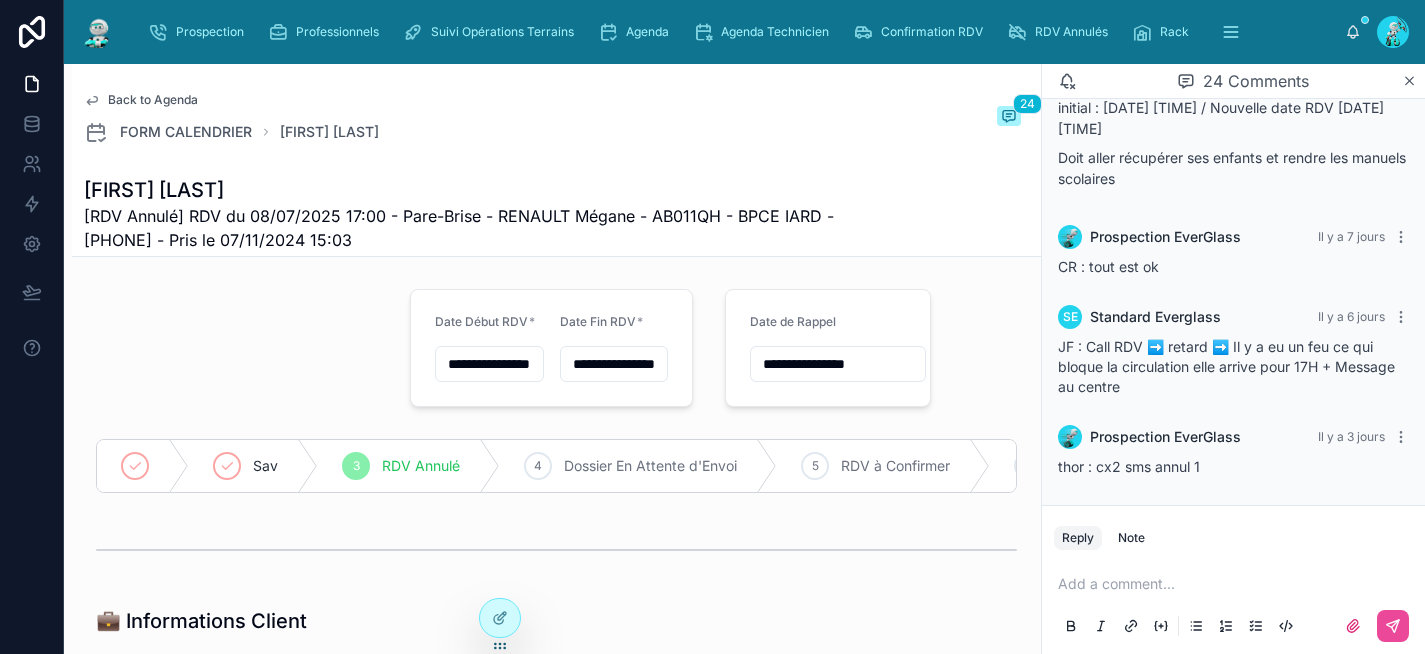 scroll, scrollTop: 2271, scrollLeft: 0, axis: vertical 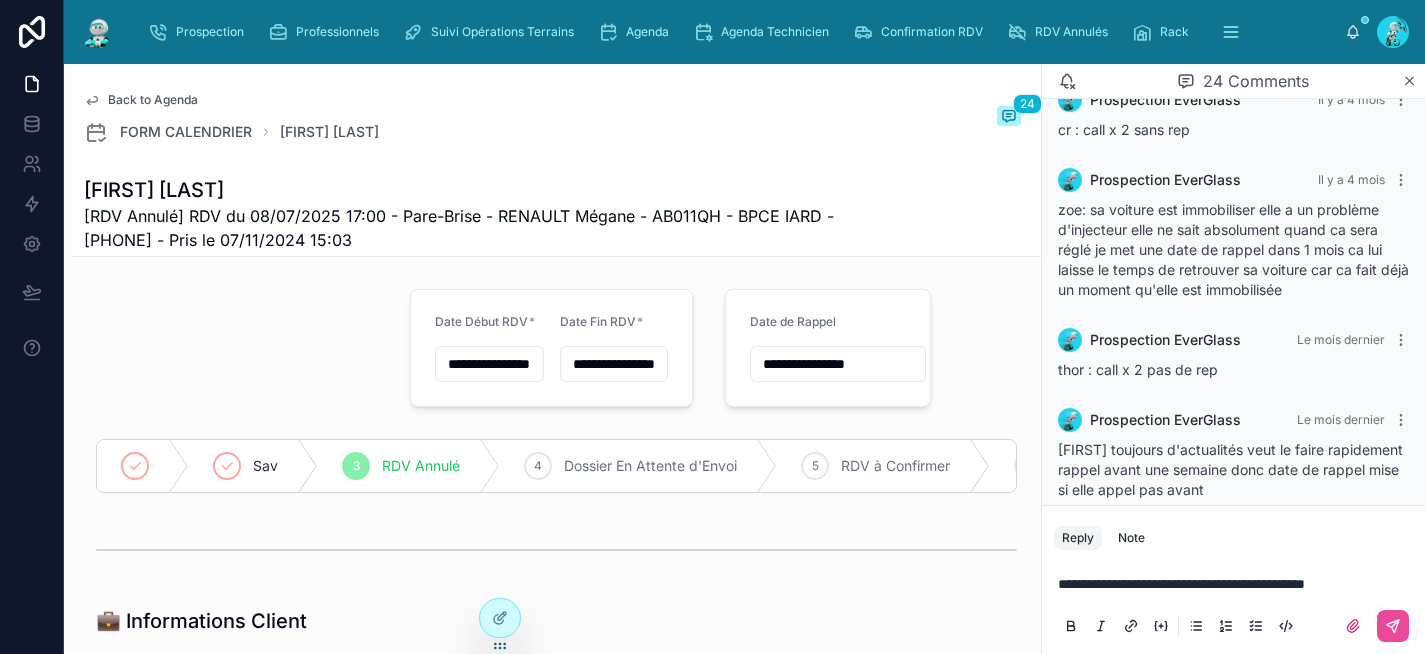 click on "**********" at bounding box center (1181, 584) 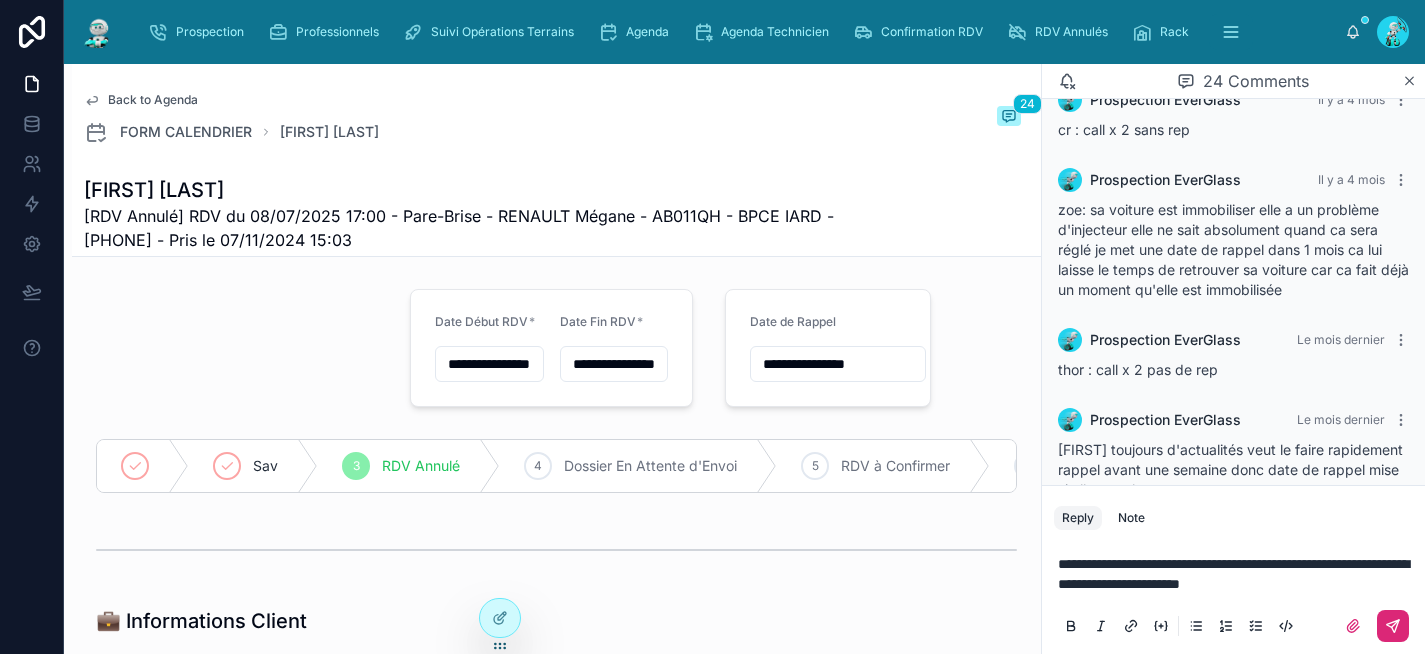 click 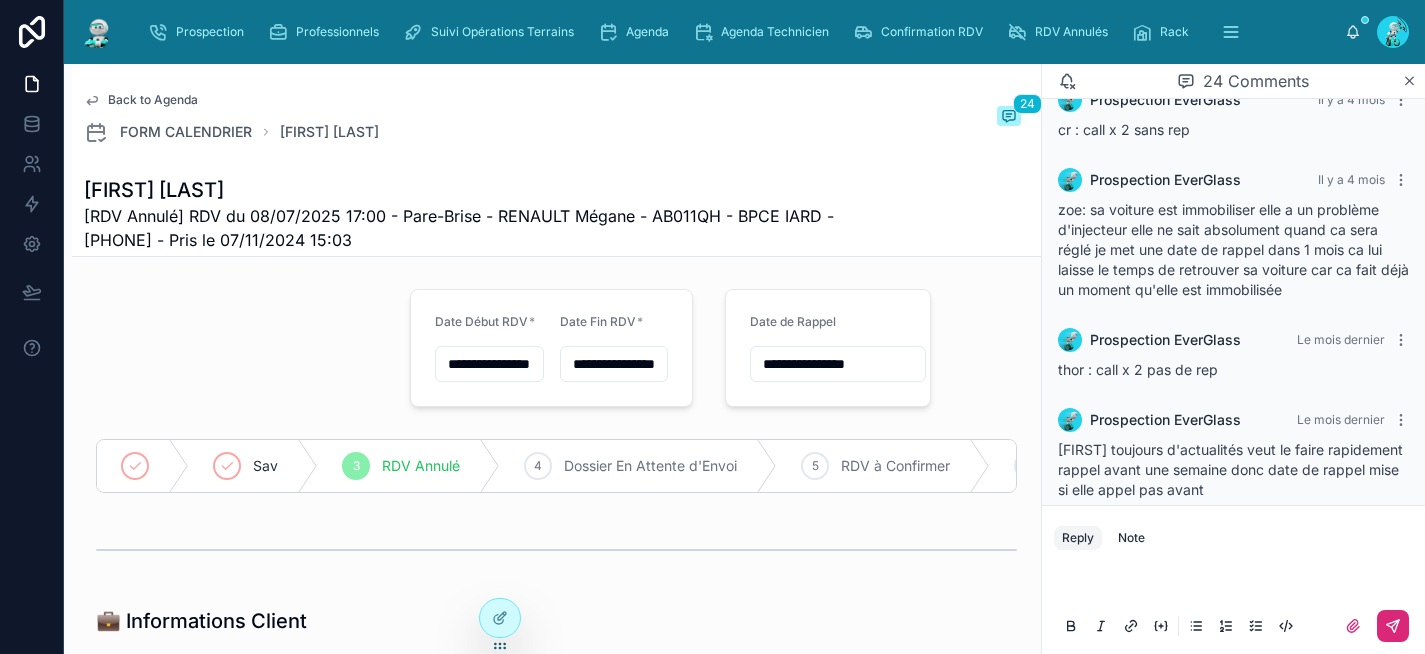 scroll, scrollTop: 1354, scrollLeft: 0, axis: vertical 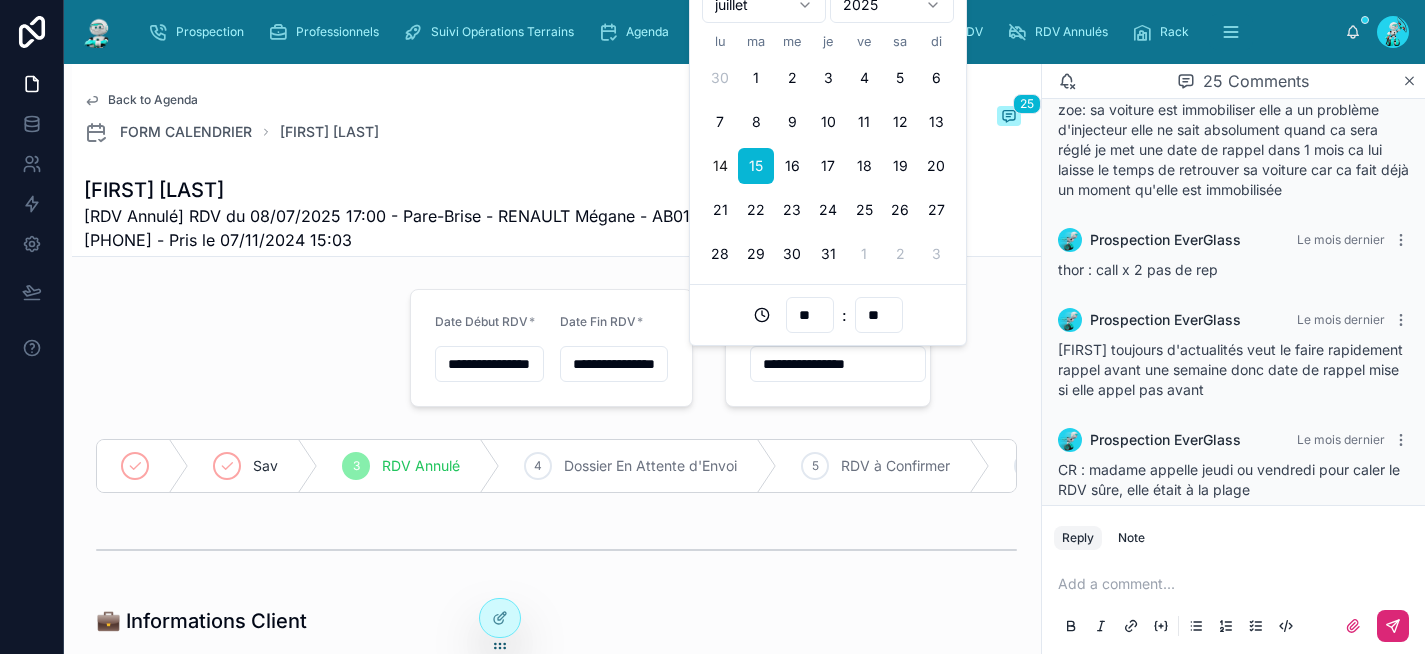drag, startPoint x: 872, startPoint y: 364, endPoint x: 732, endPoint y: 358, distance: 140.12851 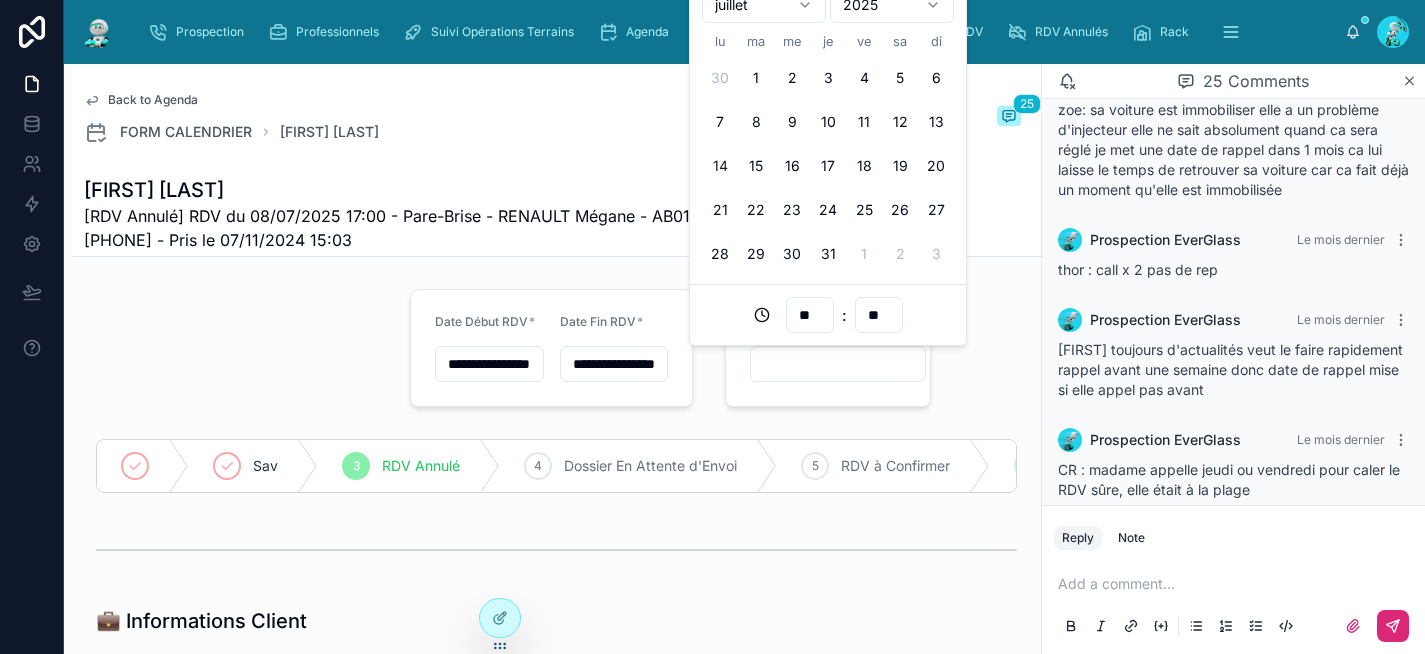type on "**" 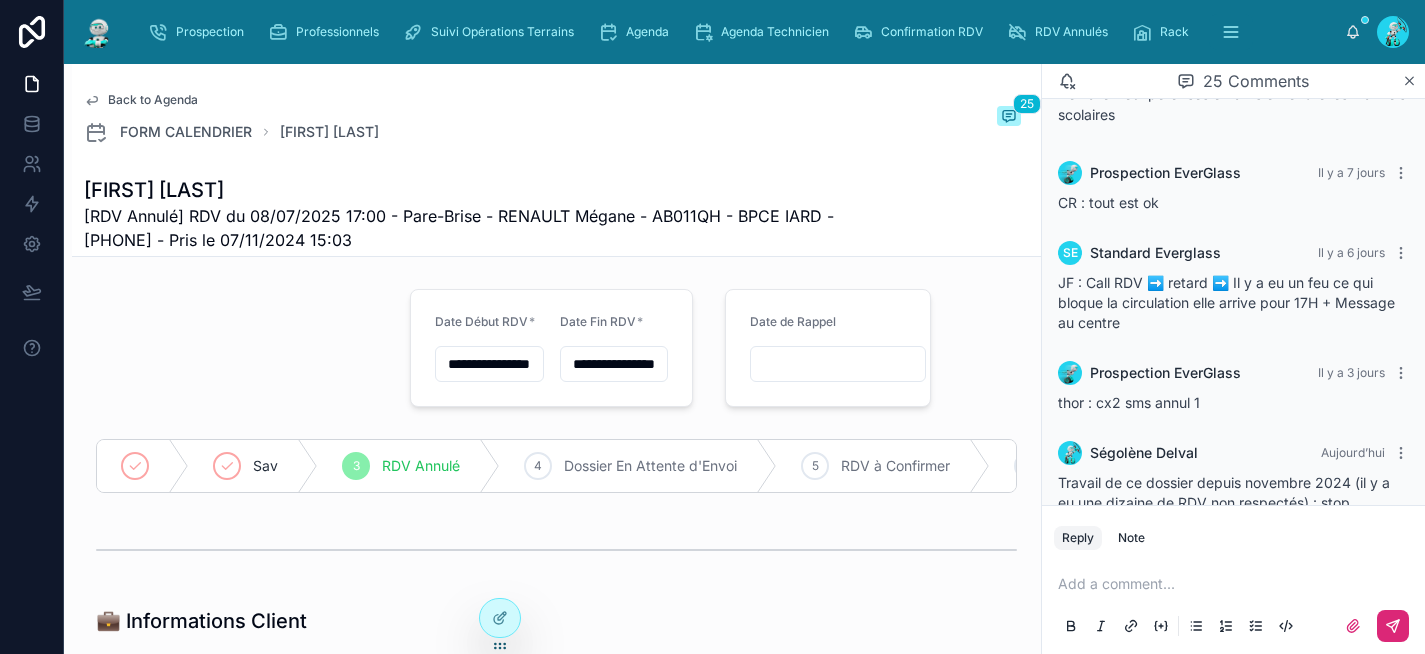scroll, scrollTop: 2371, scrollLeft: 0, axis: vertical 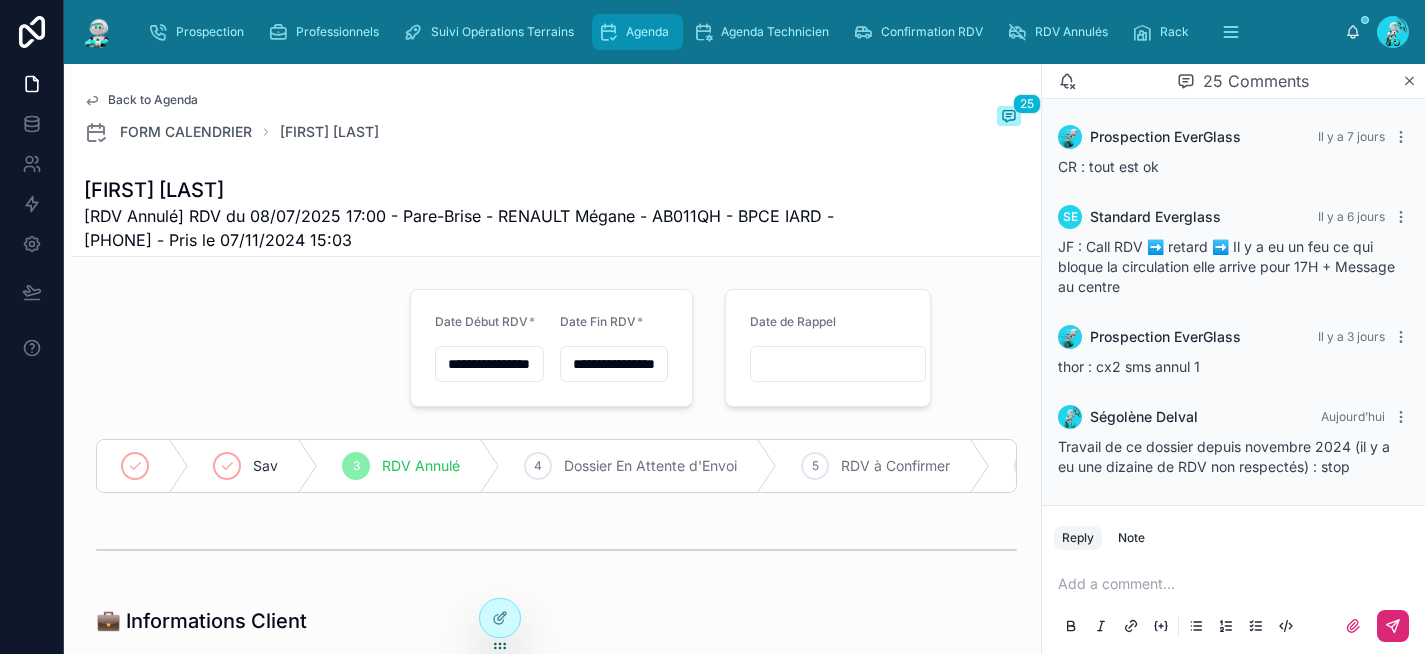 click at bounding box center (608, 32) 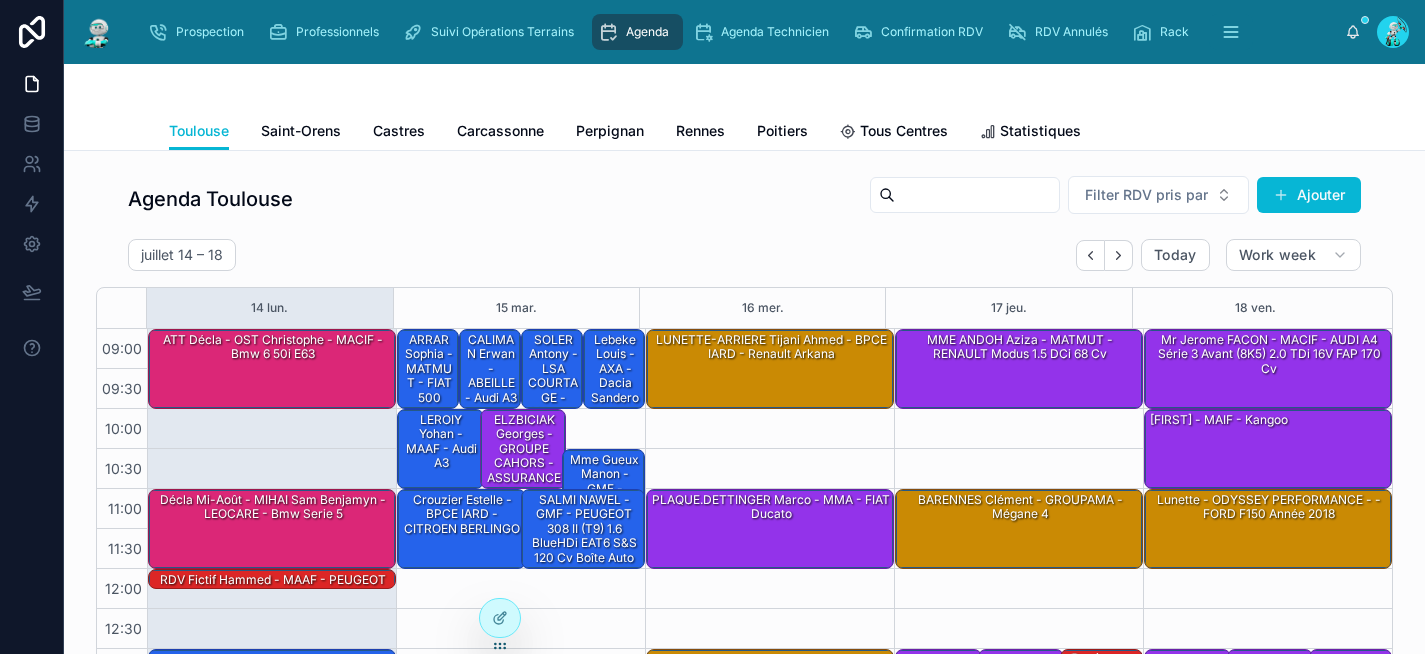 scroll, scrollTop: 332, scrollLeft: 0, axis: vertical 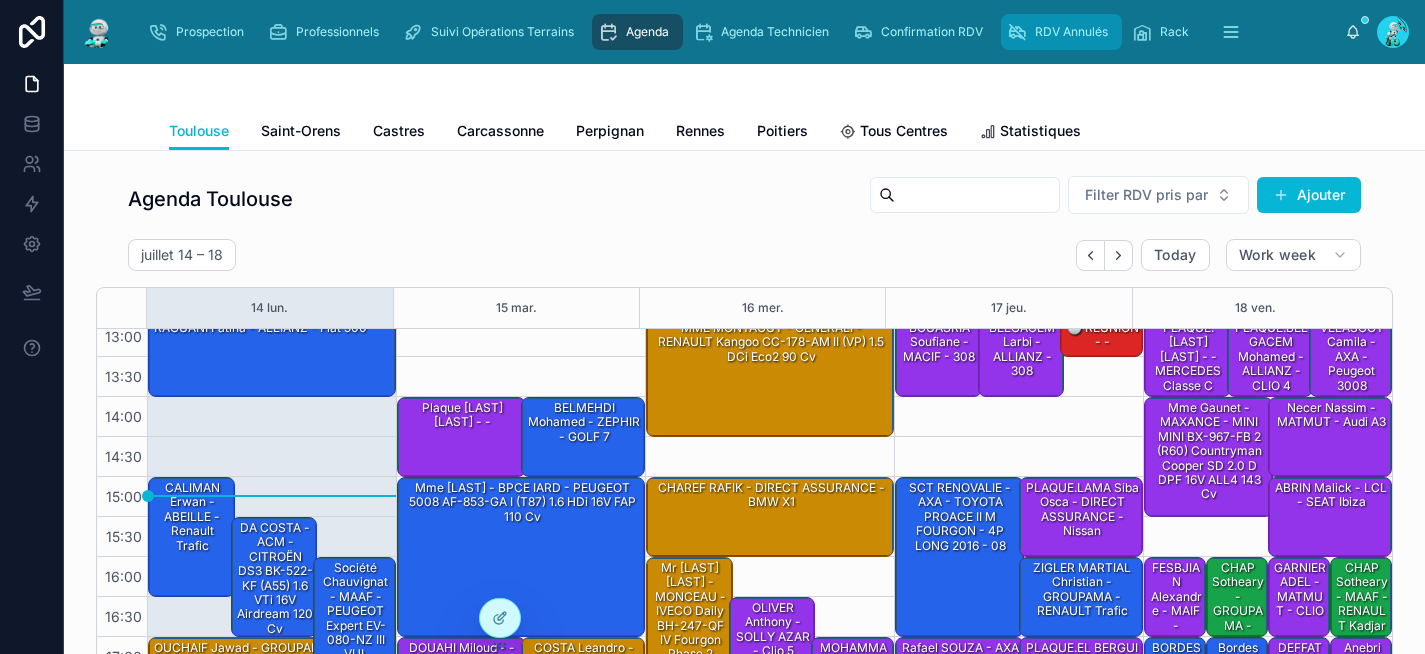 click at bounding box center [1017, 32] 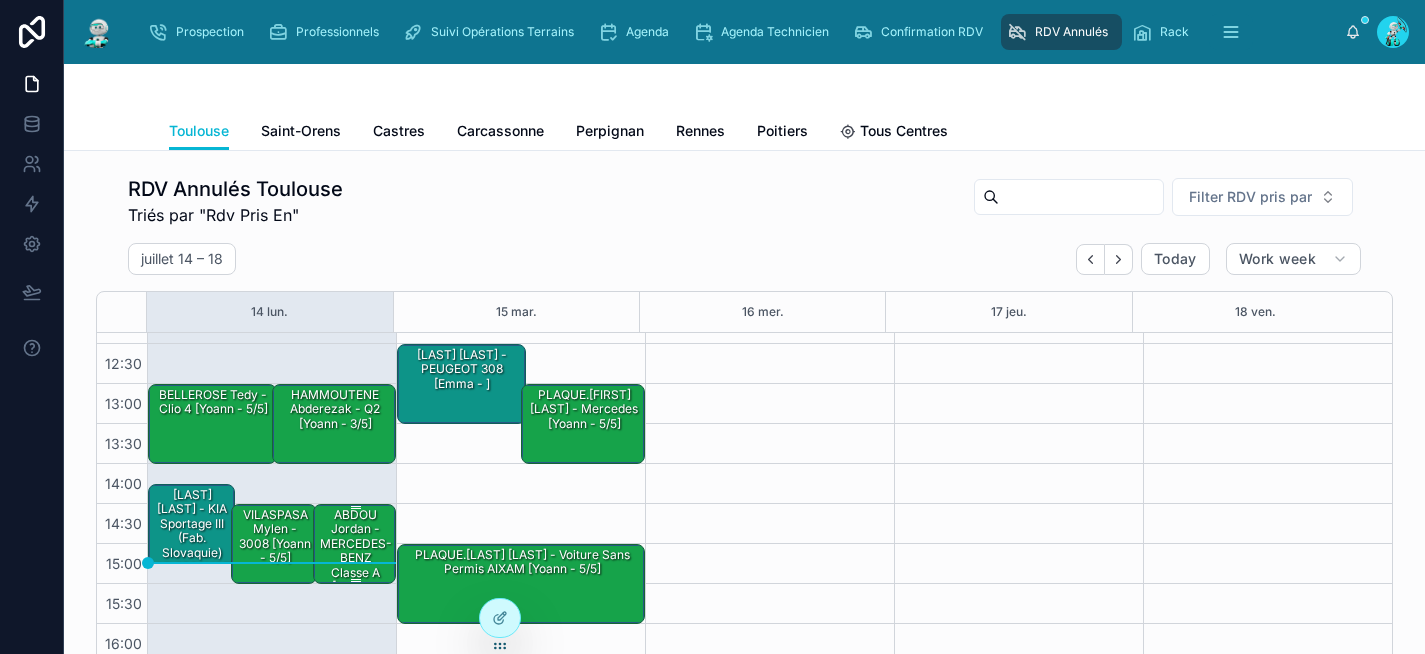 scroll, scrollTop: 270, scrollLeft: 0, axis: vertical 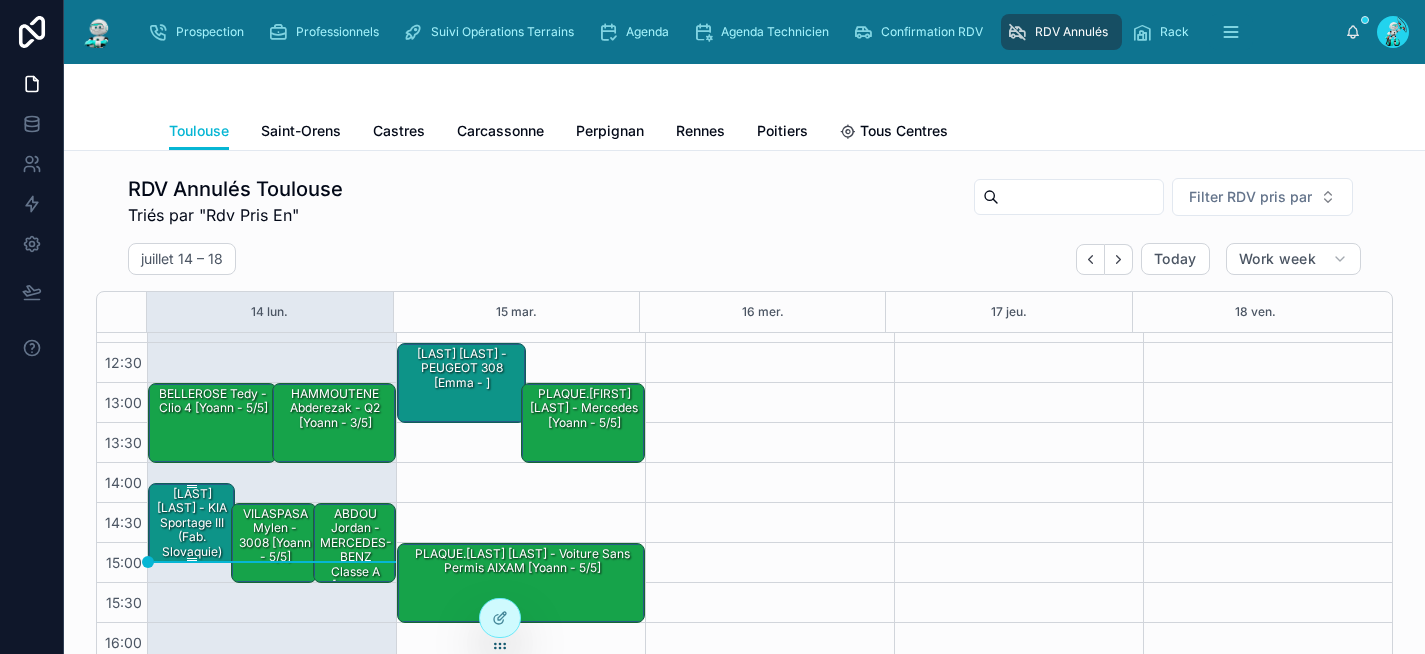 click on "BEZIAT Batiste - KIA Sportage  III (Fab. Slovaquie) 1.7 CRDi VGT 16V DPF 4x2 115 cv [Sabaya - 4/5]" at bounding box center (192, 559) 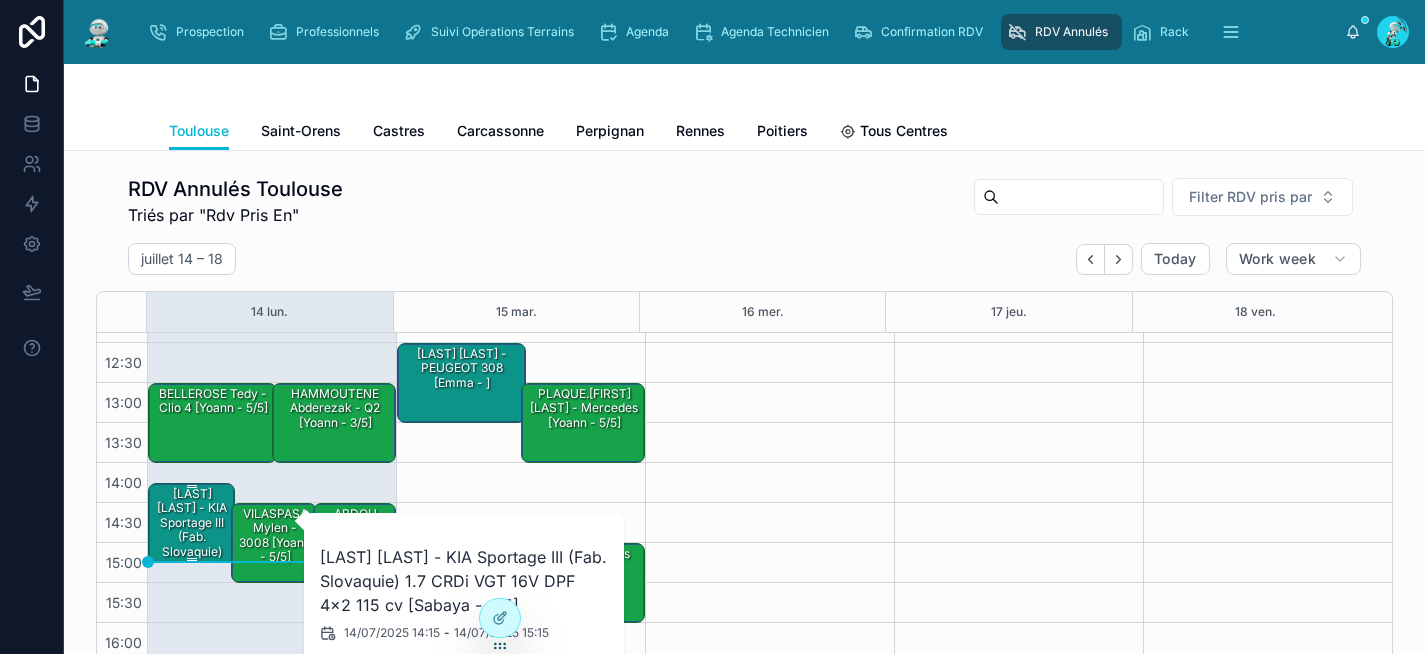 click on "BEZIAT Batiste - KIA Sportage  III (Fab. Slovaquie) 1.7 CRDi VGT 16V DPF 4x2 115 cv [Sabaya - 4/5]" at bounding box center [192, 559] 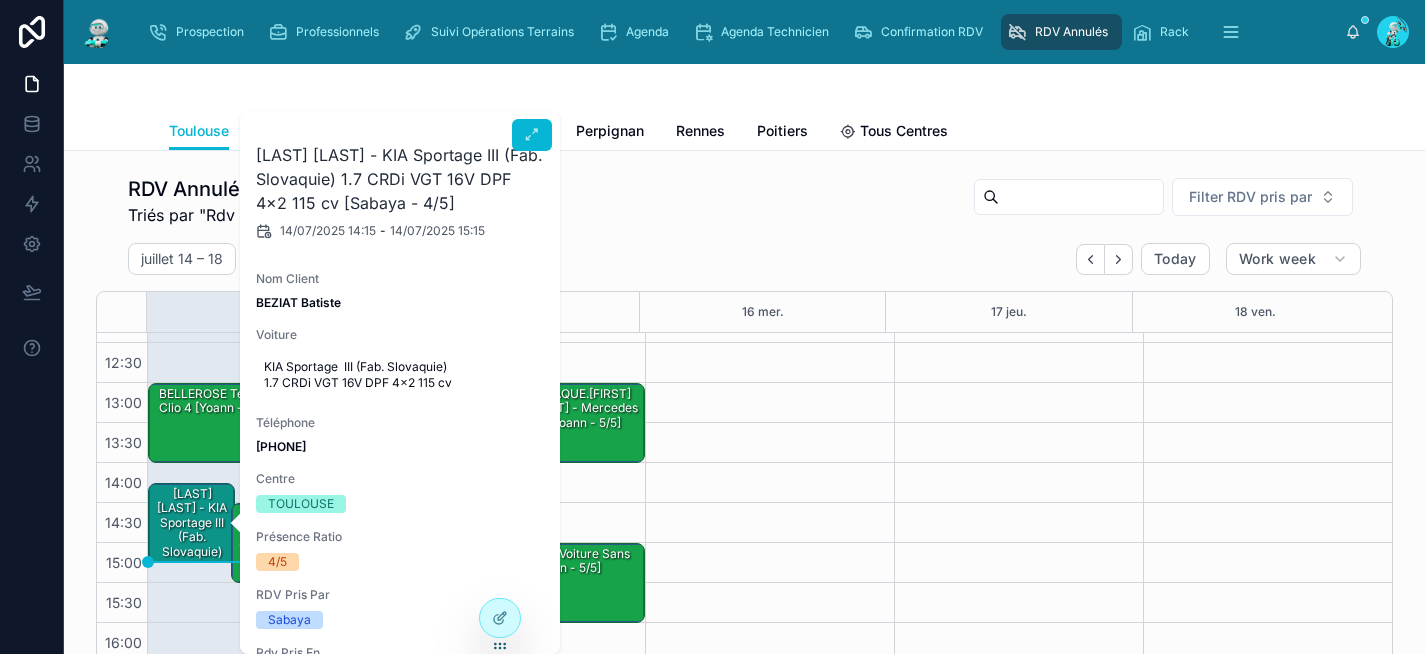 scroll, scrollTop: 0, scrollLeft: 0, axis: both 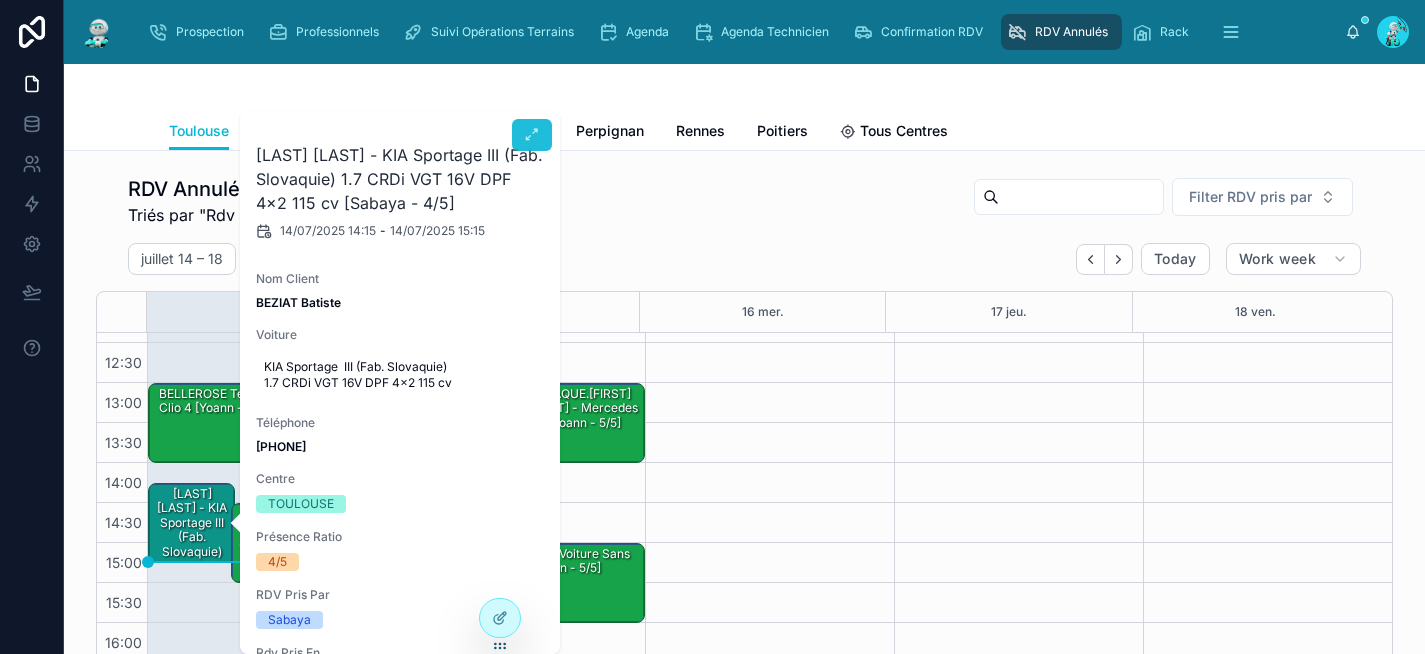 click at bounding box center [532, 135] 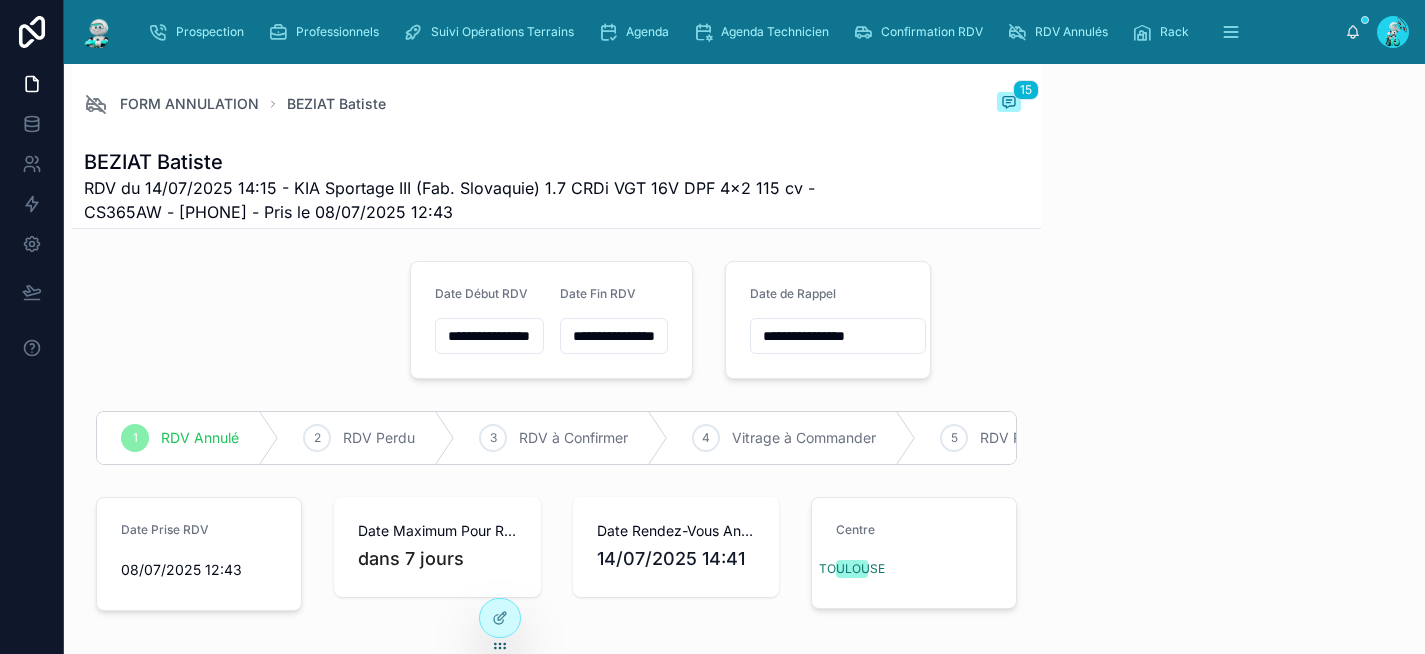 scroll, scrollTop: 330, scrollLeft: 0, axis: vertical 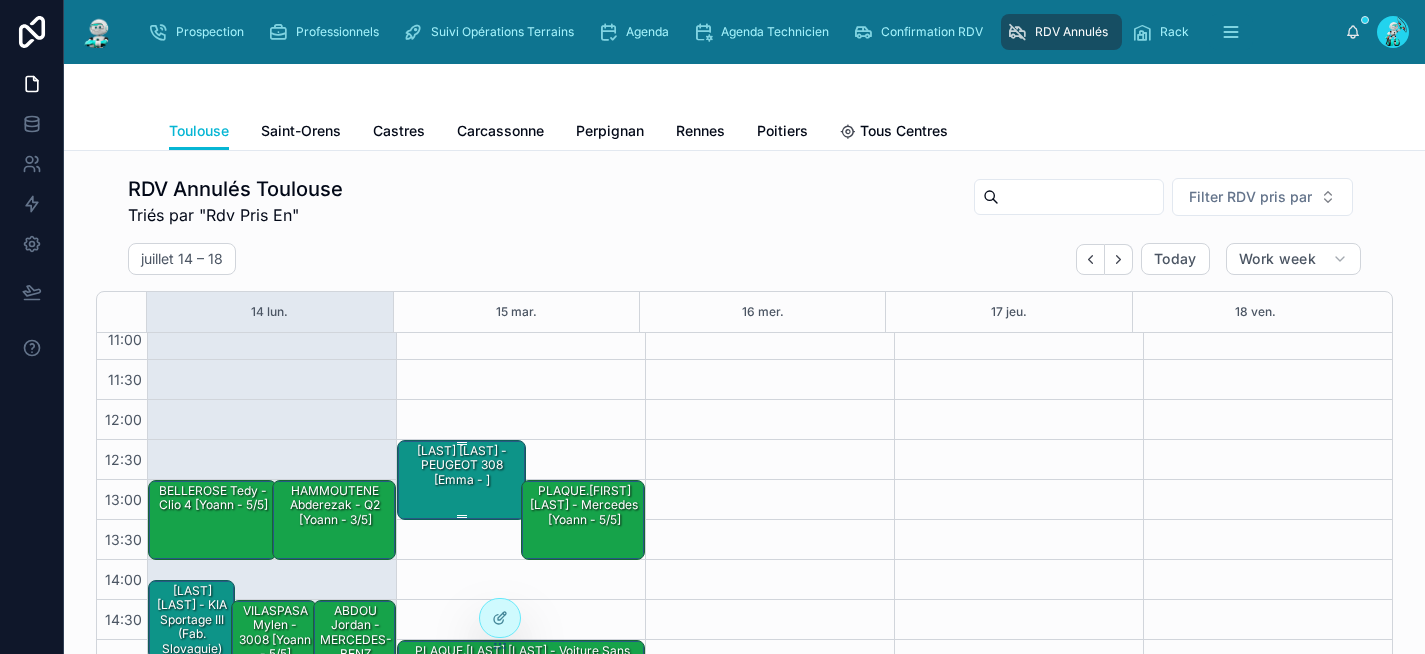 click on "ARRANG Coralie  - PEUGEOT 308 [Emma - ]" at bounding box center [462, 465] 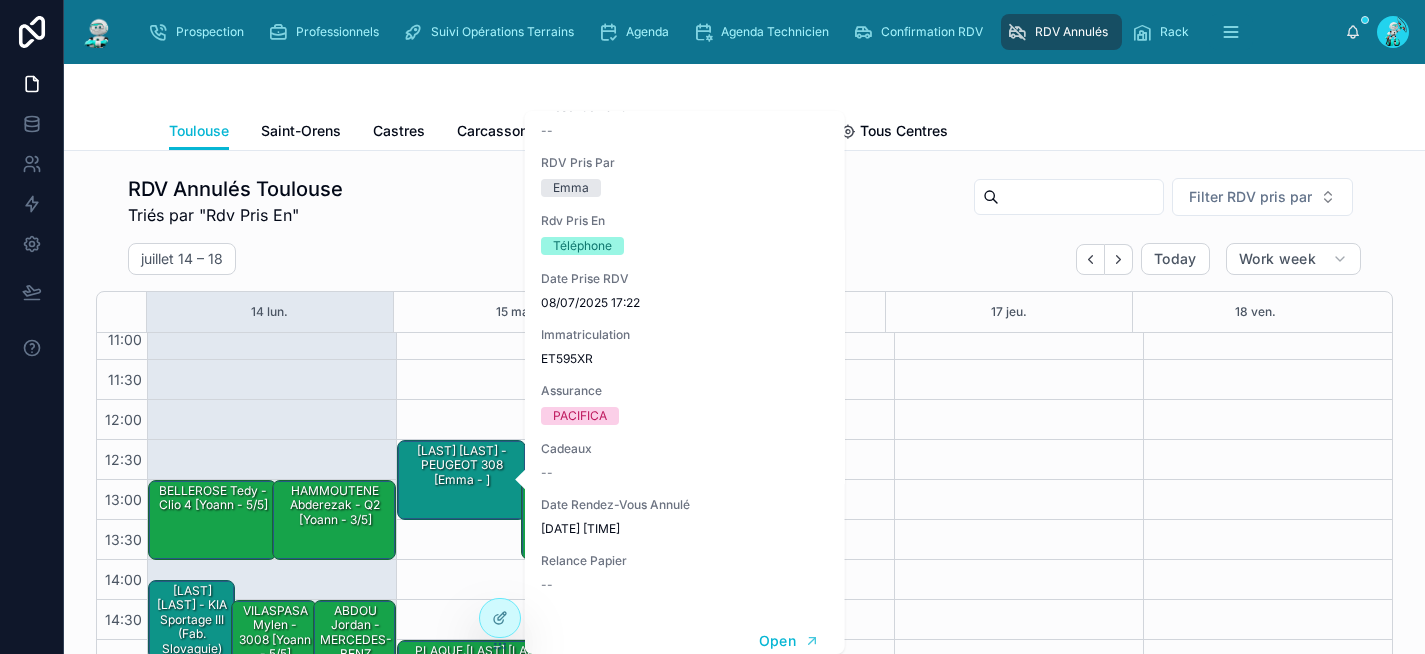 scroll, scrollTop: 409, scrollLeft: 0, axis: vertical 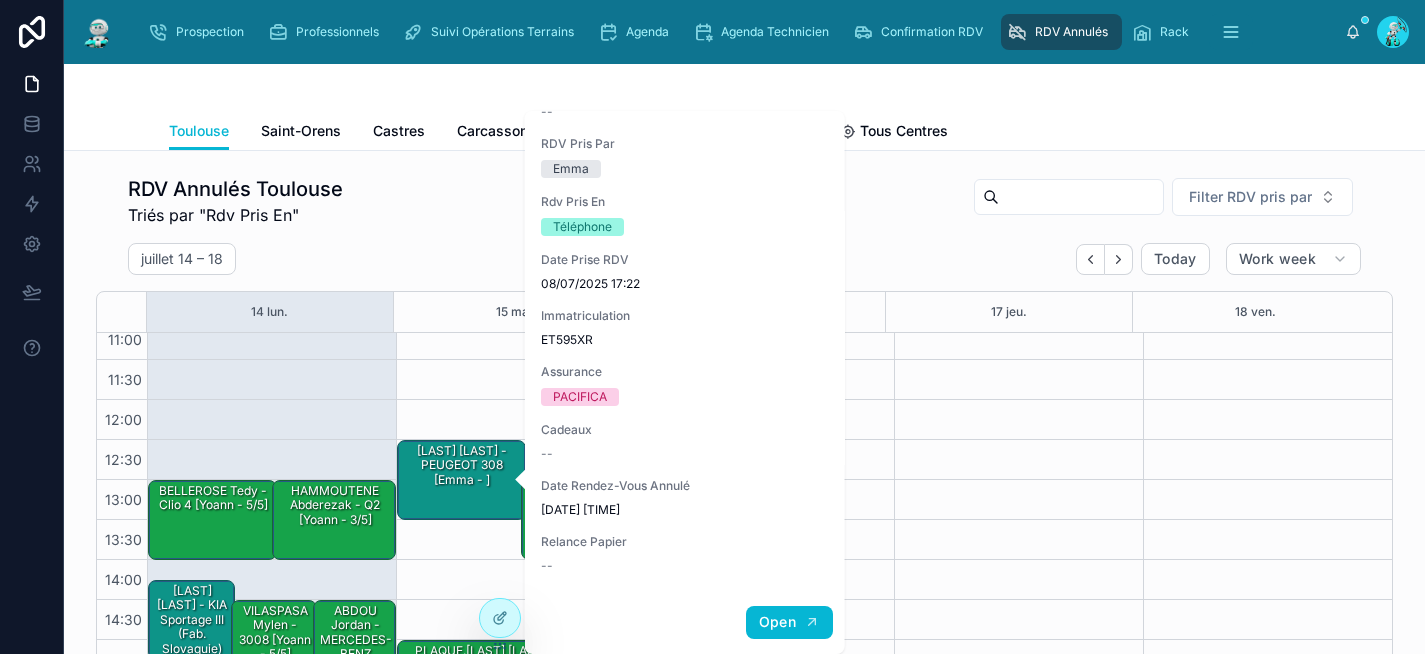 click on "Open" at bounding box center (776, 622) 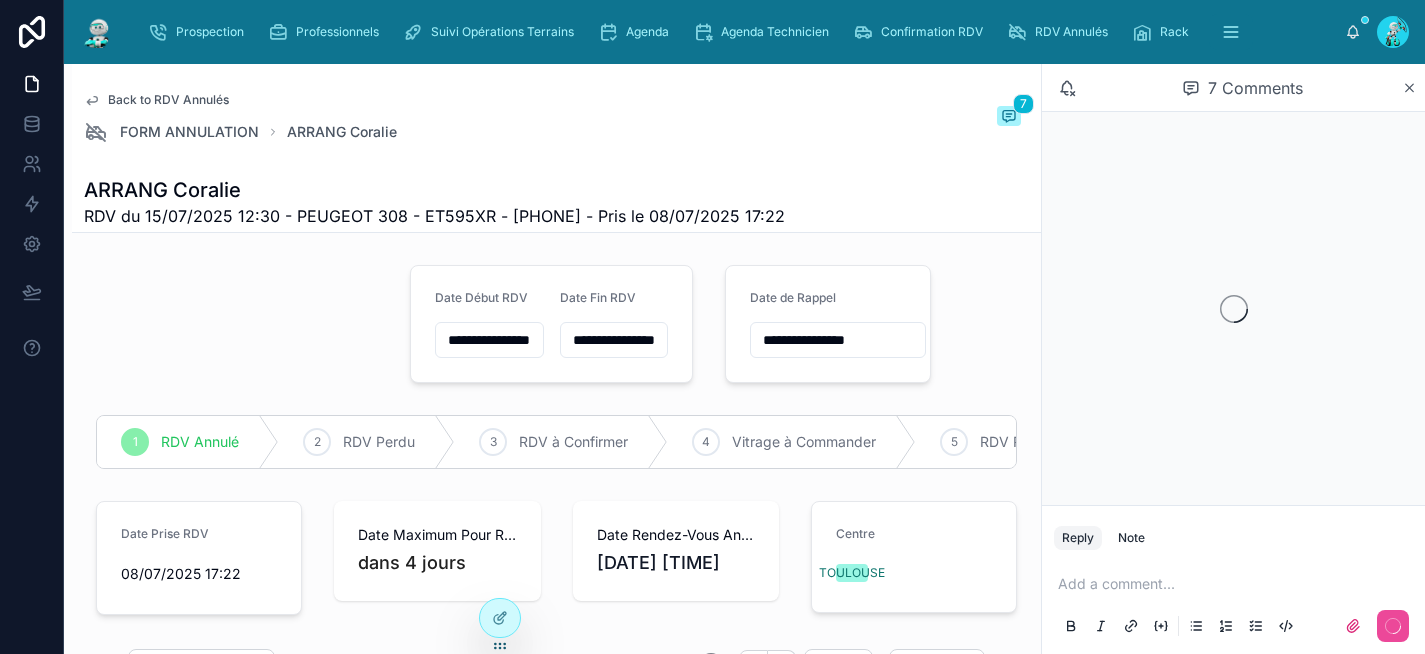 scroll, scrollTop: 0, scrollLeft: 1131, axis: horizontal 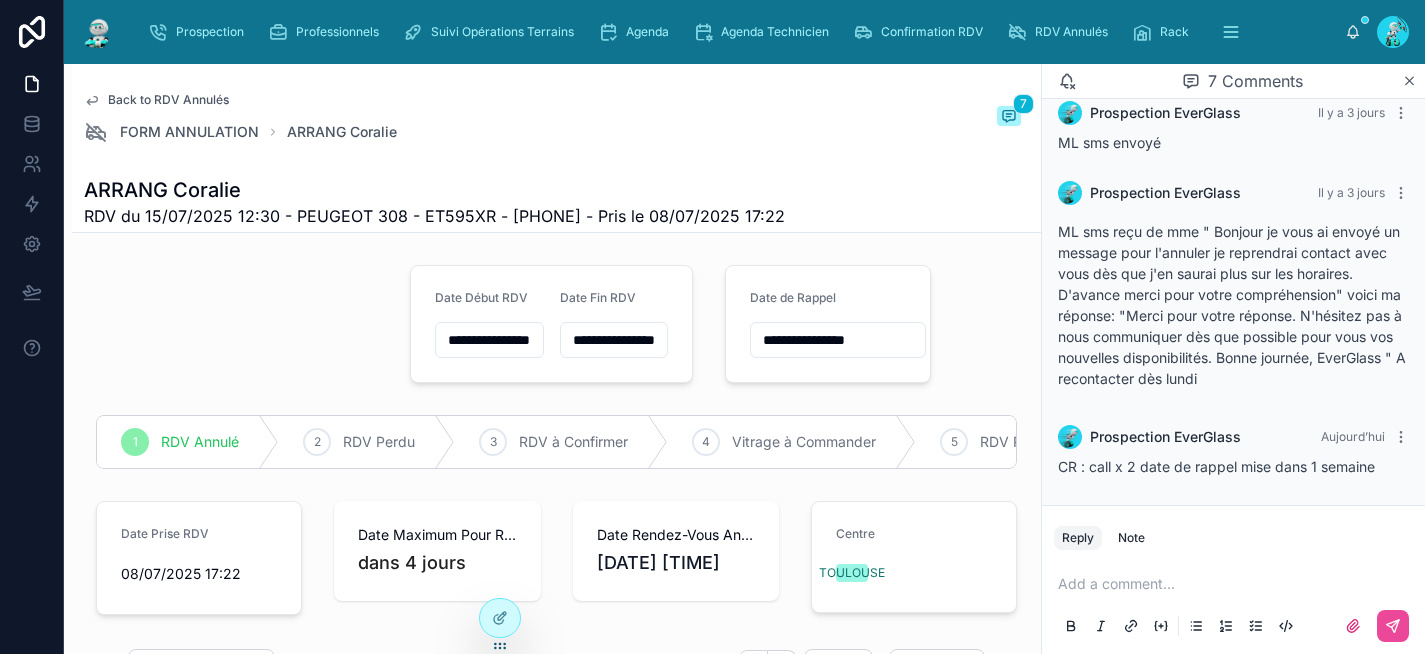 click on "**********" at bounding box center (838, 340) 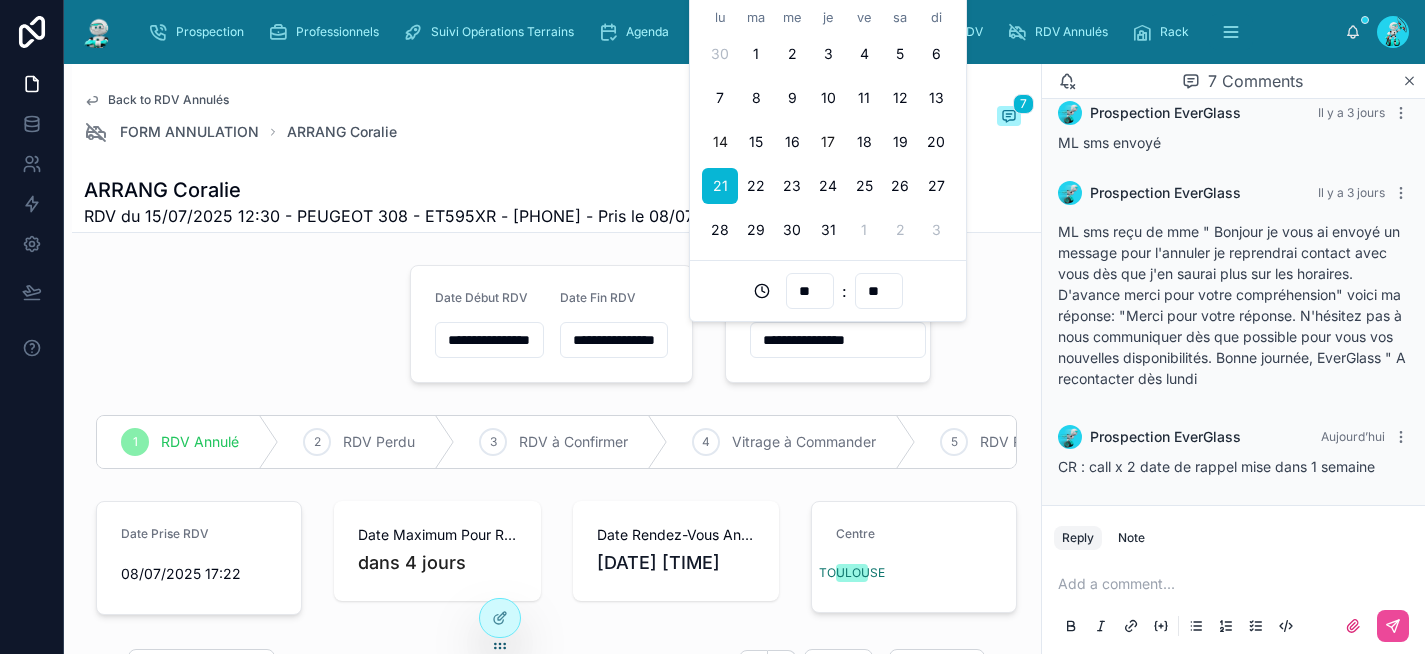 click on "17" at bounding box center [828, 142] 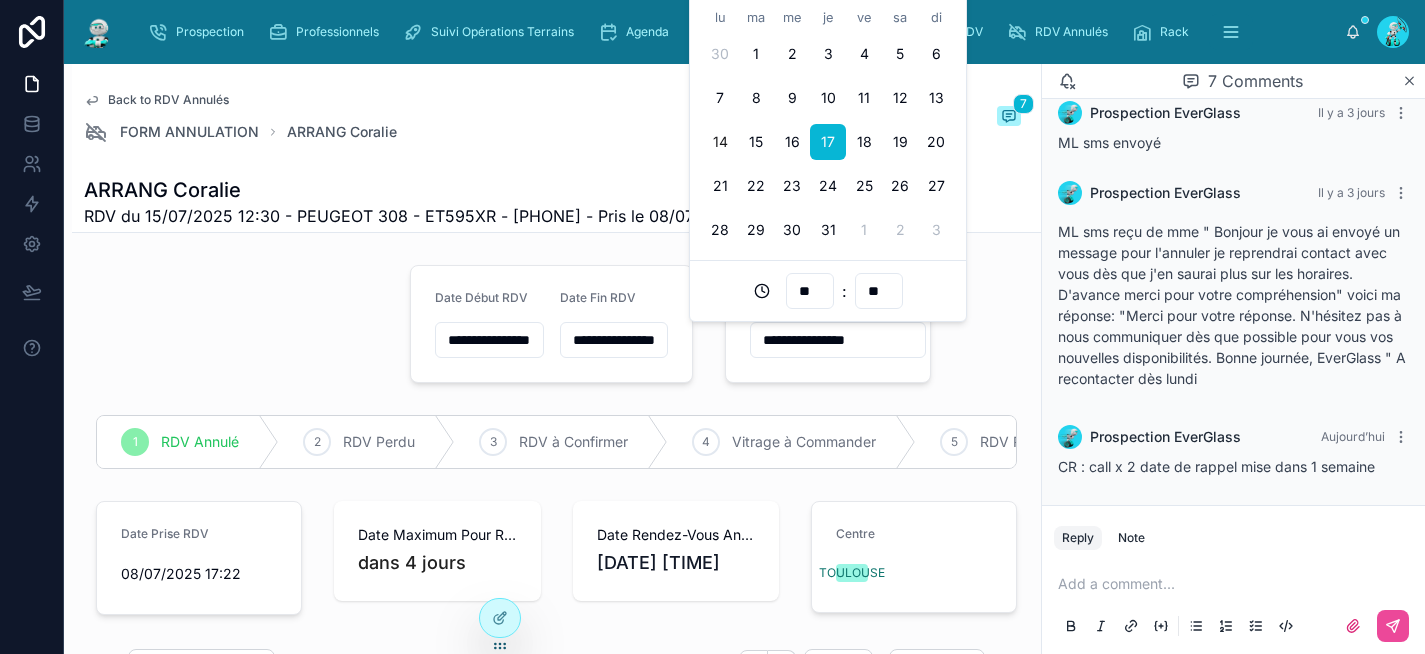 type on "**********" 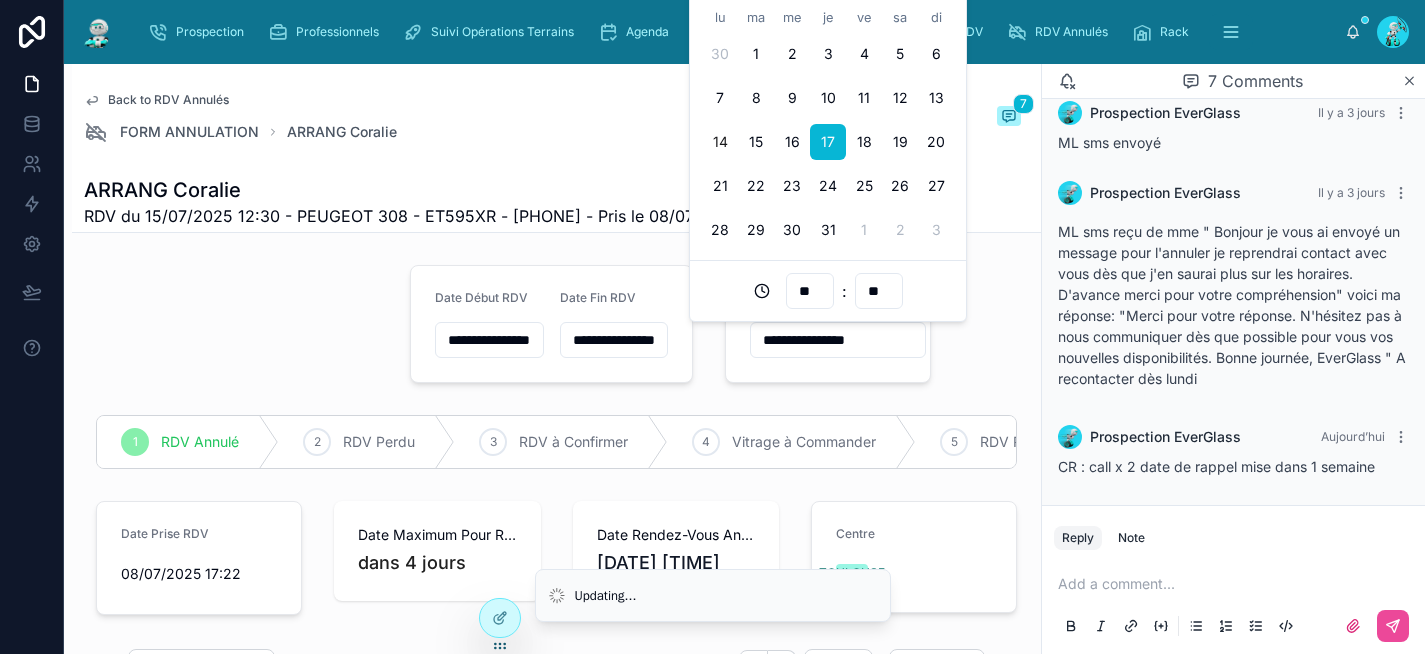click at bounding box center (1237, 584) 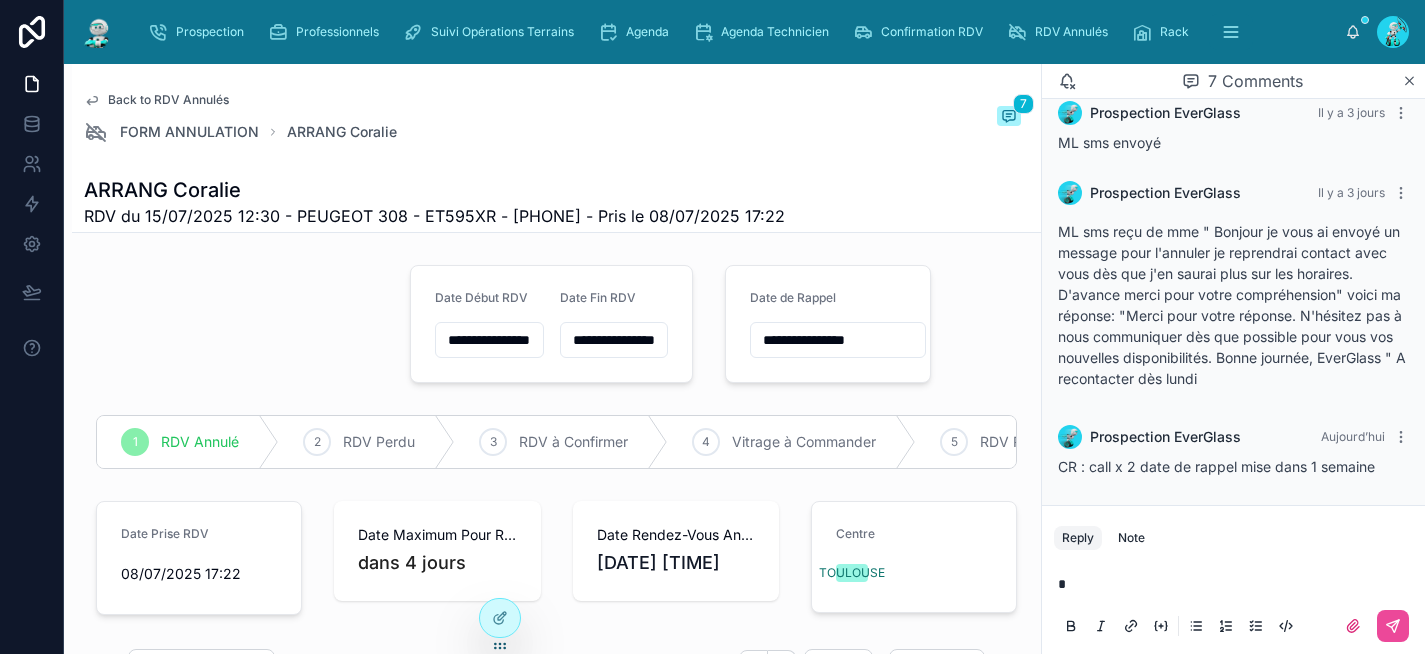 type 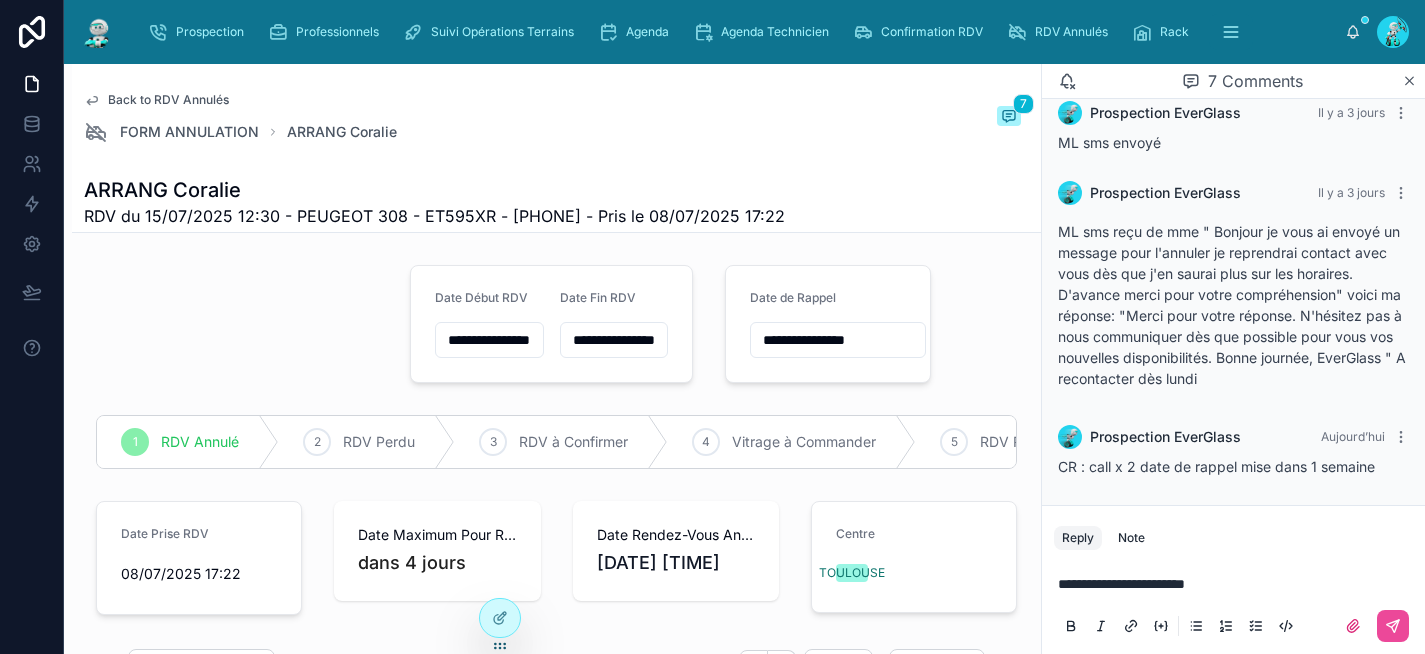 click on "**********" at bounding box center [1121, 584] 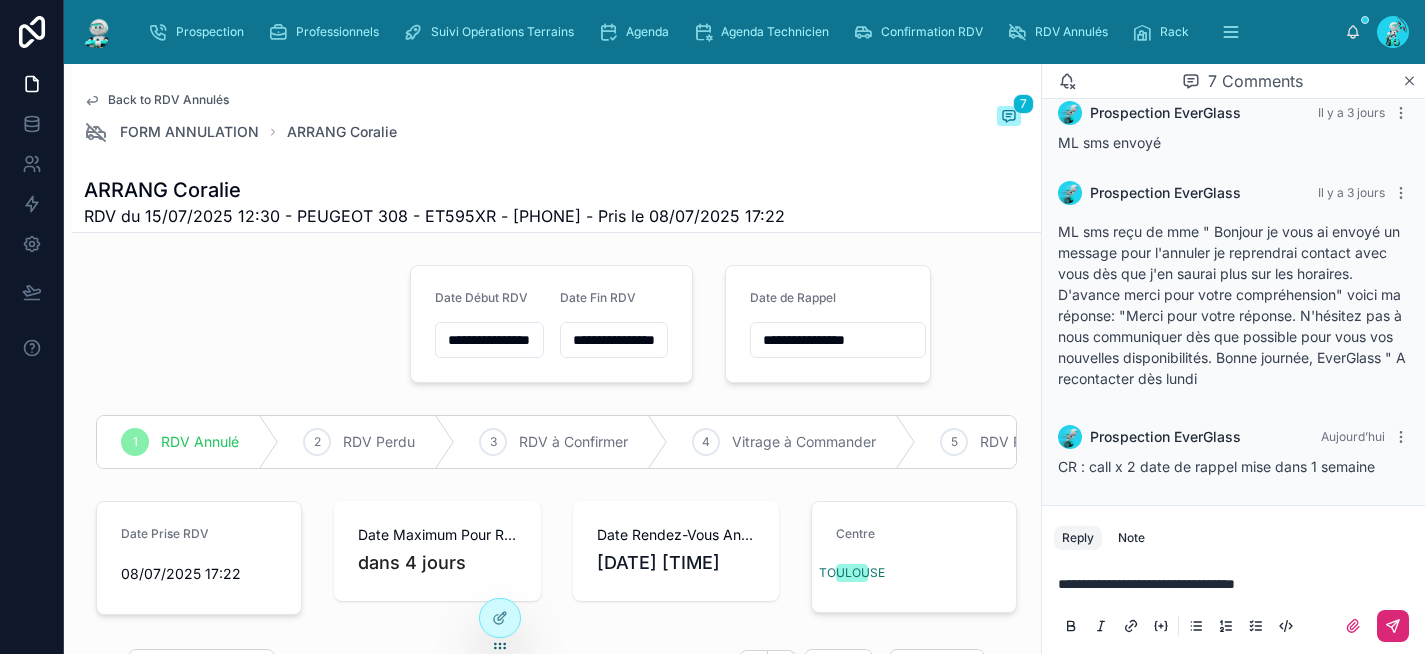 click 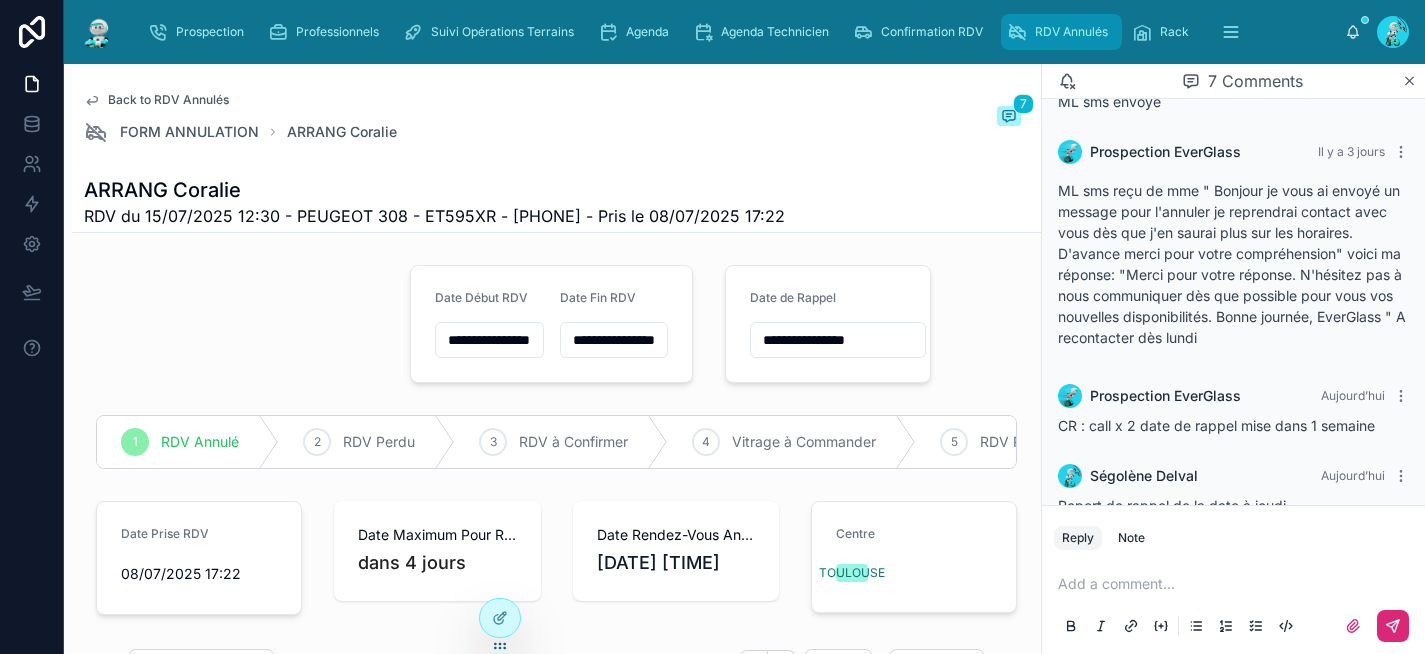click at bounding box center (1017, 32) 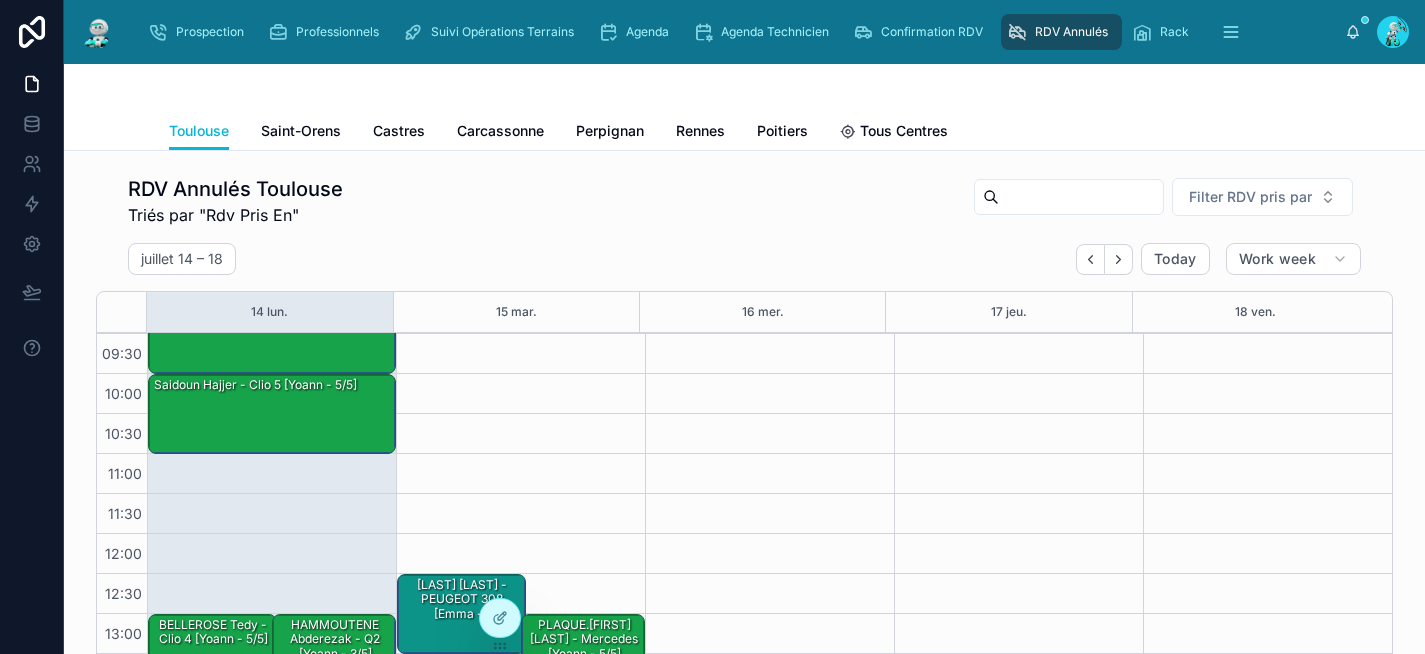 scroll, scrollTop: 0, scrollLeft: 0, axis: both 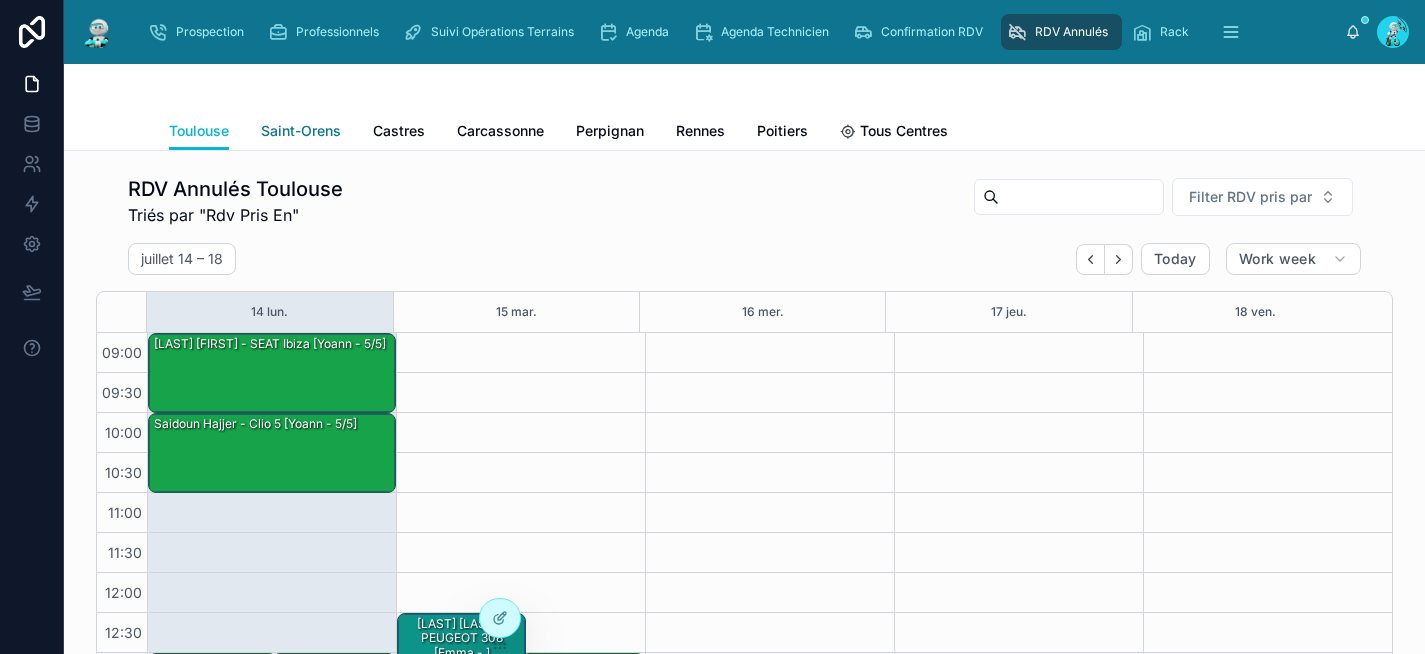 click on "Saint-Orens" at bounding box center [301, 131] 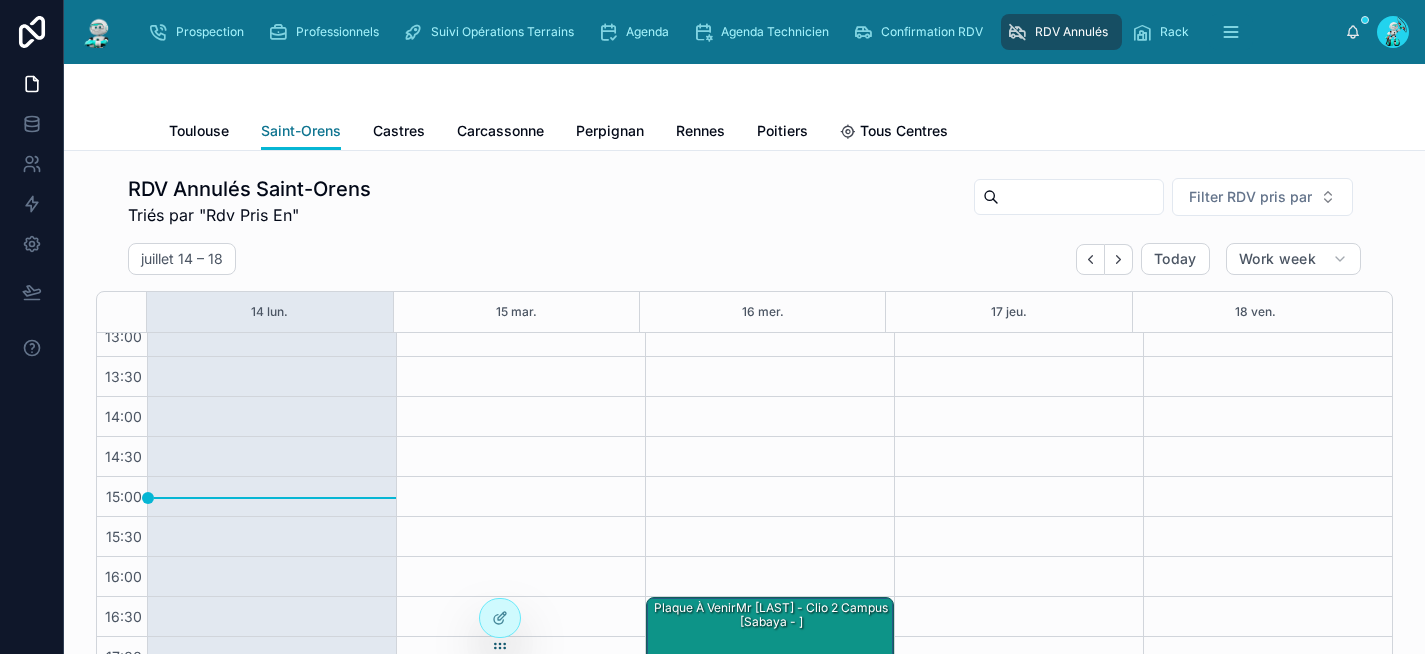 scroll, scrollTop: 0, scrollLeft: 0, axis: both 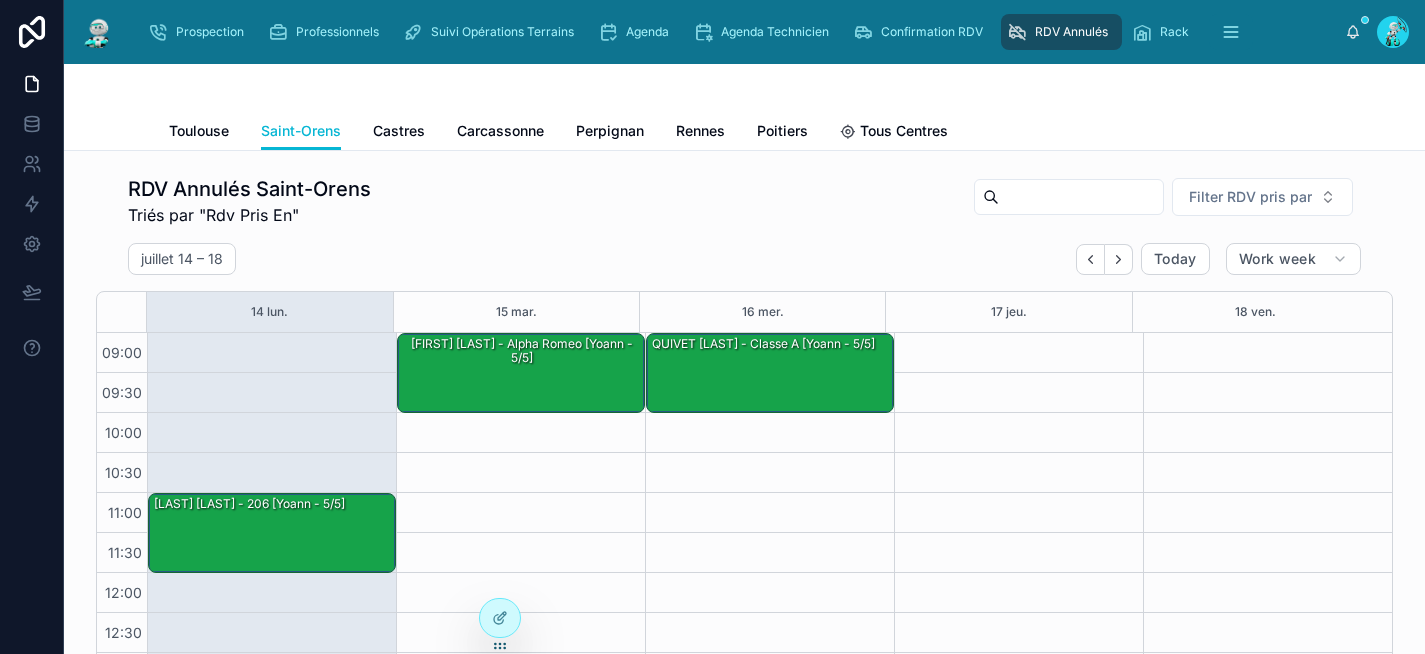 click on "QUIVET Cyprien - Alpha romeo  [Yoann - 5/5]" at bounding box center (522, 372) 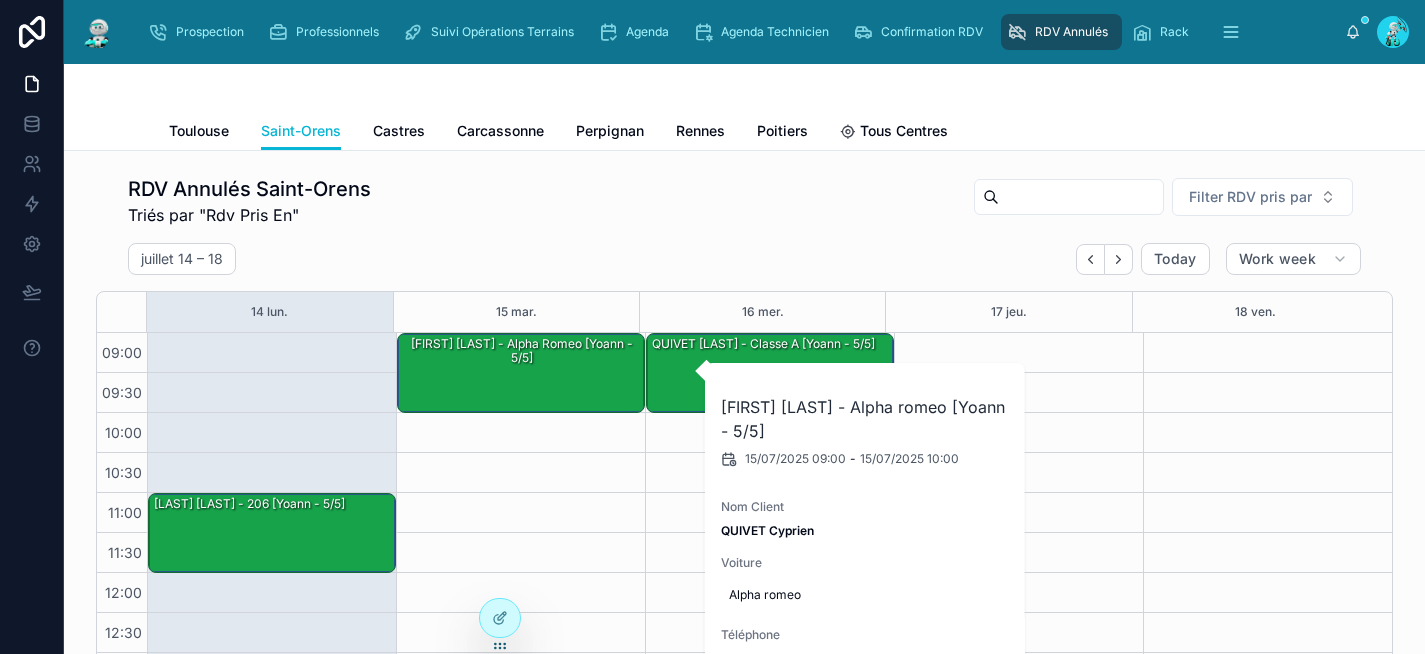 click on "09:00 – 10:00 QUIVET Cyprien - Alpha romeo  [Yoann - 5/5]" at bounding box center (520, 693) 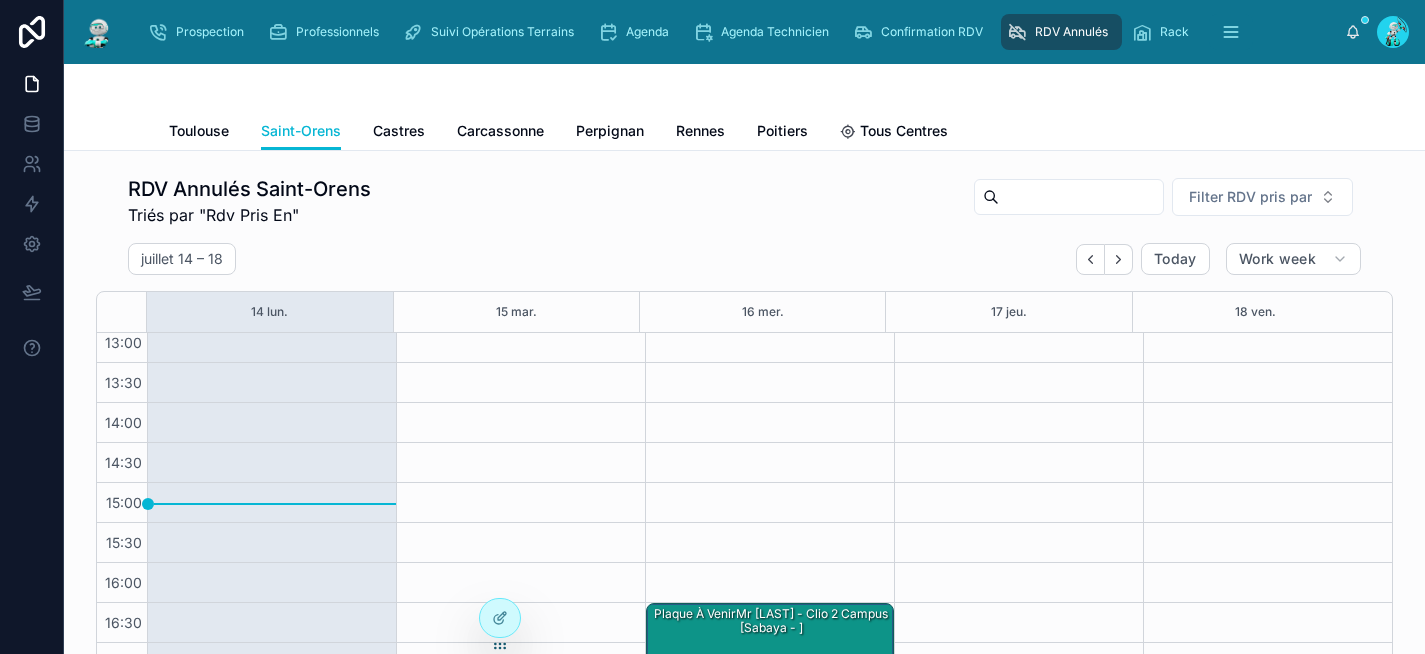 scroll, scrollTop: 336, scrollLeft: 0, axis: vertical 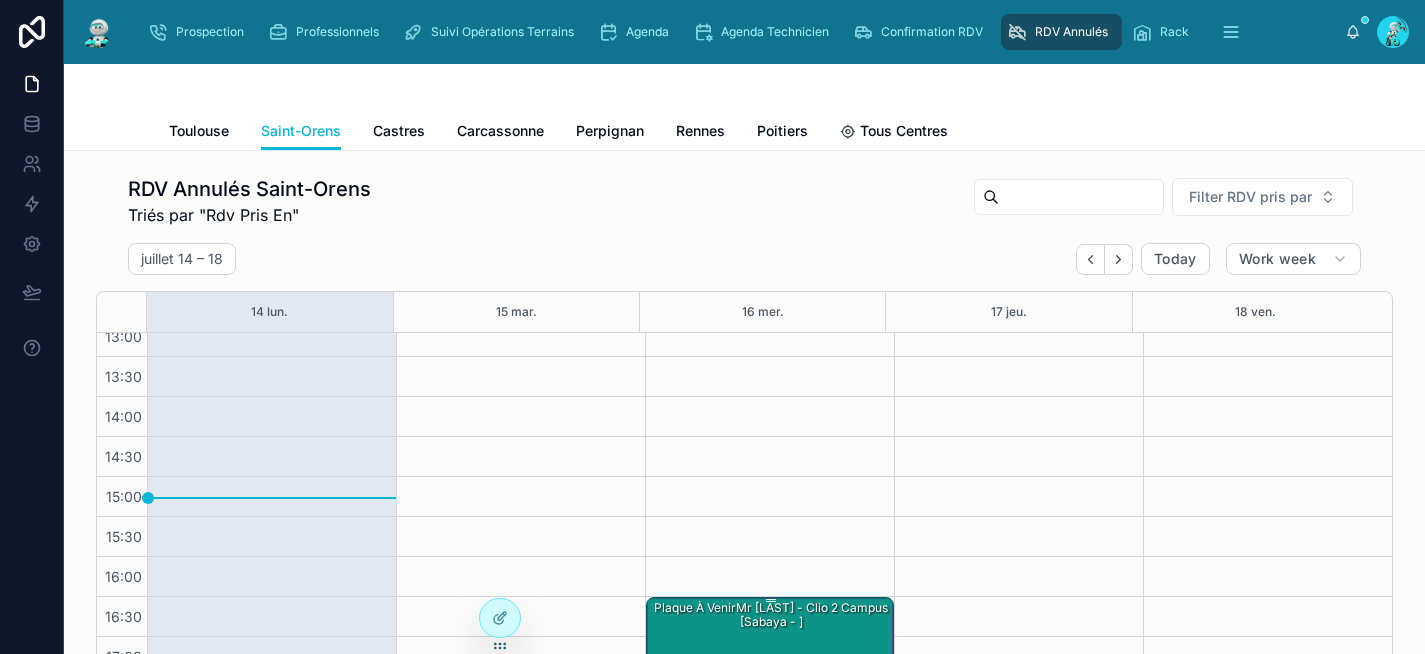 click on "Plaque à venirMr Formosa - Clio 2 Campus [Sabaya - ]" at bounding box center (771, 615) 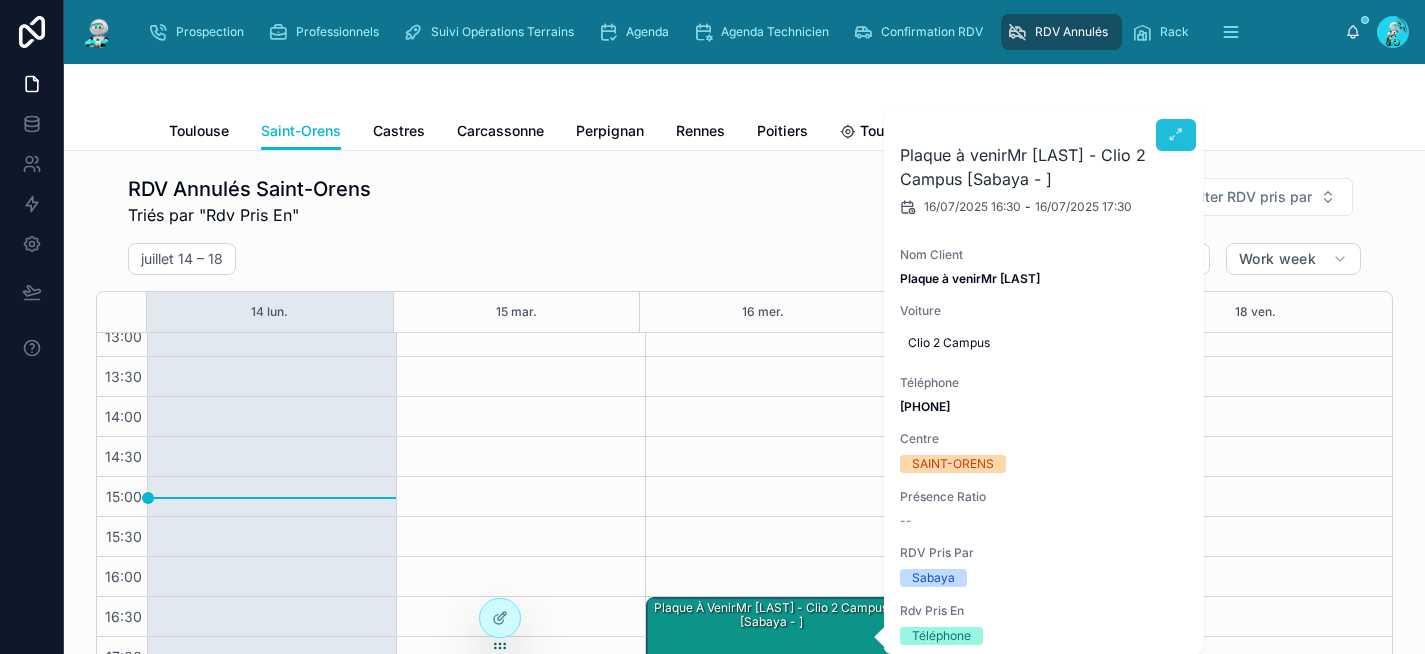 click at bounding box center [1176, 135] 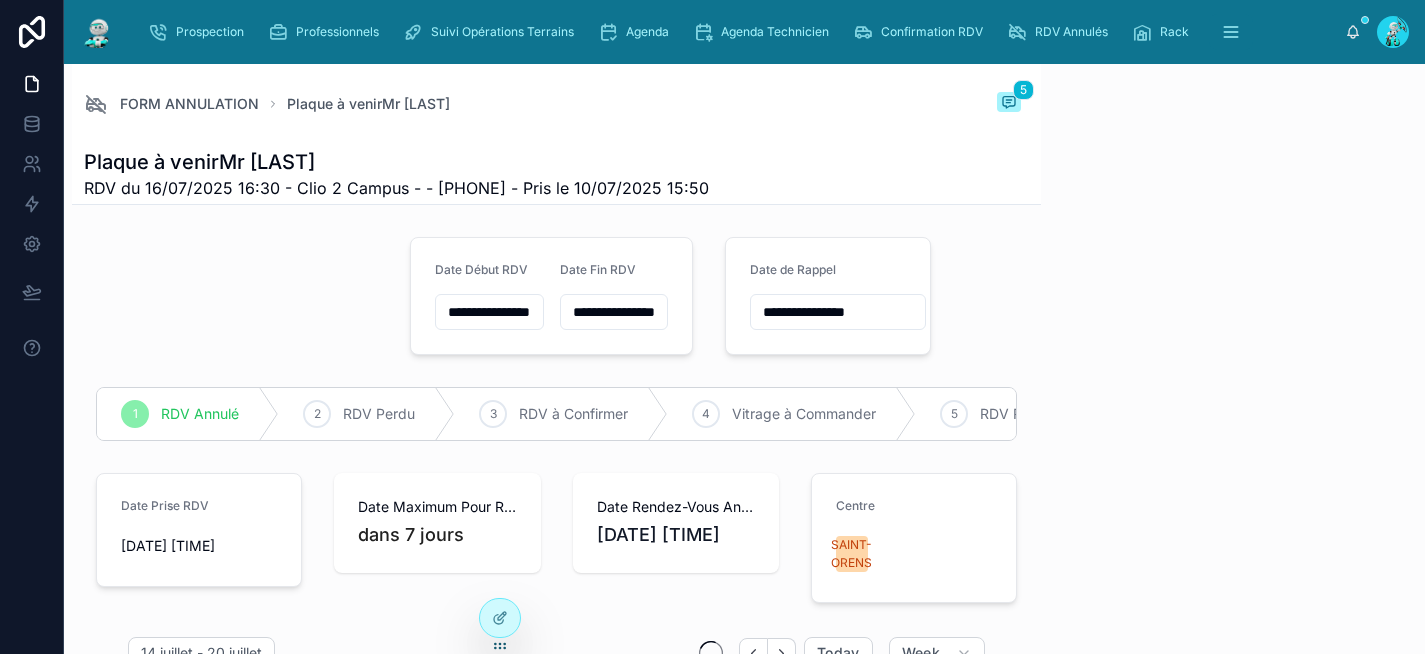 scroll, scrollTop: 0, scrollLeft: 1131, axis: horizontal 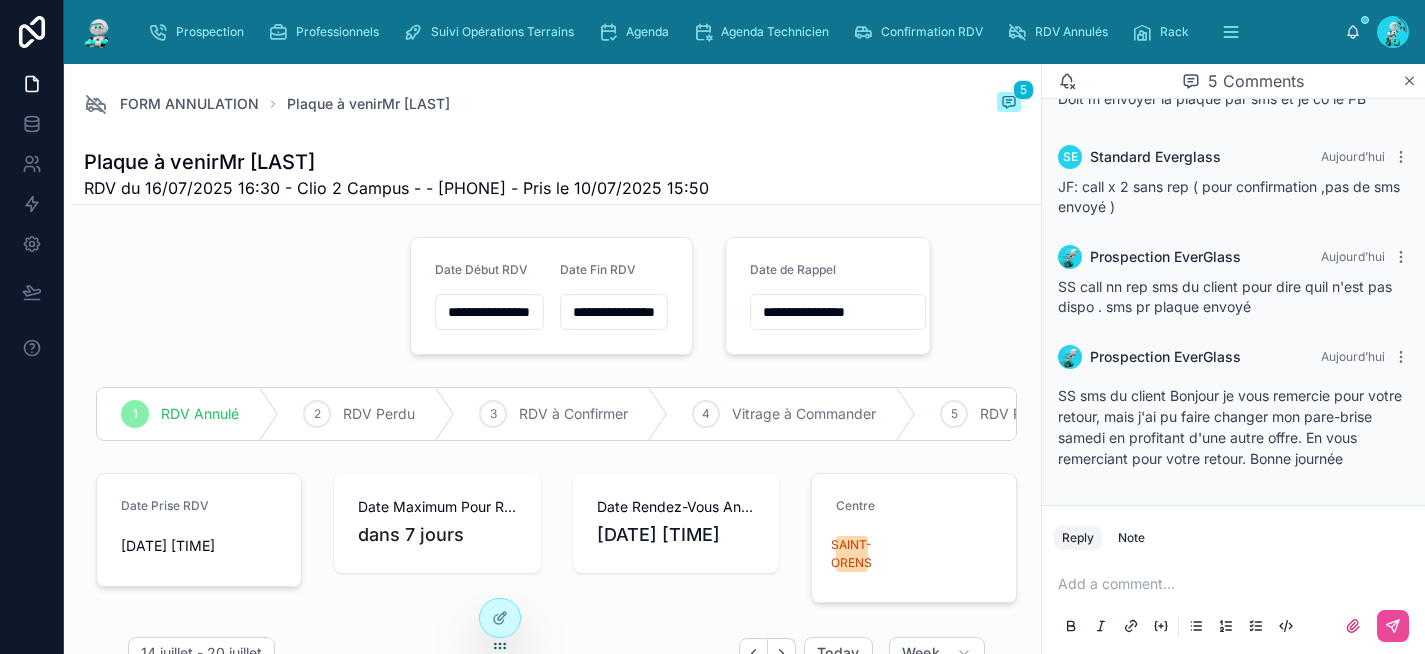 click on "**********" at bounding box center (556, 1786) 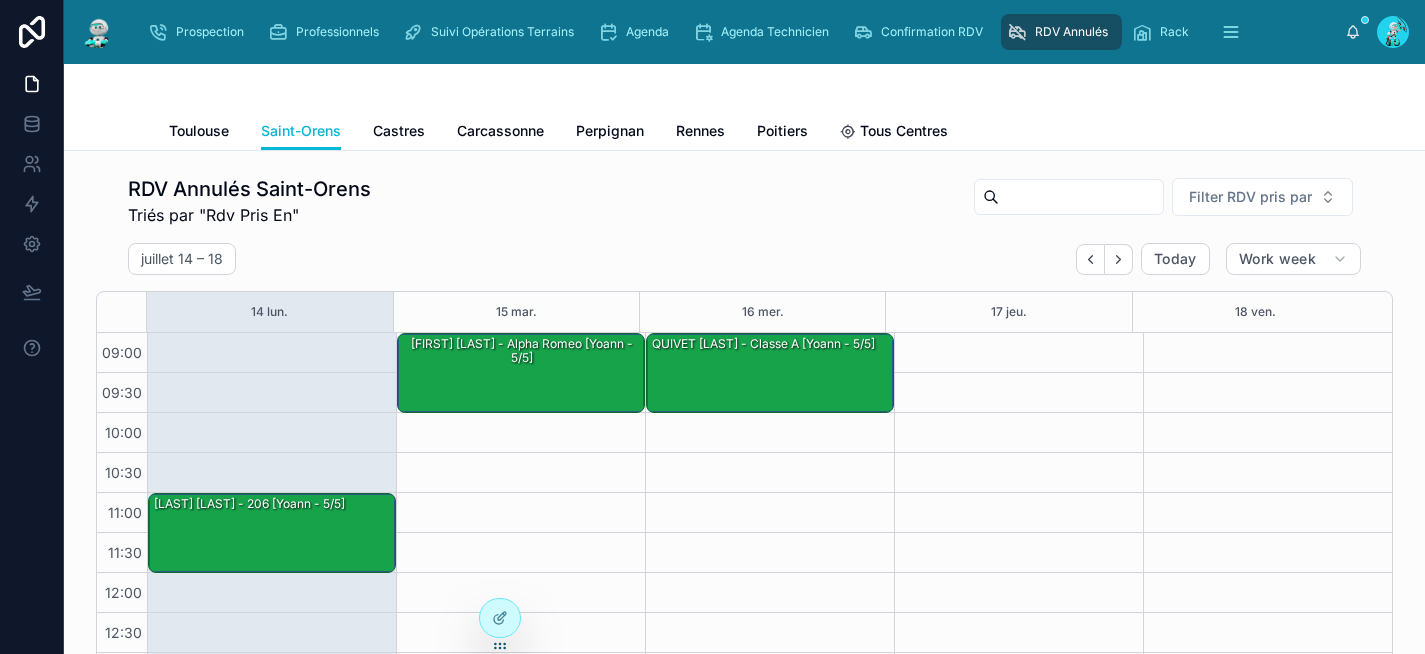 scroll, scrollTop: 336, scrollLeft: 0, axis: vertical 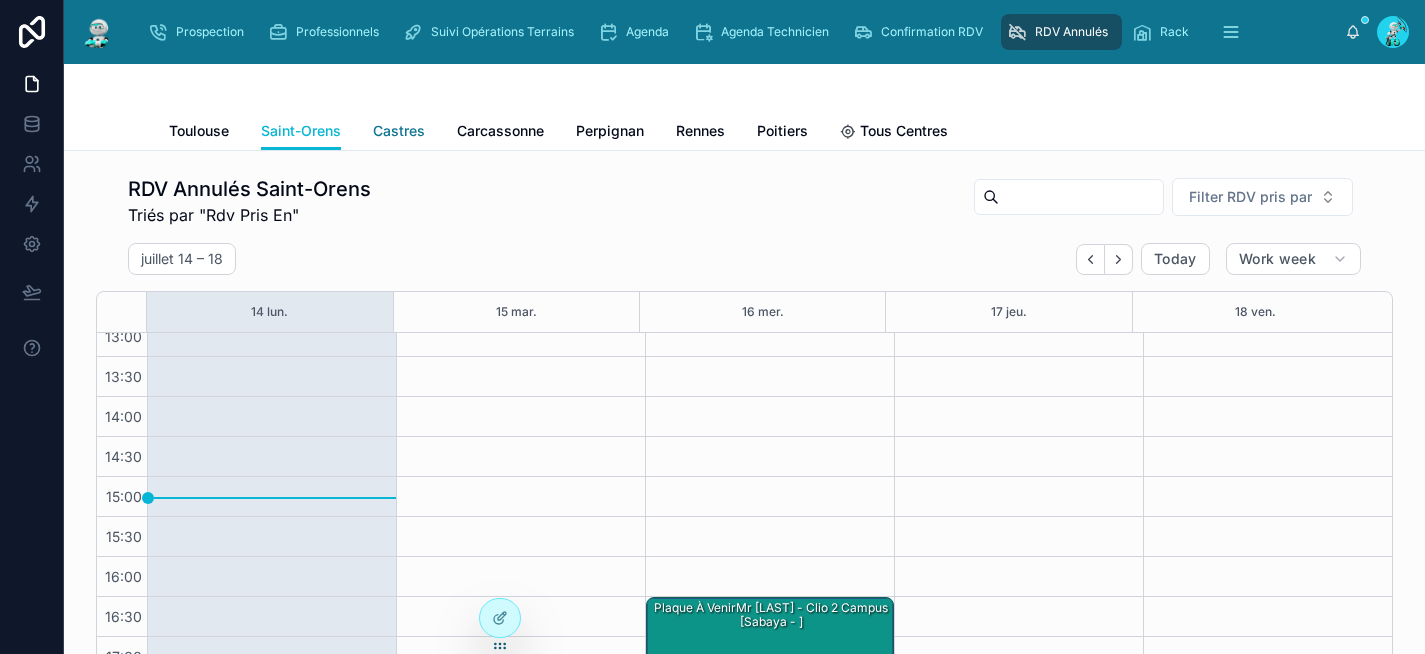 click on "Castres" at bounding box center (399, 131) 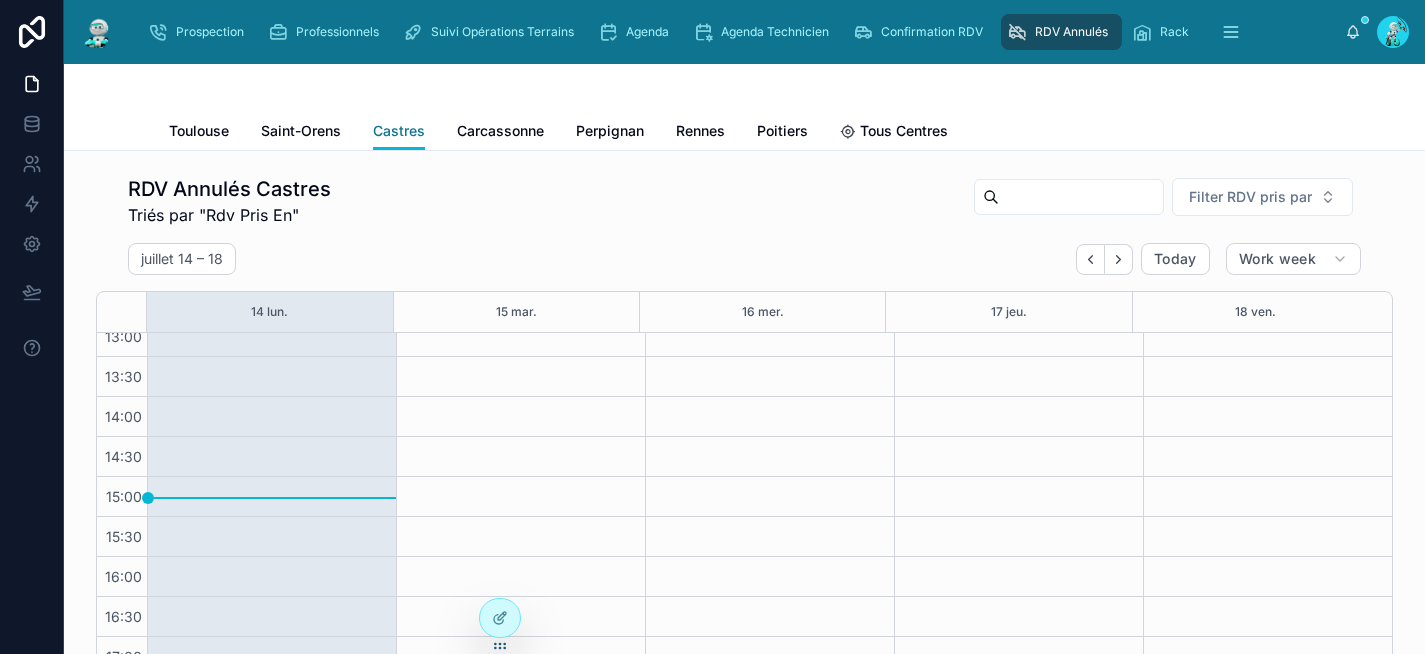 scroll, scrollTop: 0, scrollLeft: 0, axis: both 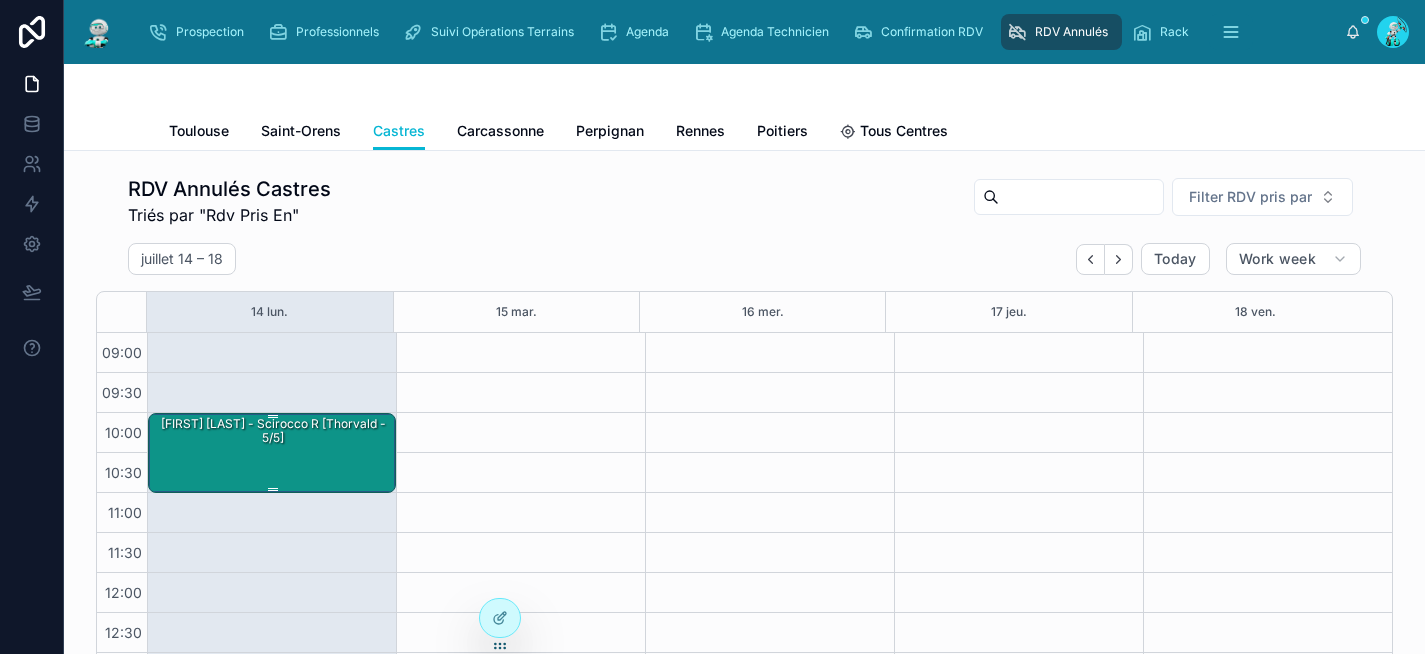 click on "cida Brandon  - Scirocco R [Thorvald - 5/5]" at bounding box center (273, 452) 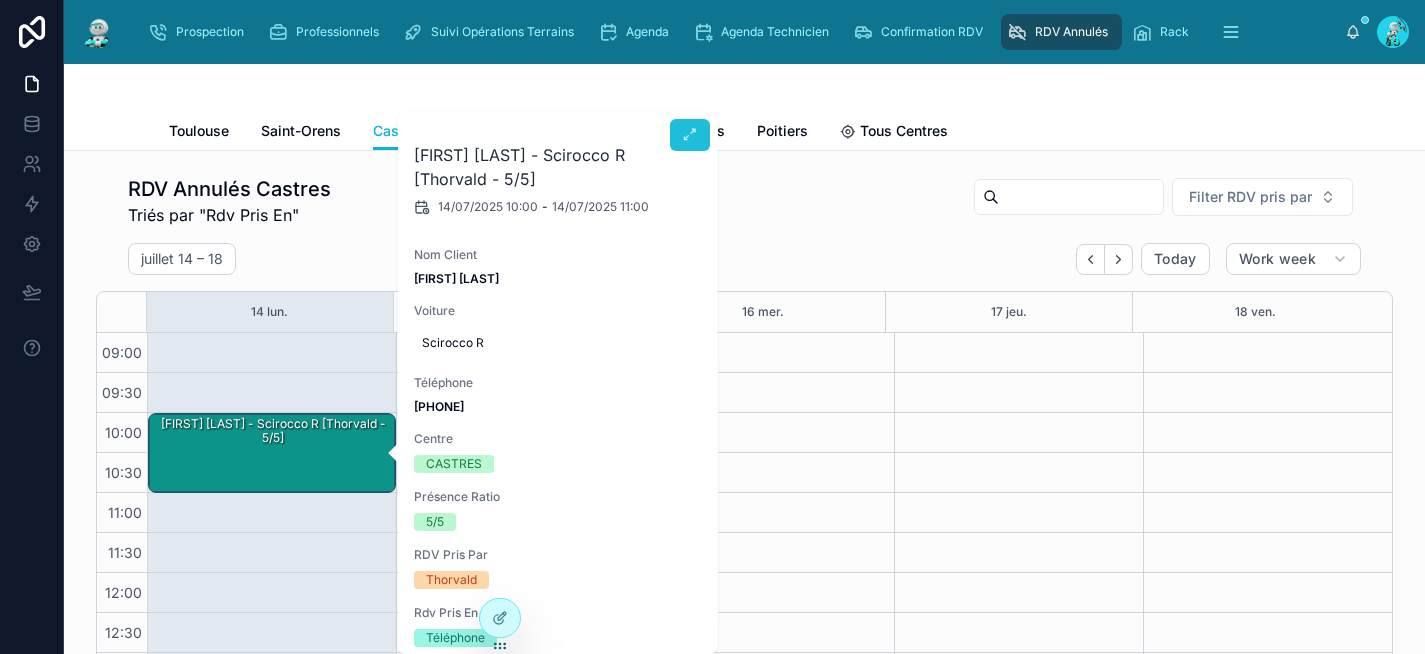click at bounding box center (690, 135) 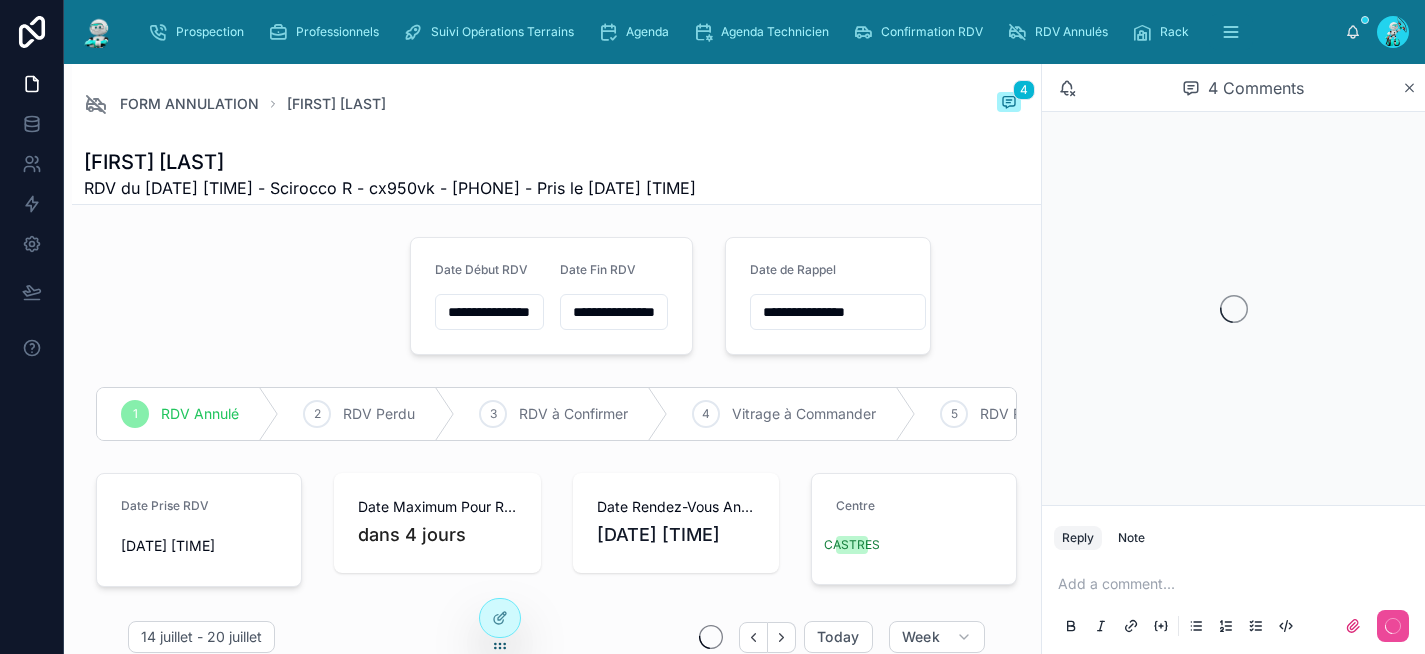 scroll, scrollTop: 0, scrollLeft: 1131, axis: horizontal 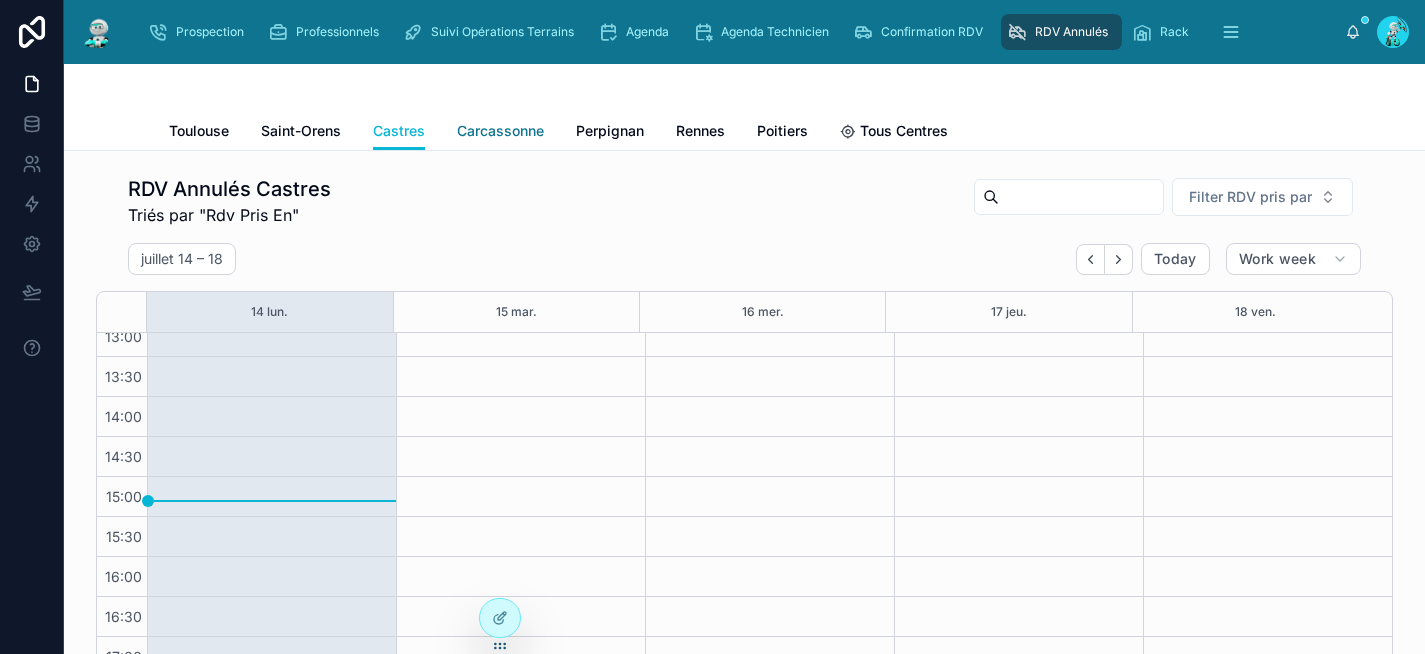 click on "Carcassonne" at bounding box center [500, 131] 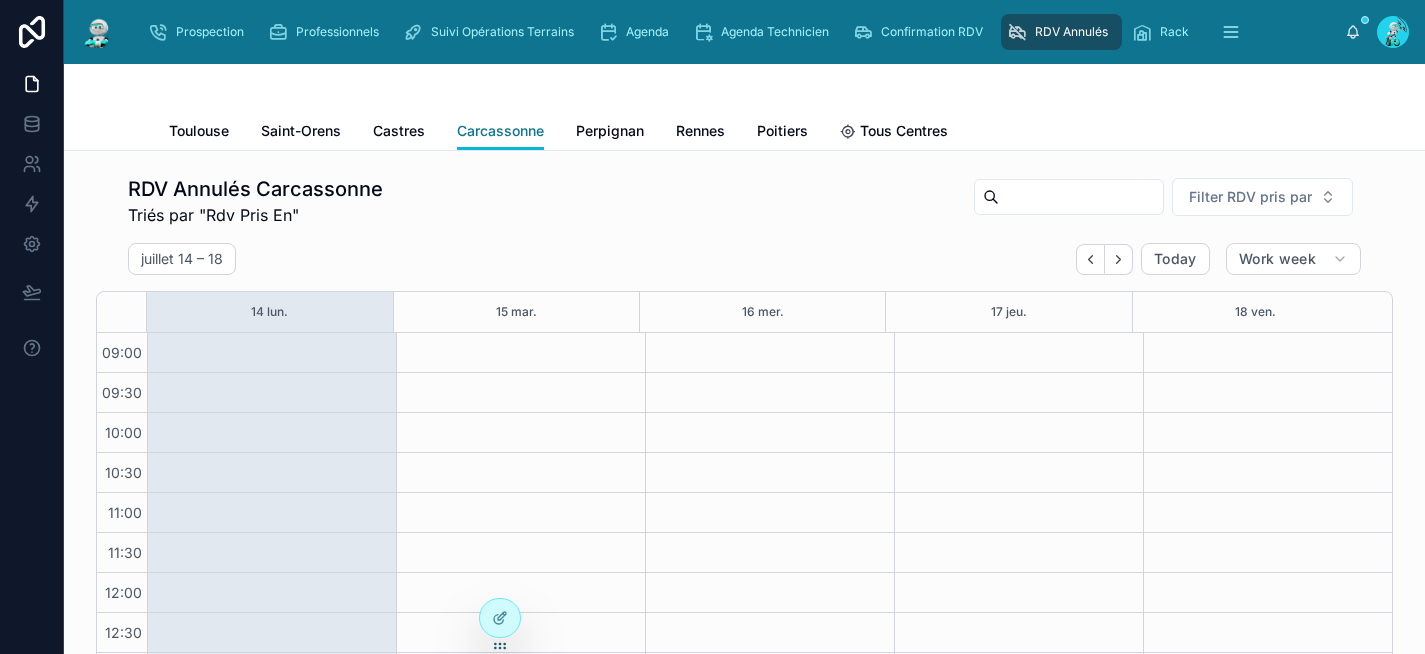 scroll, scrollTop: 336, scrollLeft: 0, axis: vertical 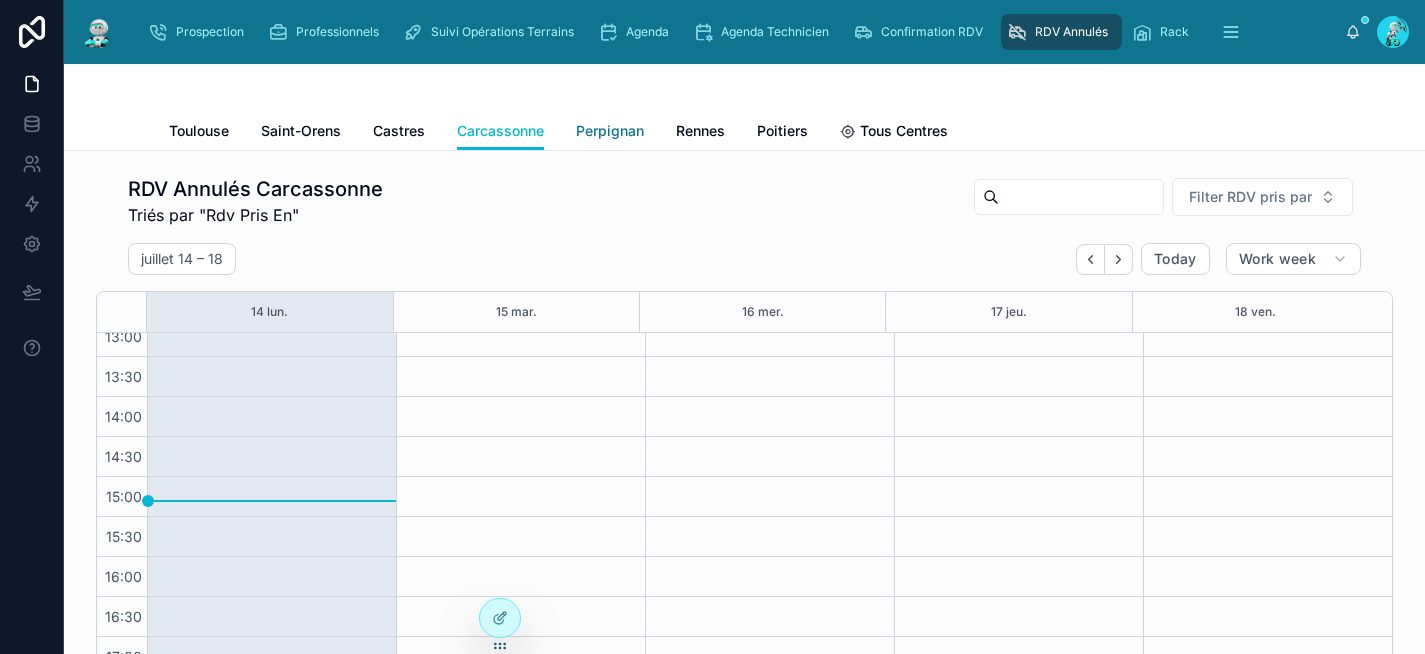 click on "Perpignan" at bounding box center [610, 133] 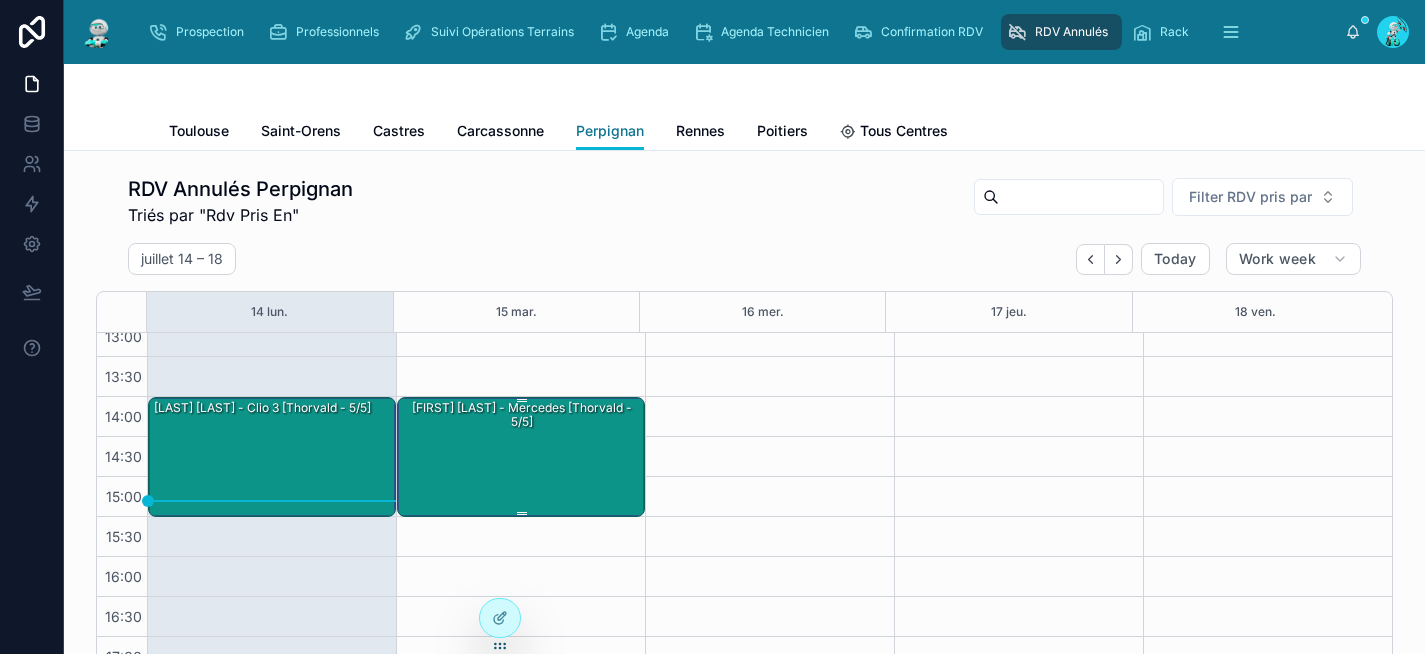 scroll, scrollTop: 0, scrollLeft: 0, axis: both 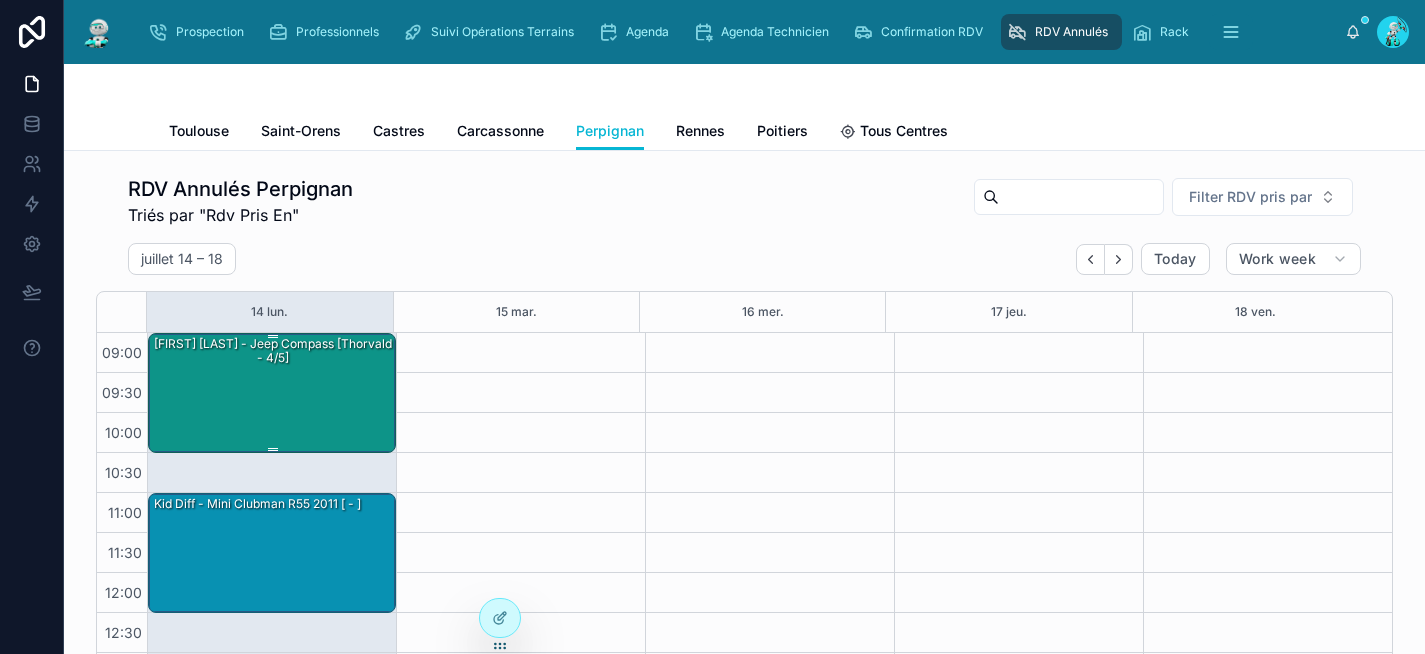 click on "Florian Salles - Jeep compass [Thorvald - 4/5]" at bounding box center (273, 392) 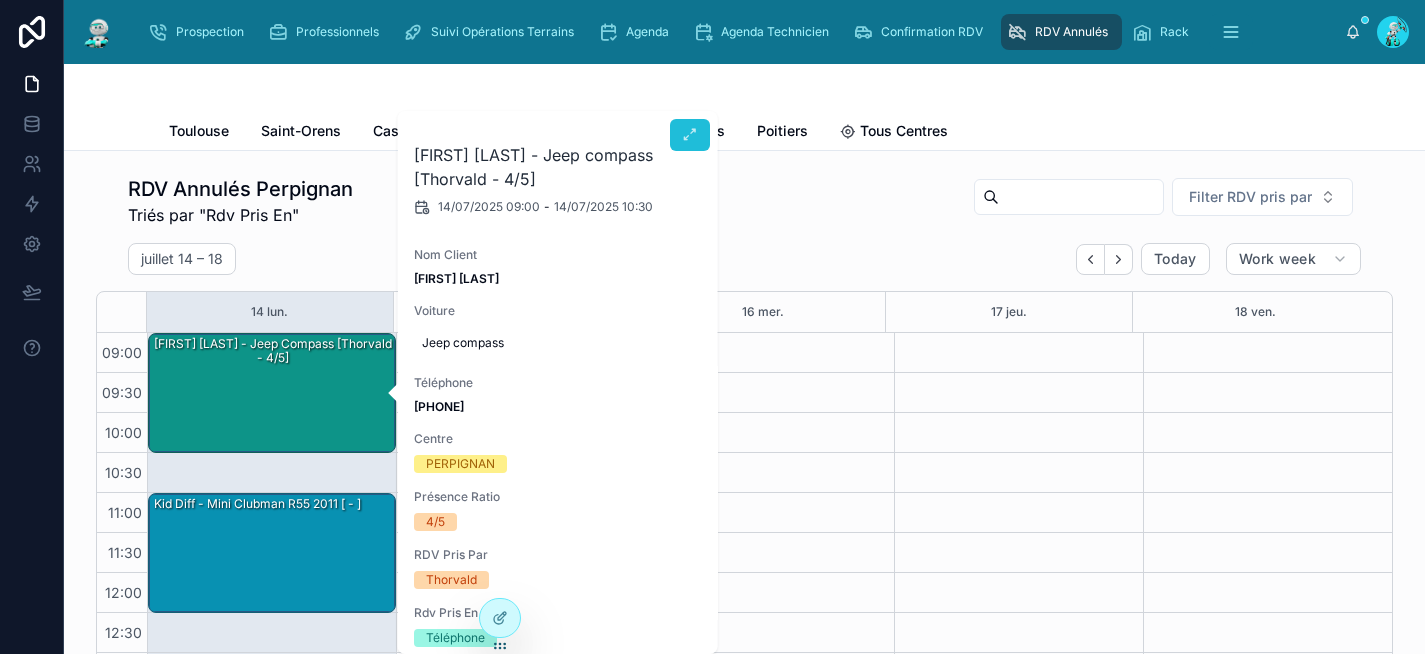 click at bounding box center (690, 135) 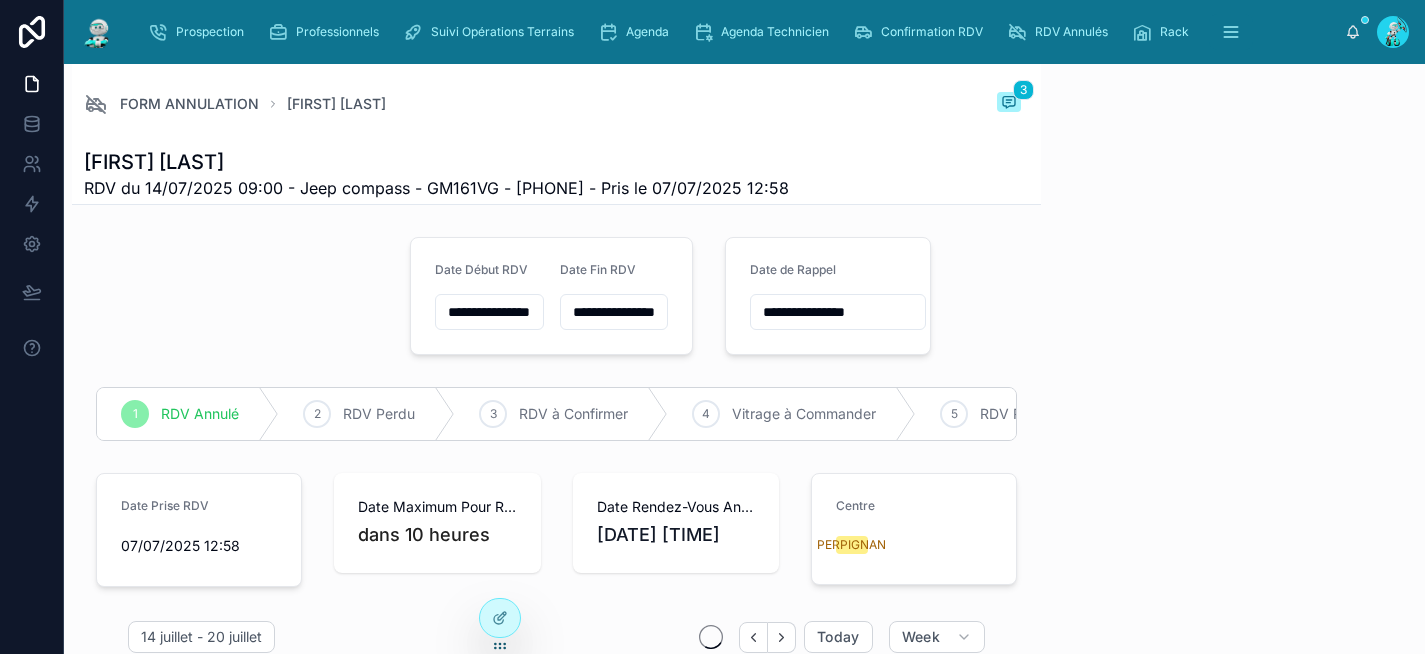 scroll, scrollTop: 0, scrollLeft: 1131, axis: horizontal 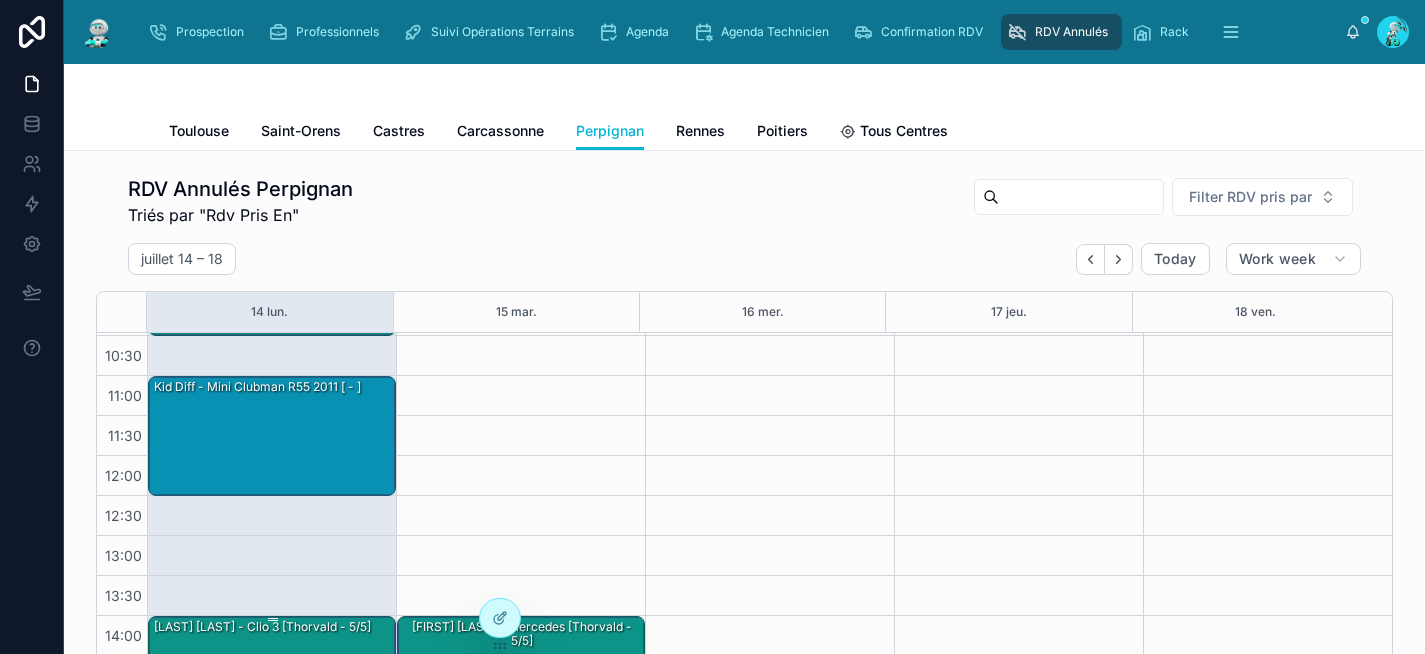 click on "kid diff - Mini clubman r55 2011 [ - ]" at bounding box center (273, 435) 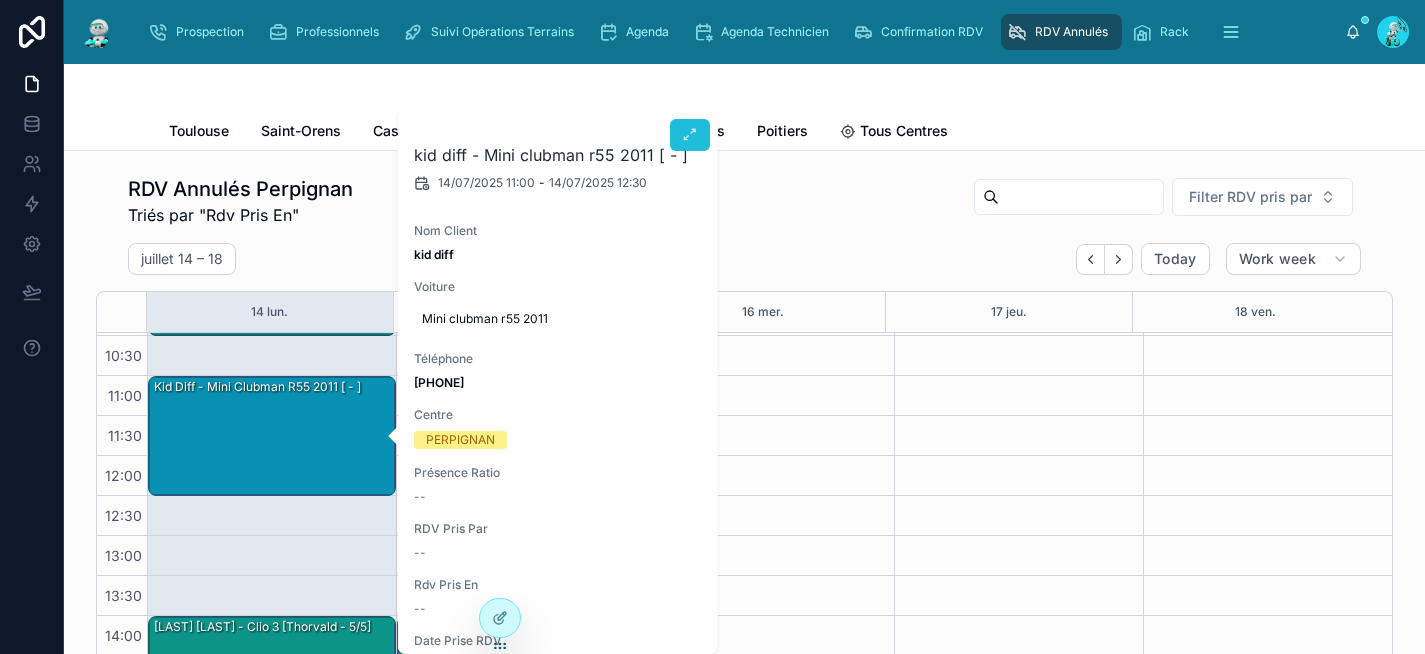 click at bounding box center [690, 135] 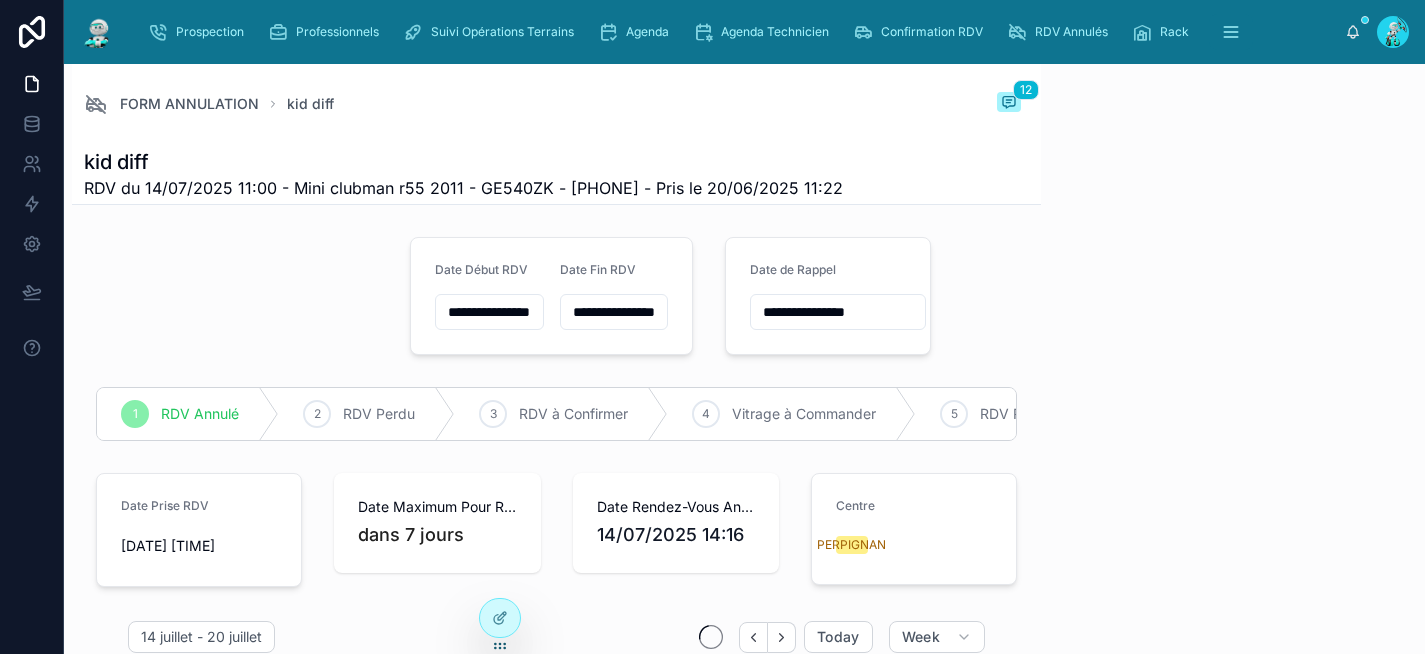 scroll, scrollTop: 0, scrollLeft: 1131, axis: horizontal 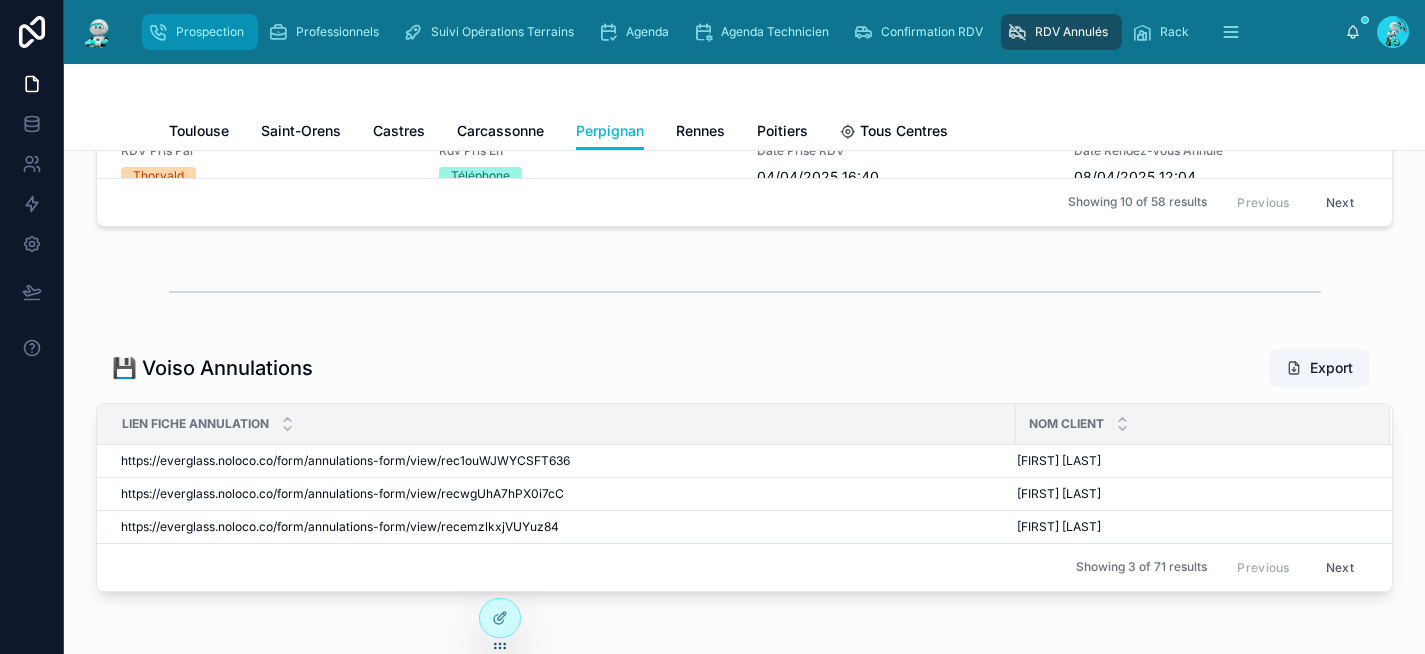 click on "Prospection" at bounding box center (210, 32) 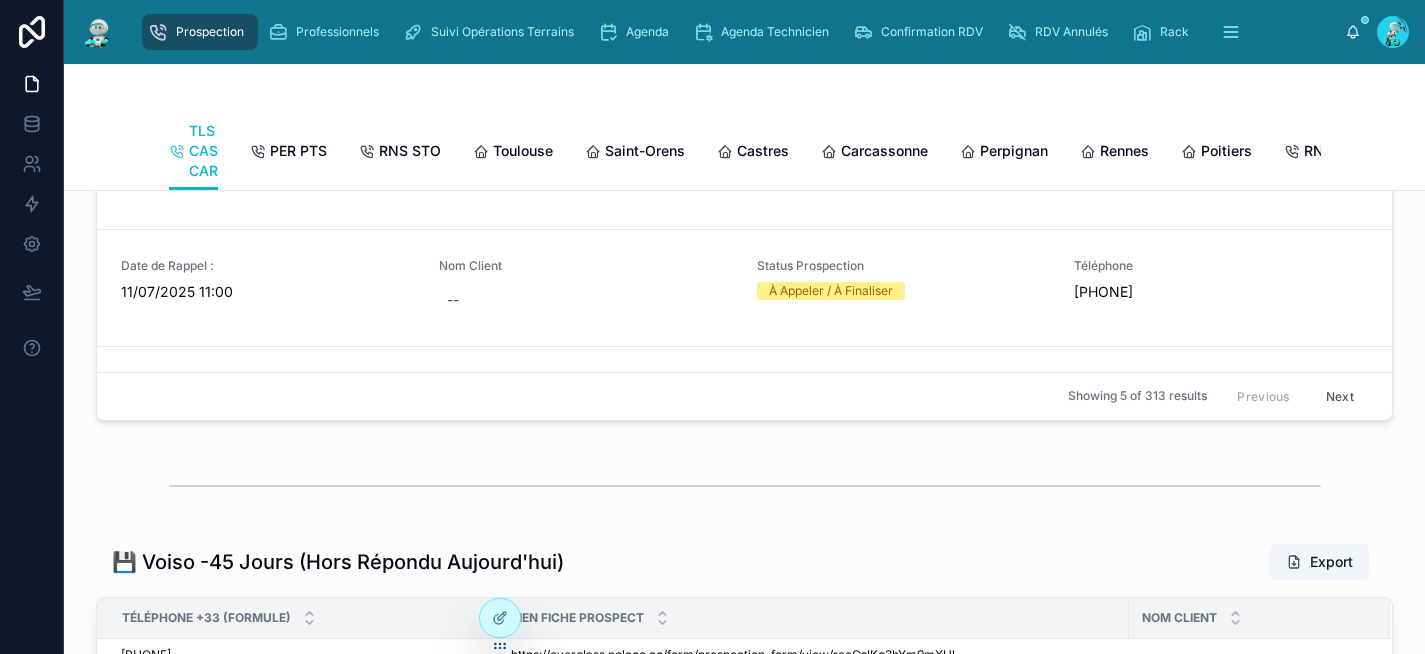 scroll, scrollTop: 0, scrollLeft: 0, axis: both 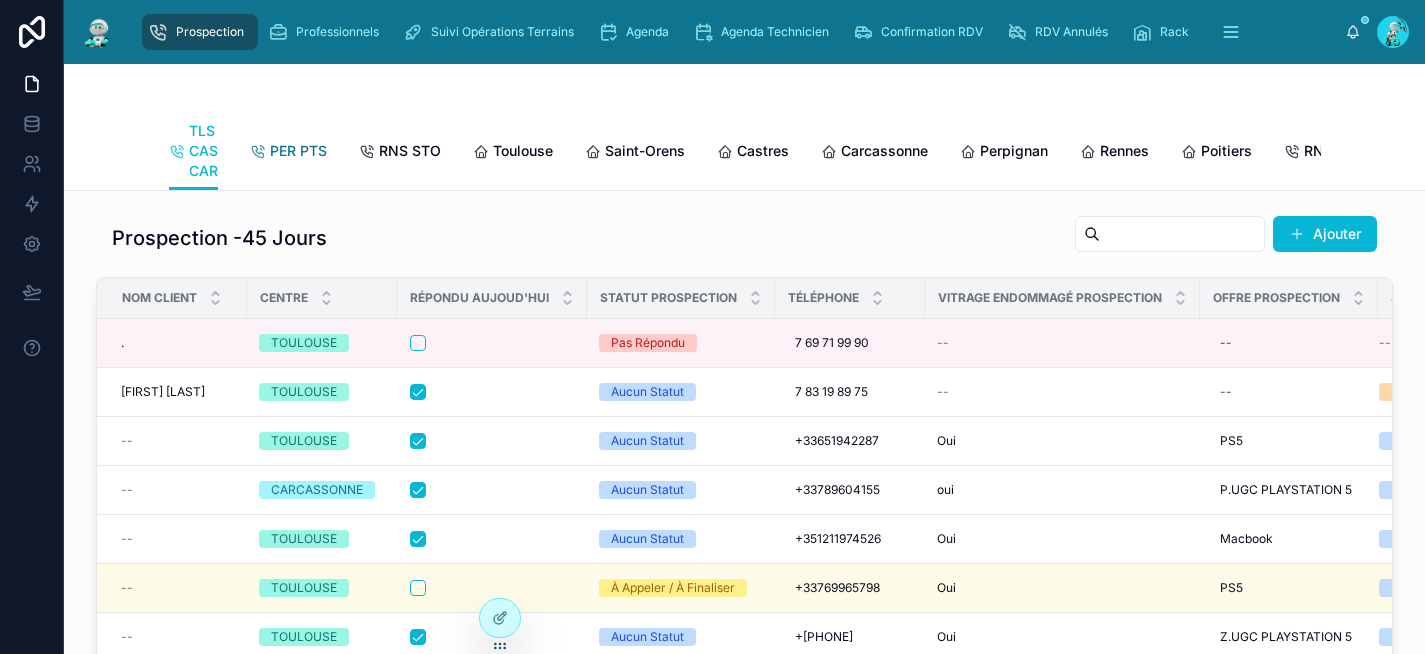 click on "PER PTS" at bounding box center (298, 151) 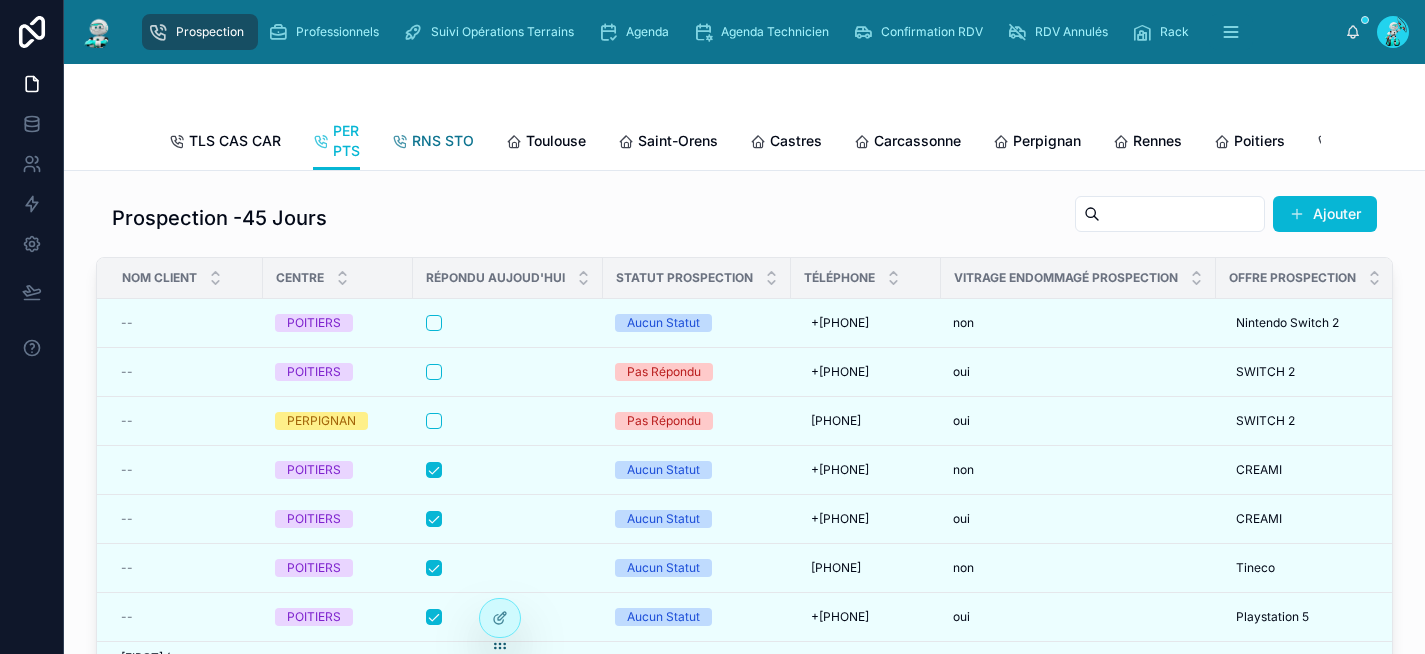 click on "RNS STO" at bounding box center [443, 141] 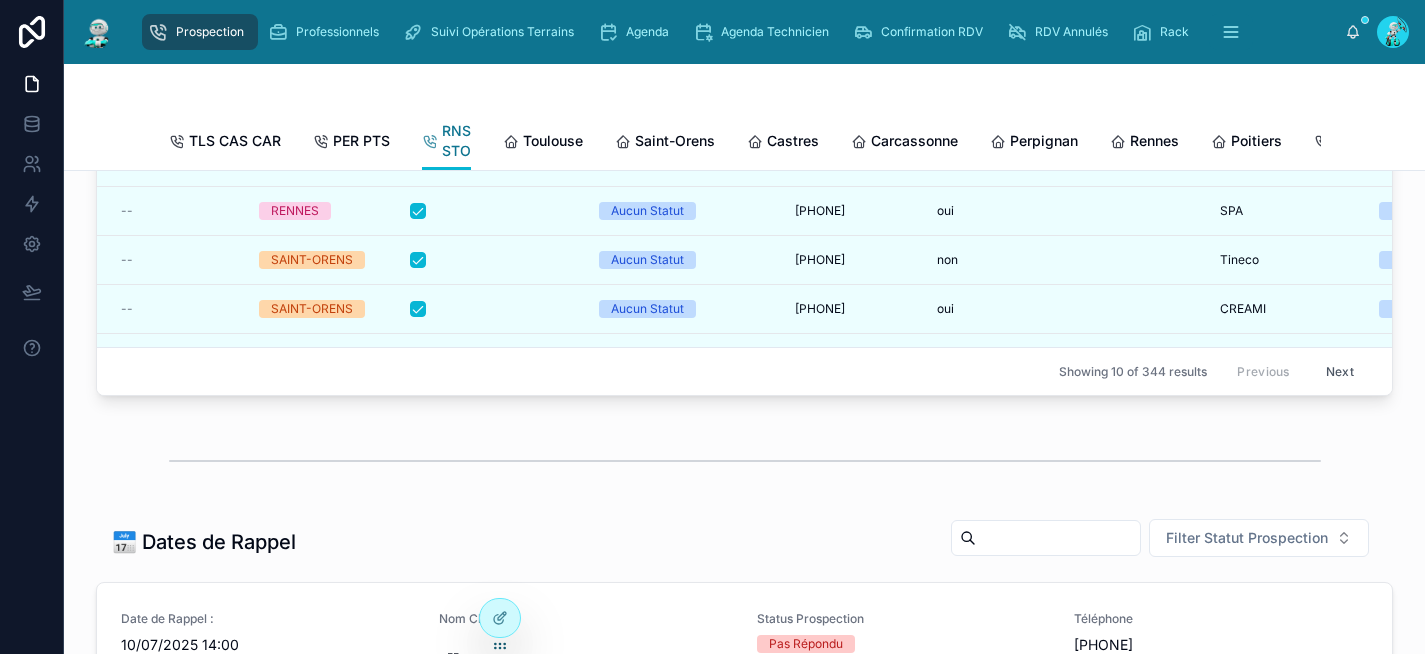 scroll, scrollTop: 707, scrollLeft: 0, axis: vertical 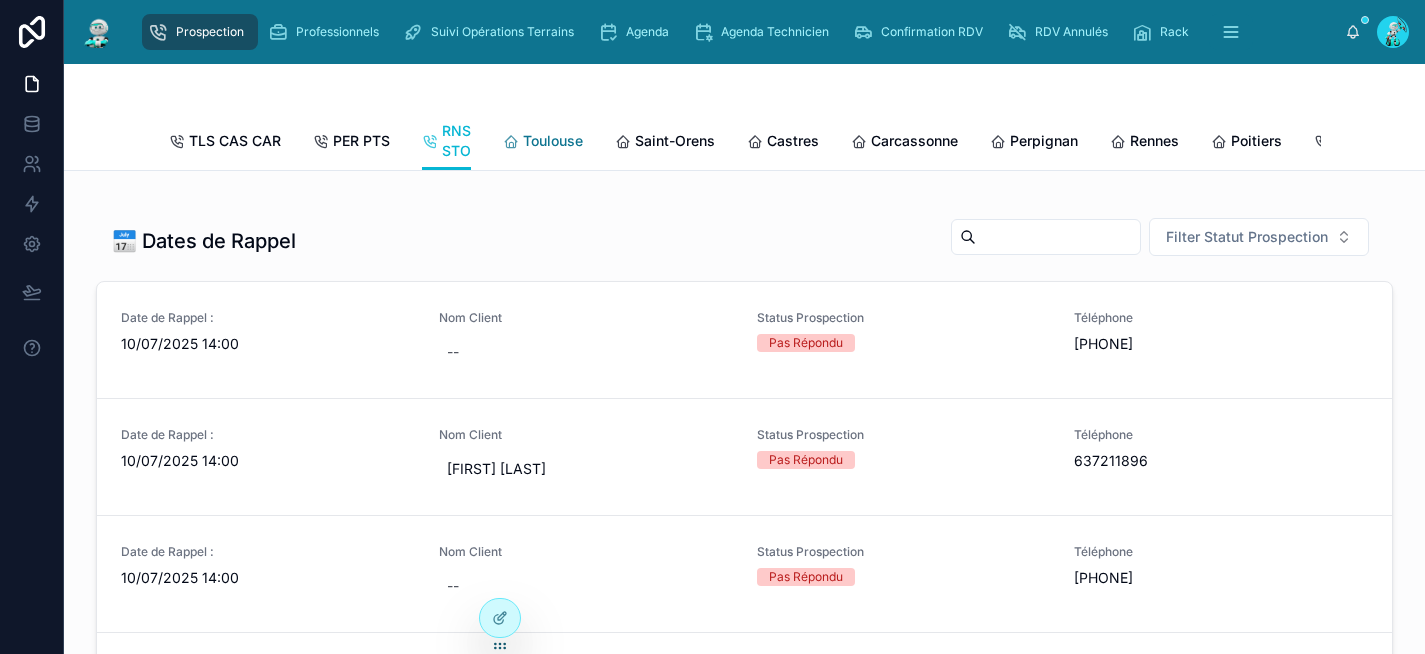 click on "Toulouse" at bounding box center (553, 141) 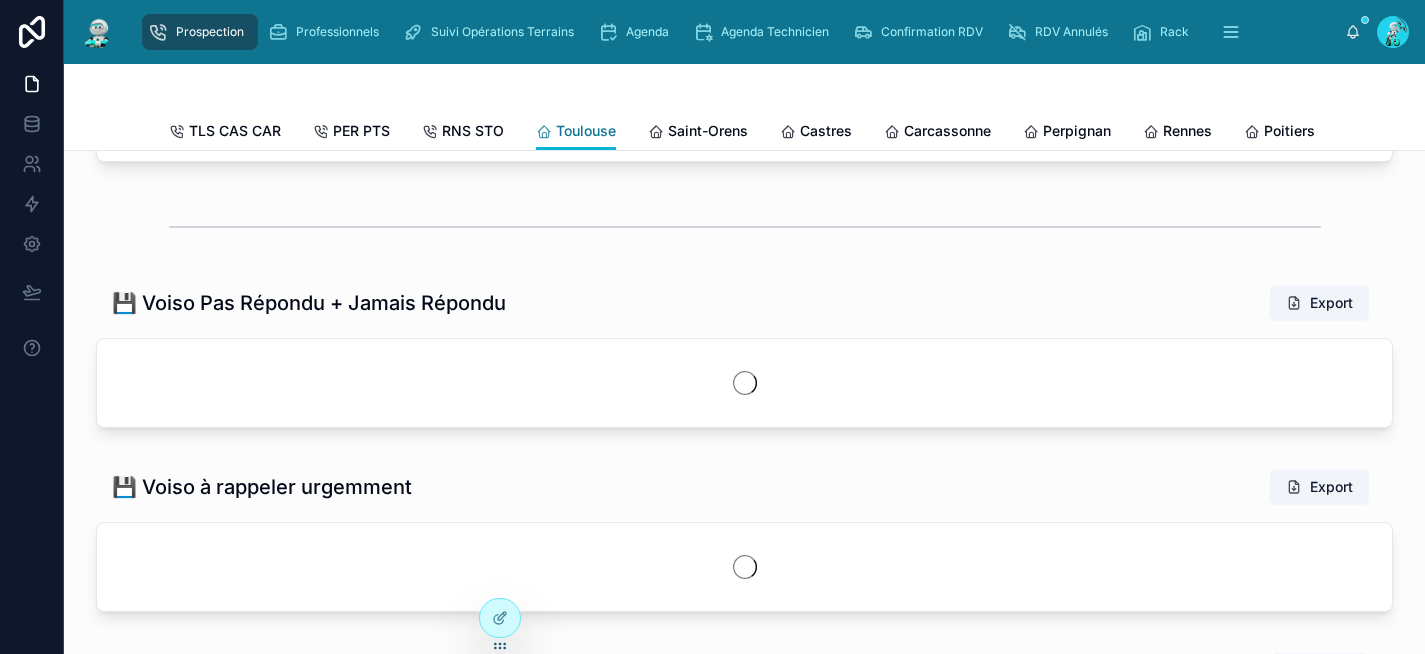scroll, scrollTop: 687, scrollLeft: 0, axis: vertical 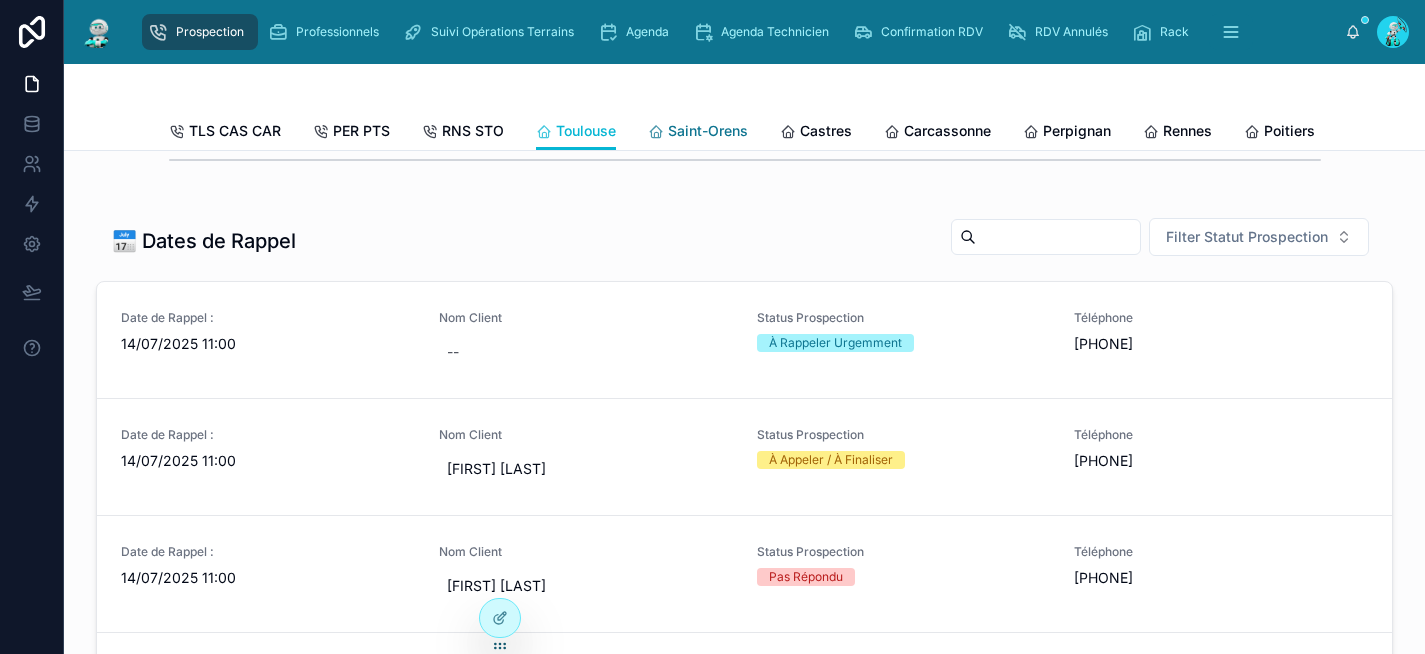 click on "Saint-Orens" at bounding box center (708, 131) 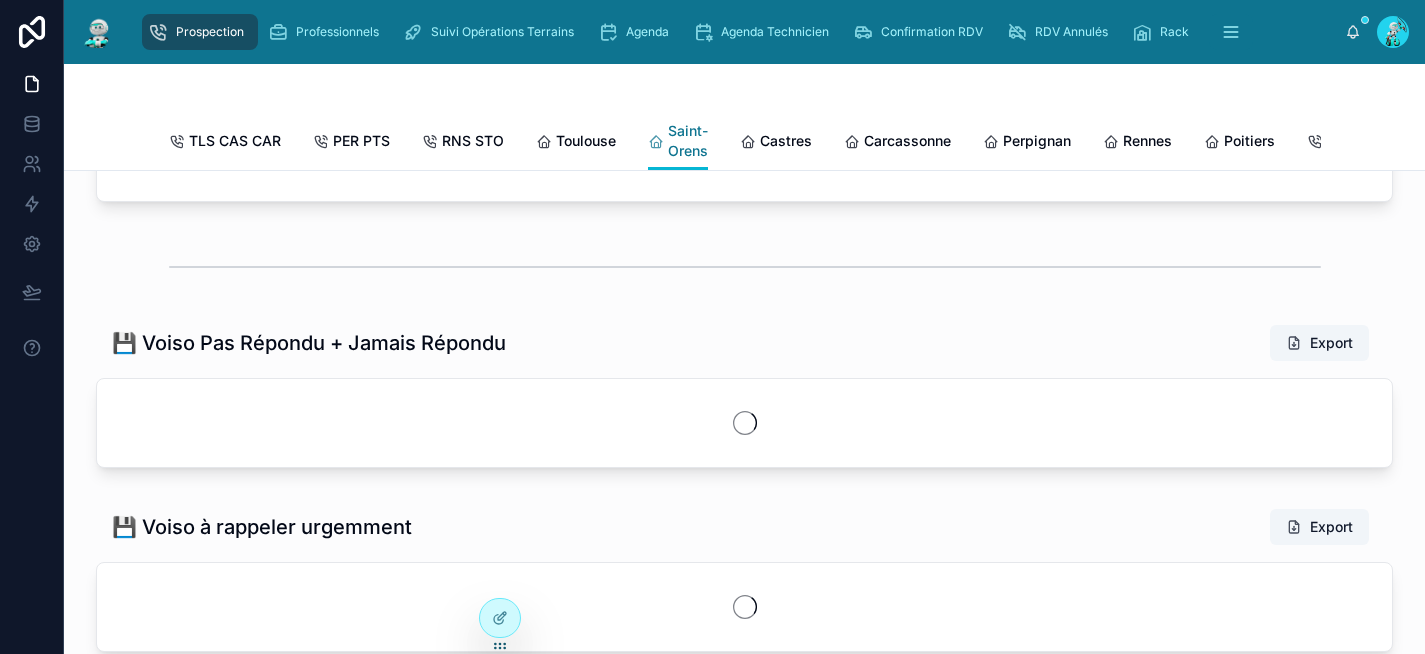 scroll, scrollTop: 707, scrollLeft: 0, axis: vertical 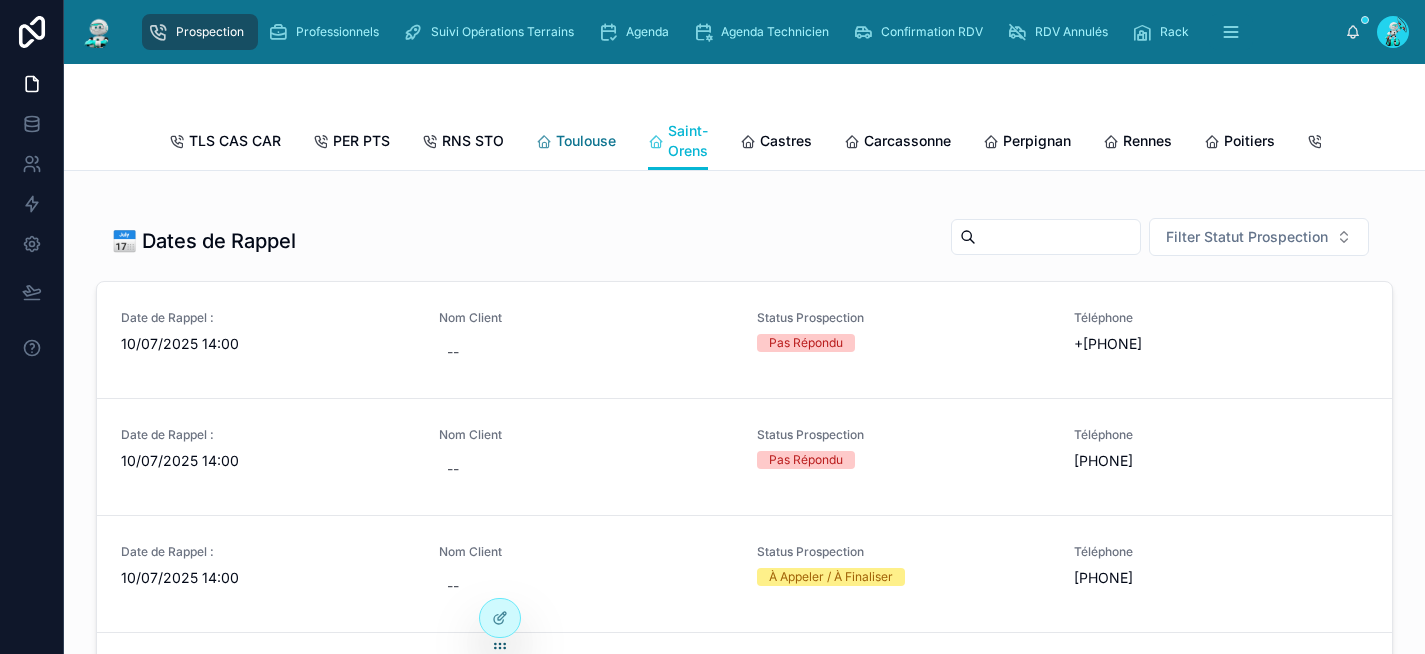 click on "Toulouse" at bounding box center (586, 141) 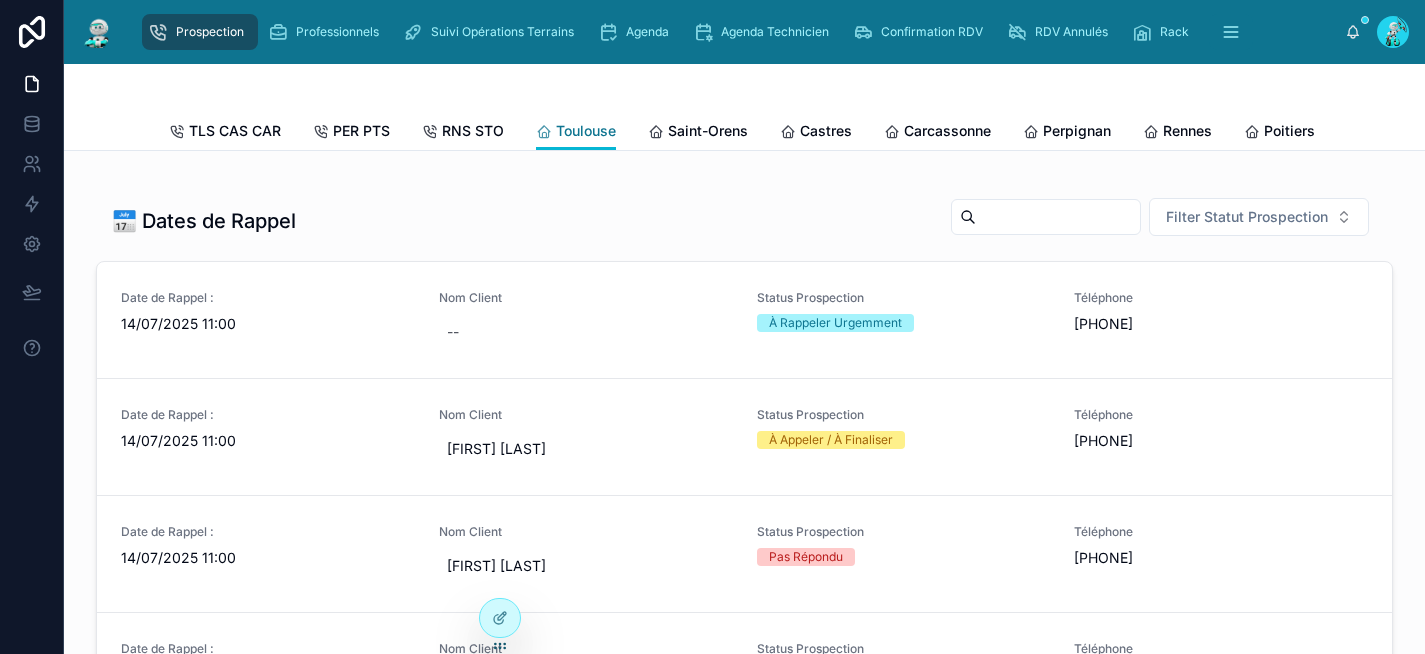 scroll, scrollTop: 687, scrollLeft: 0, axis: vertical 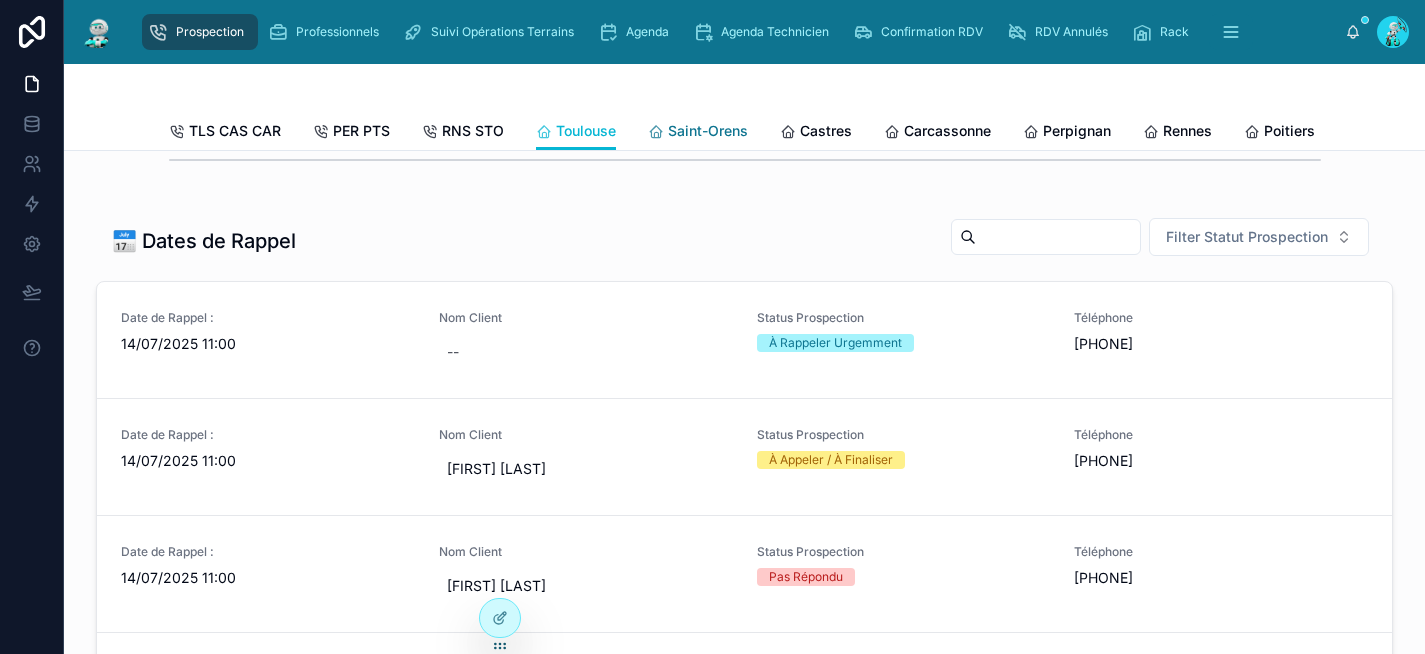 click on "Saint-Orens" at bounding box center (708, 131) 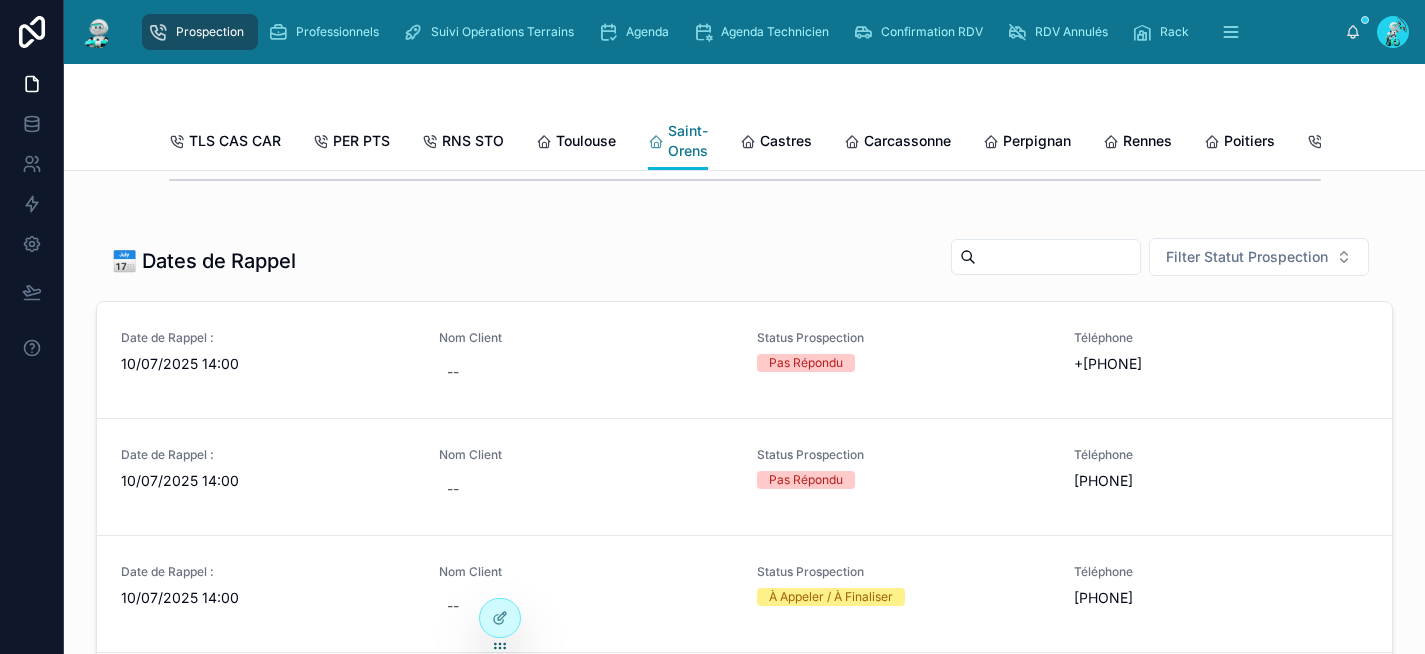 scroll, scrollTop: 707, scrollLeft: 0, axis: vertical 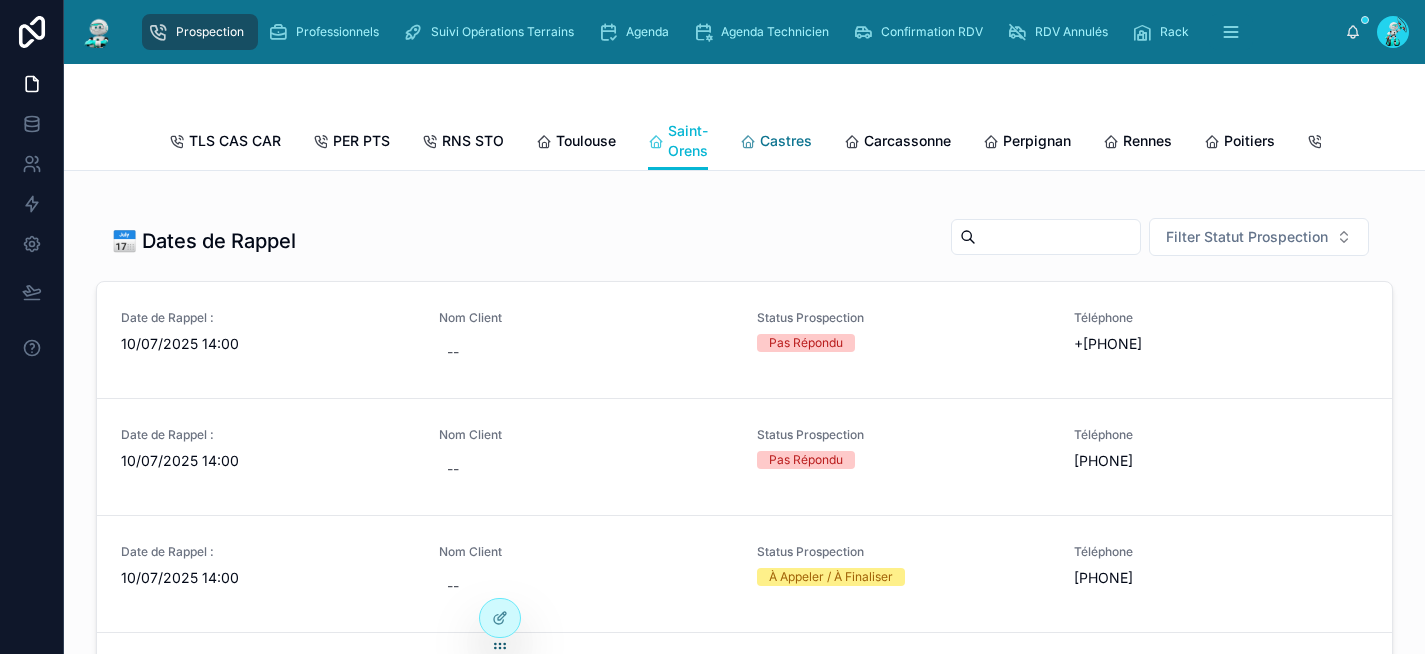 click on "Castres" at bounding box center (786, 141) 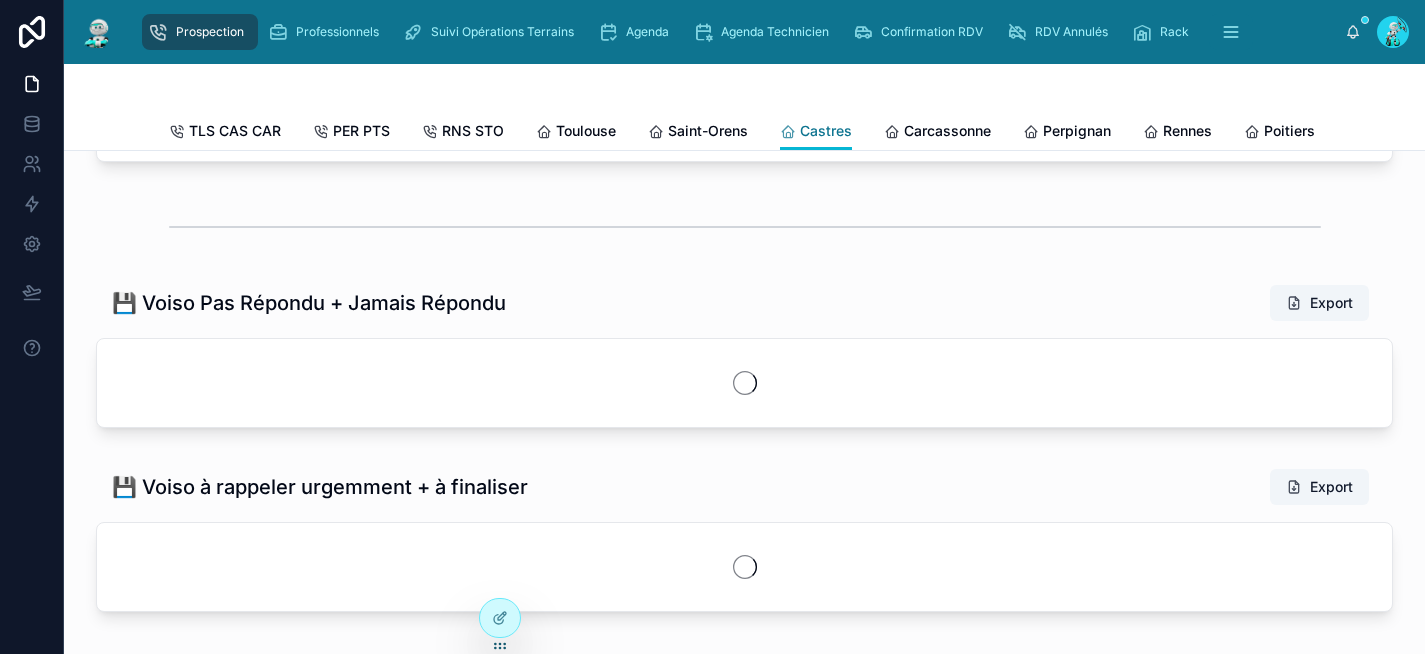 scroll, scrollTop: 687, scrollLeft: 0, axis: vertical 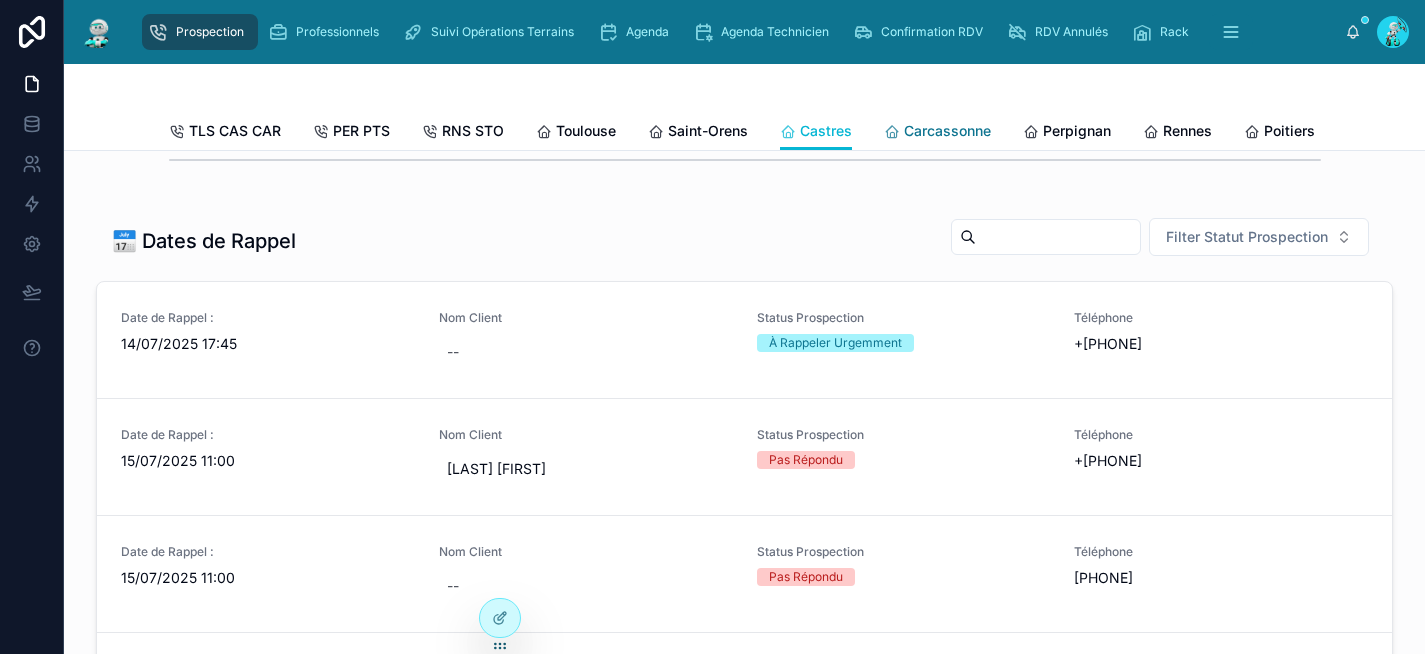 click on "Carcassonne" at bounding box center [947, 131] 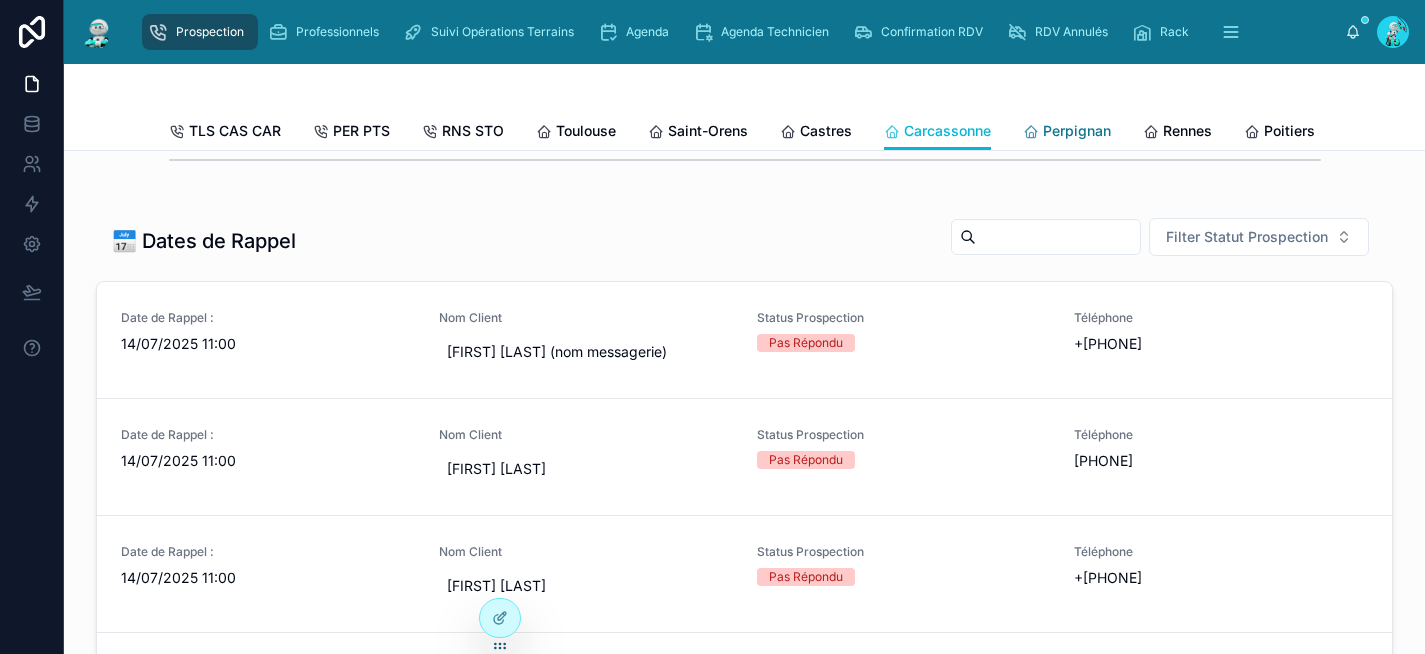 click on "Perpignan" at bounding box center [1077, 131] 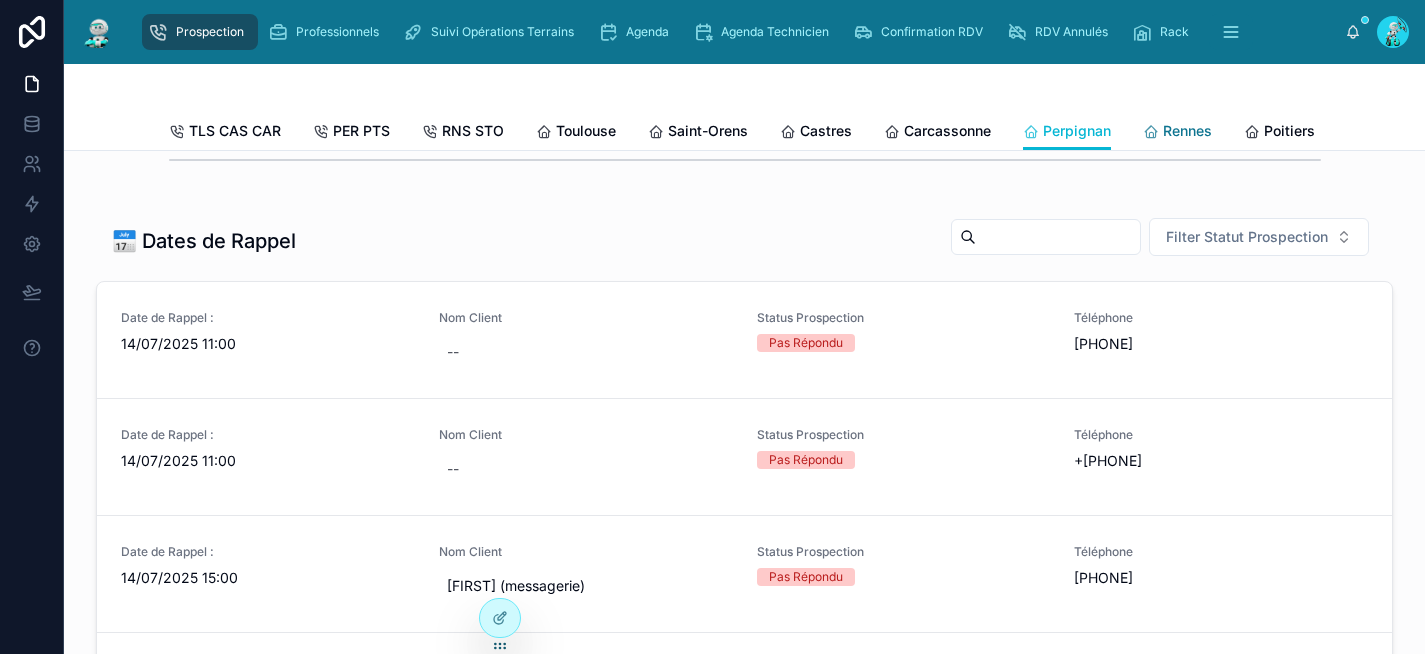 click on "Rennes" at bounding box center (1187, 131) 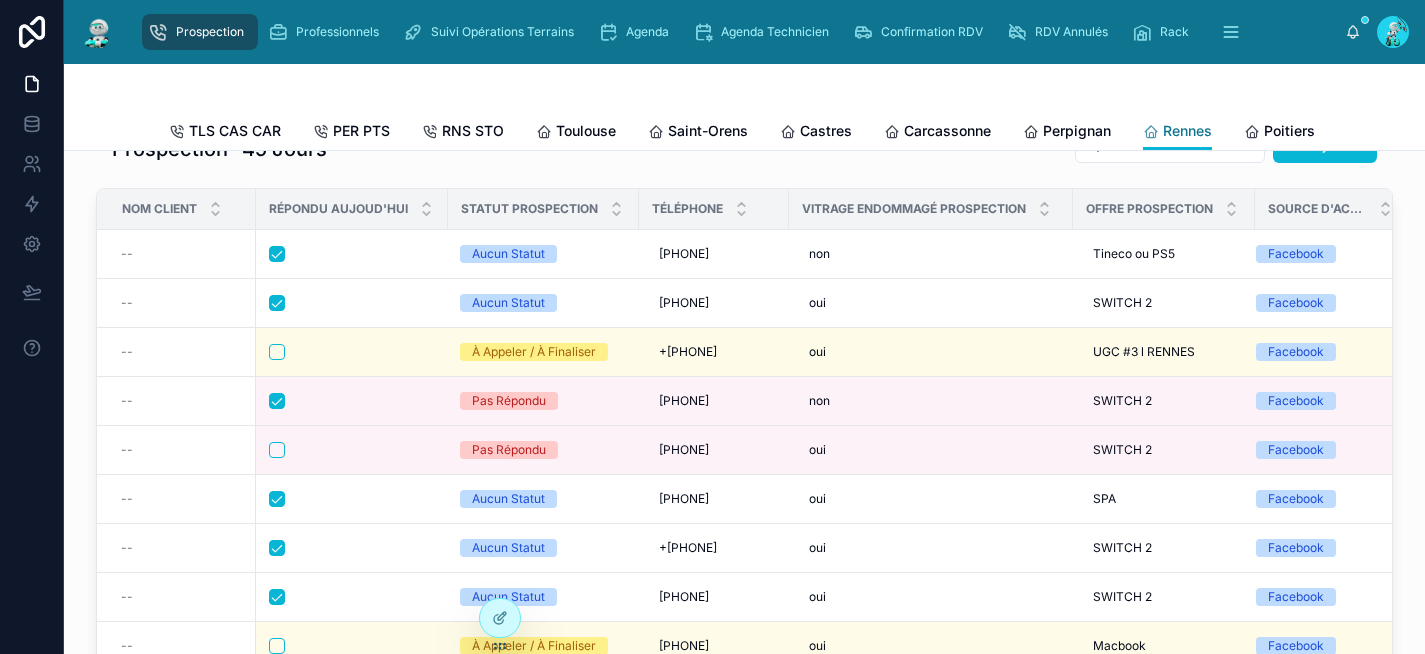 scroll, scrollTop: 0, scrollLeft: 0, axis: both 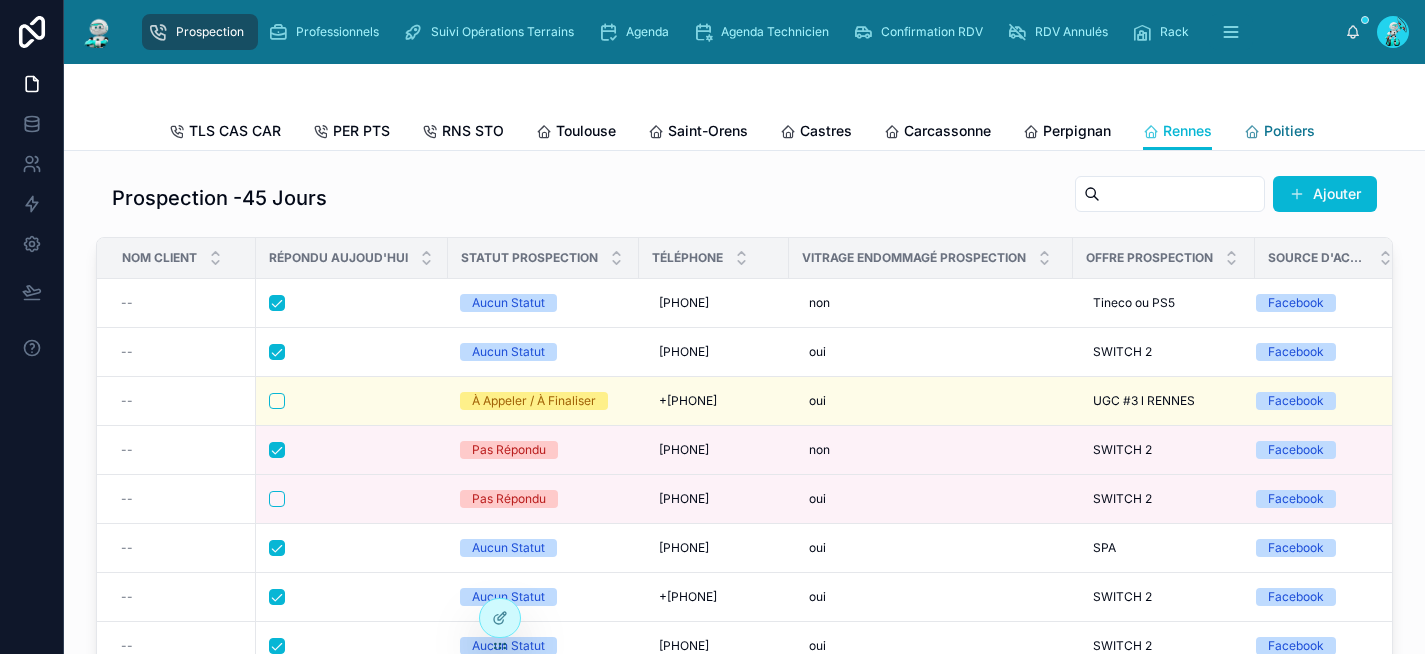 click on "Poitiers" at bounding box center [1289, 131] 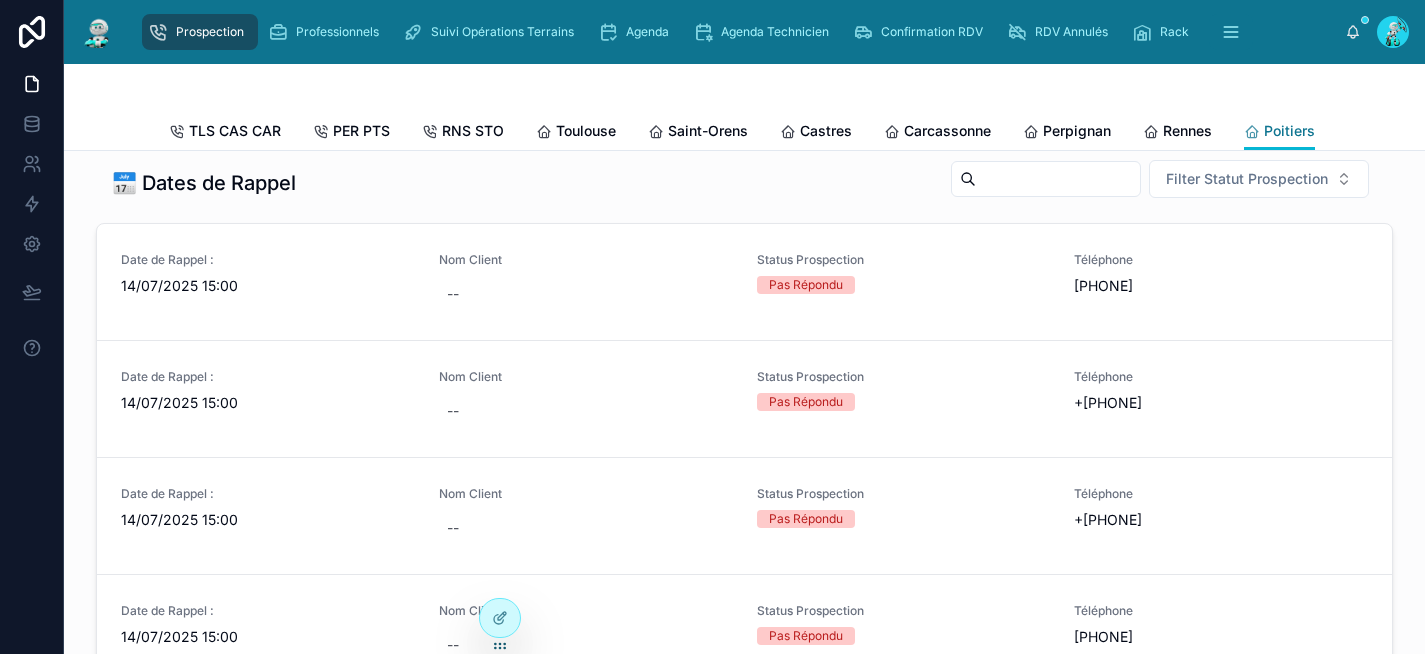 scroll, scrollTop: 745, scrollLeft: 0, axis: vertical 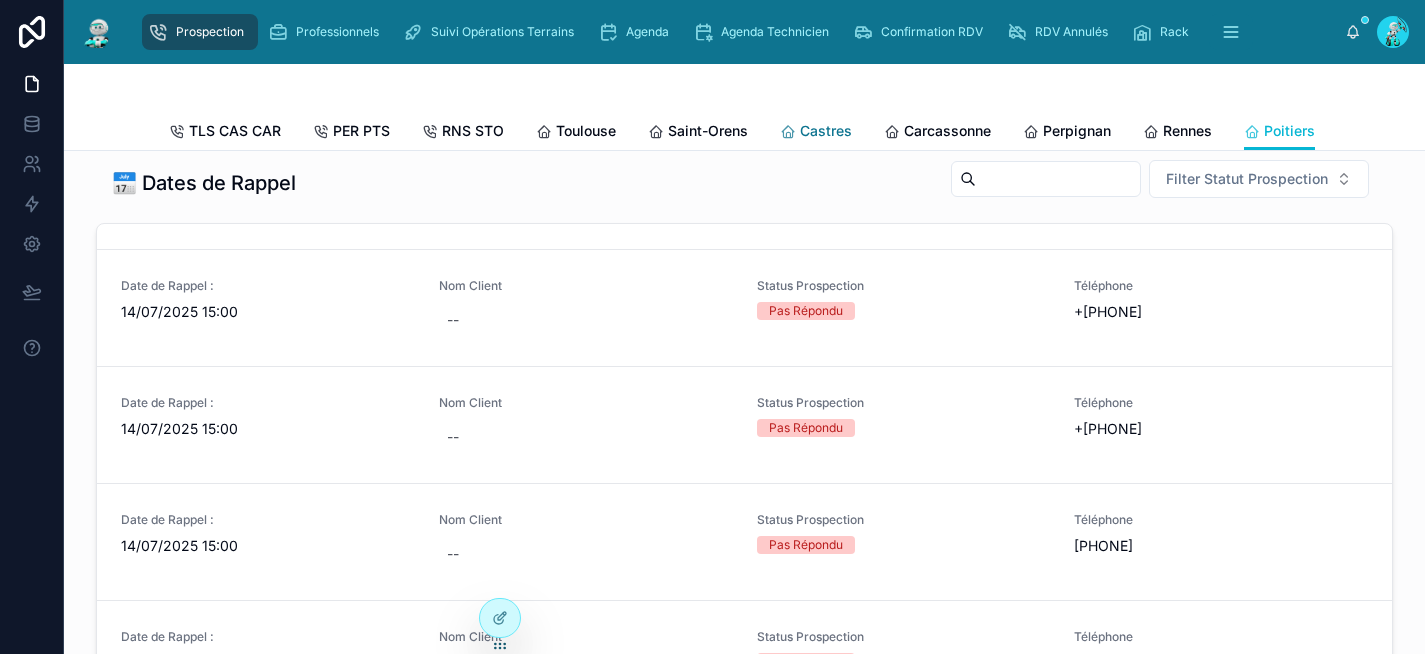 click on "Castres" at bounding box center (826, 131) 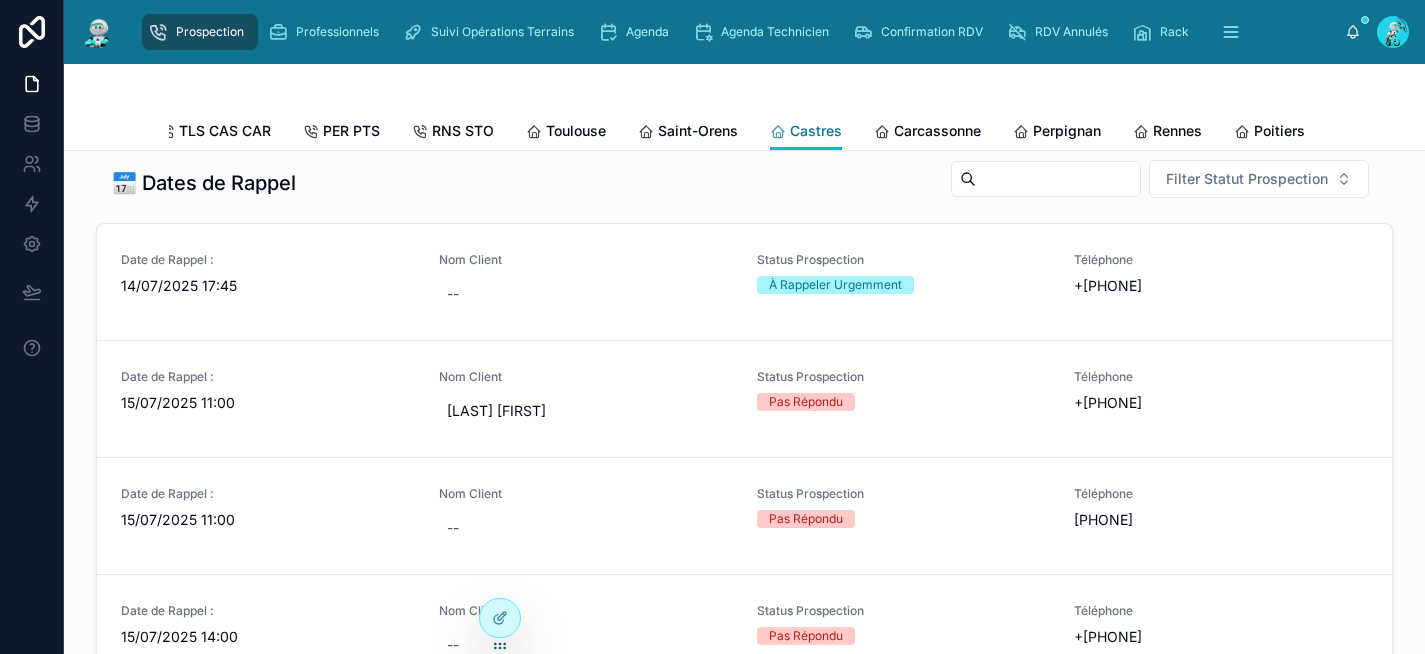 scroll, scrollTop: 0, scrollLeft: 0, axis: both 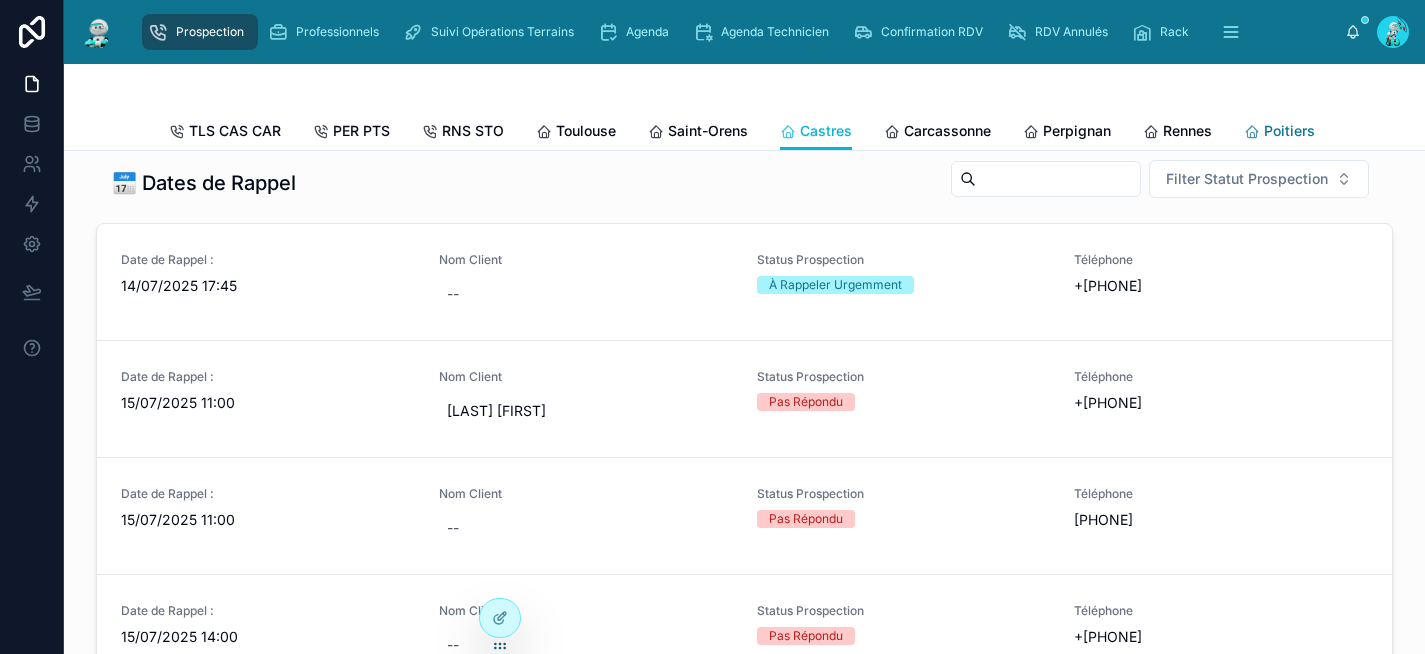click on "Poitiers" at bounding box center [1289, 131] 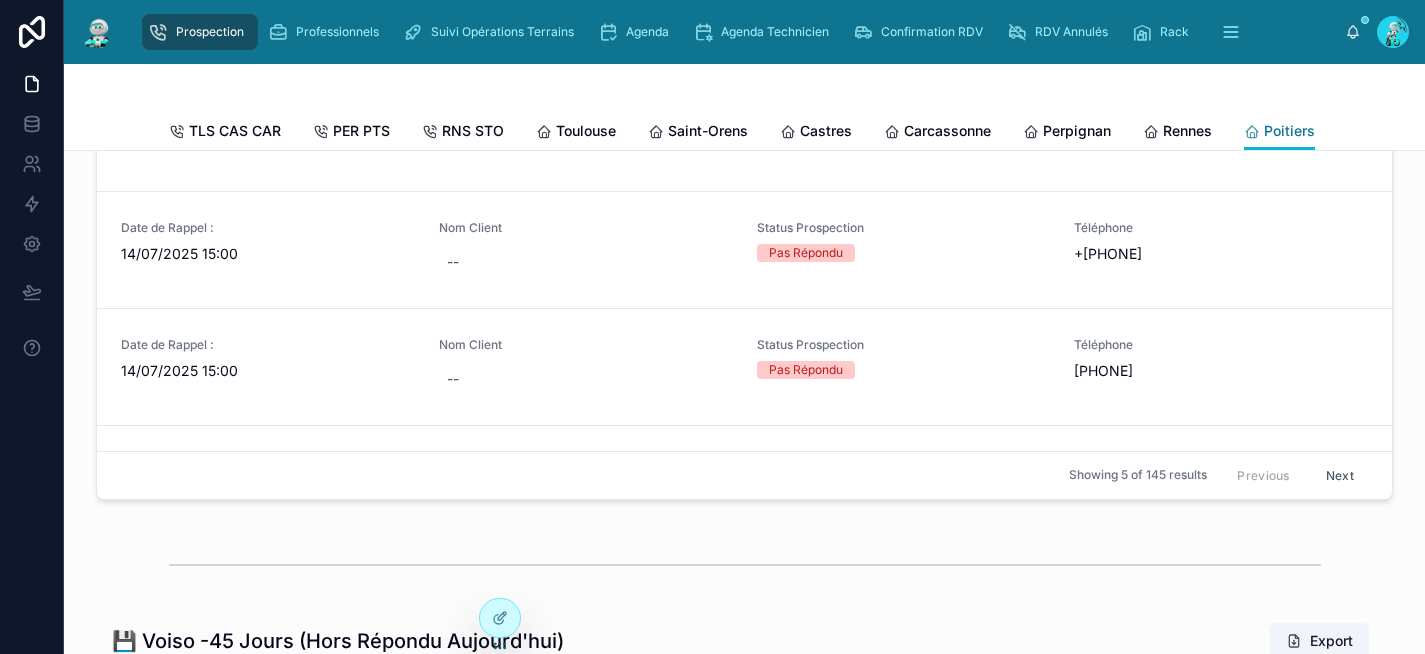 scroll, scrollTop: 1013, scrollLeft: 0, axis: vertical 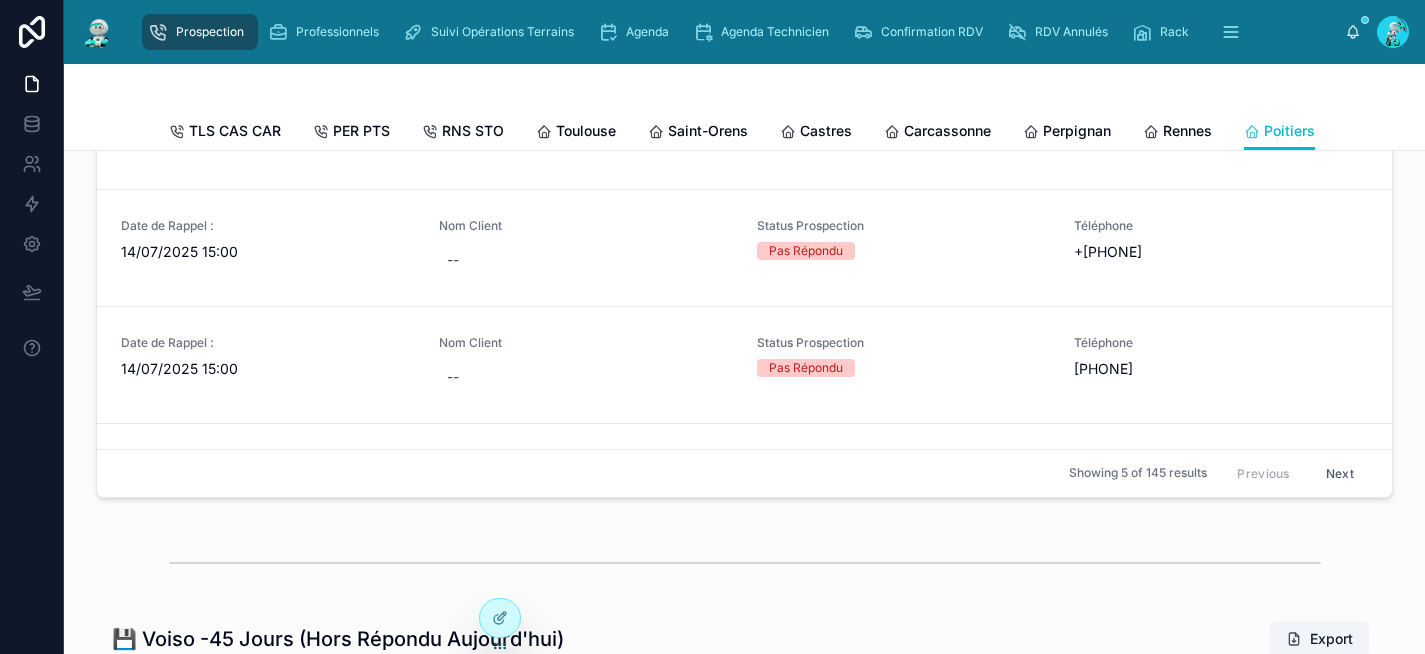 click on "Next" at bounding box center (1340, 473) 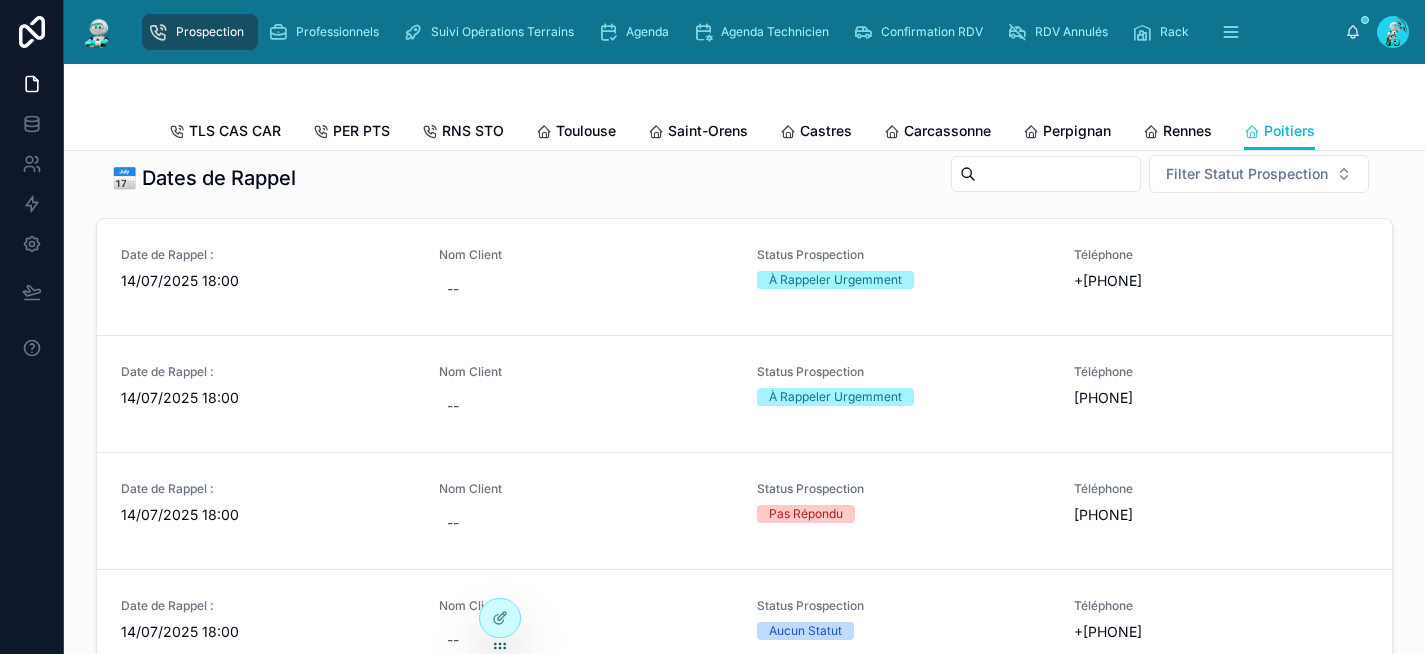 scroll, scrollTop: 746, scrollLeft: 0, axis: vertical 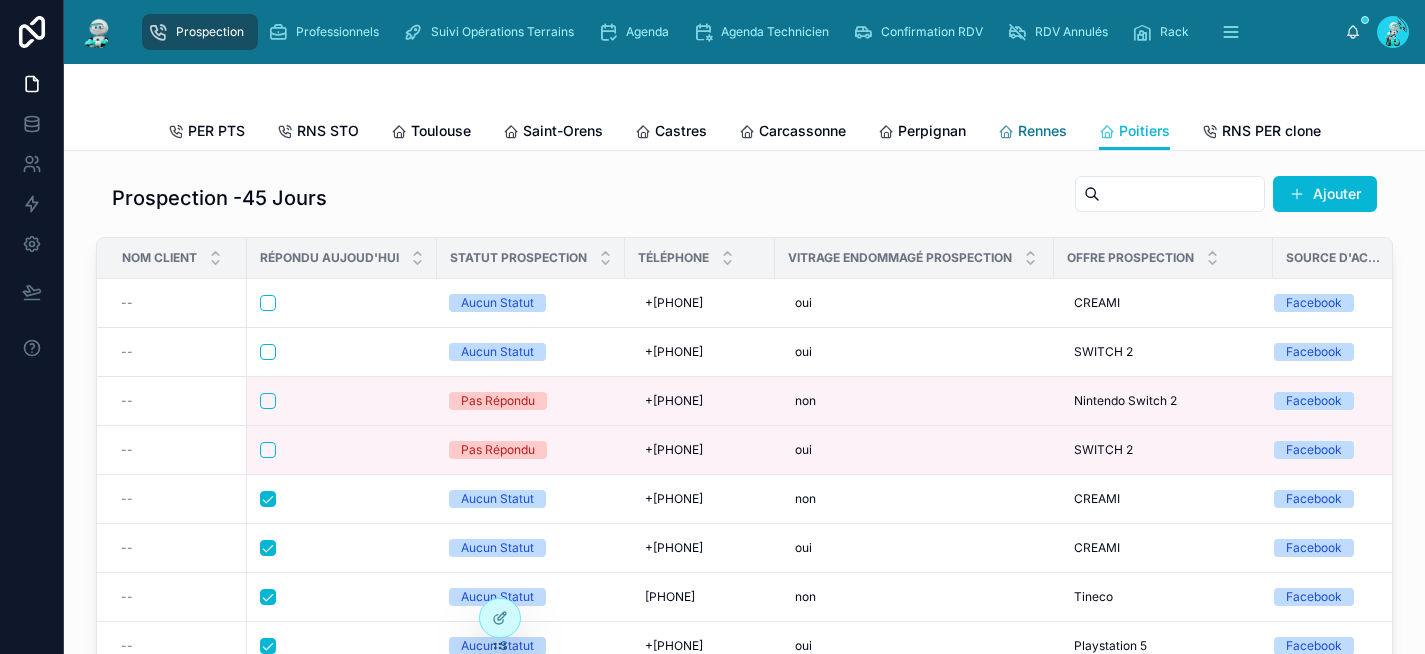 click on "Rennes" at bounding box center (1042, 131) 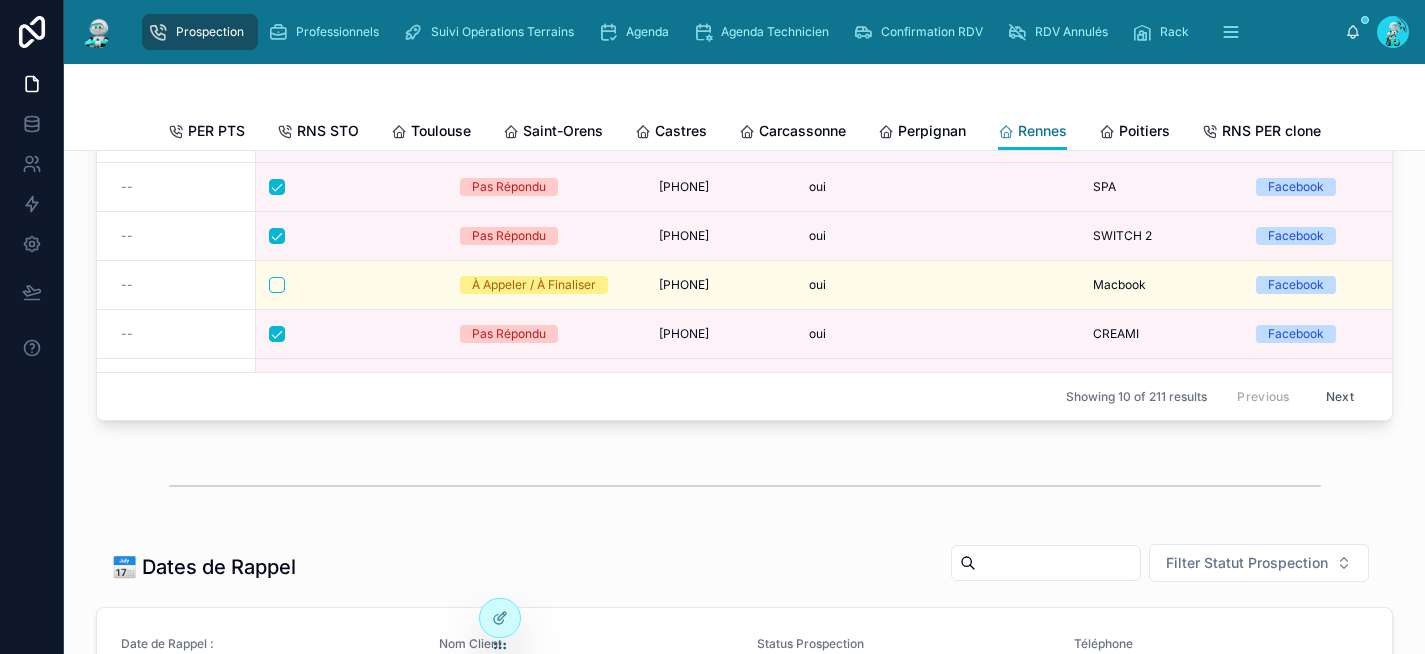scroll, scrollTop: 373, scrollLeft: 0, axis: vertical 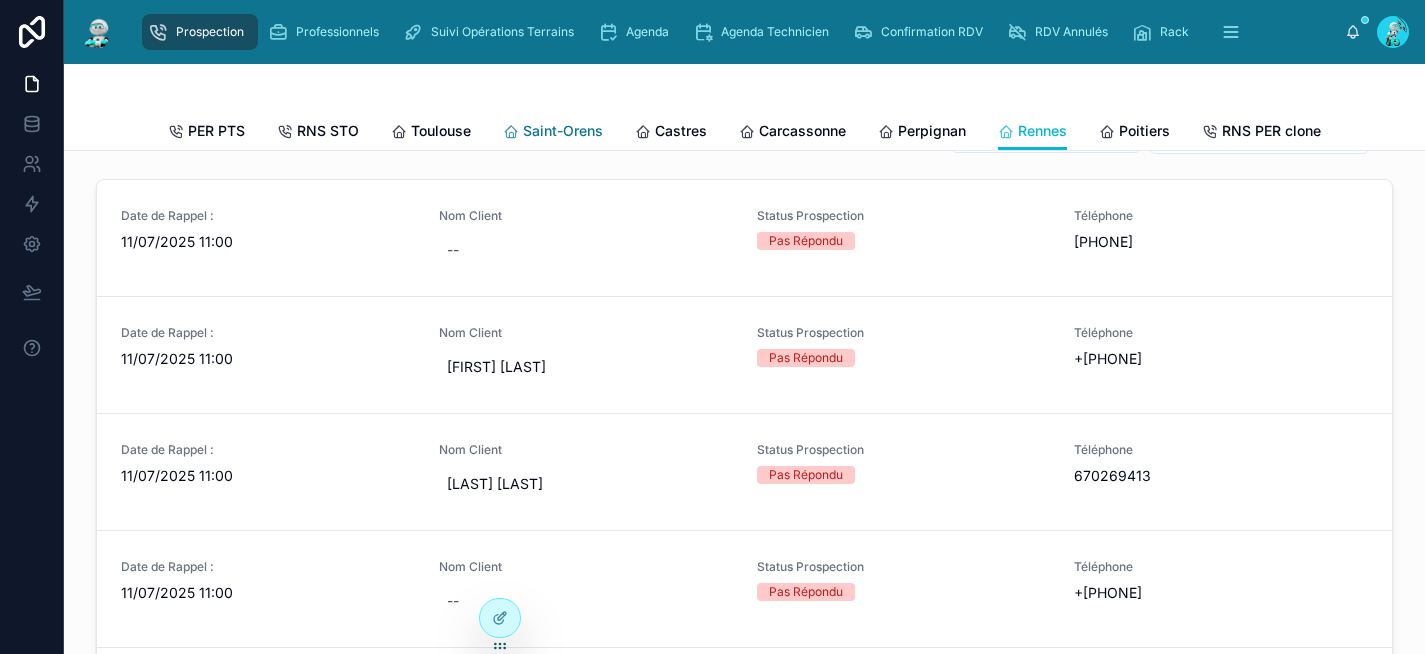 click on "Saint-Orens" at bounding box center (563, 131) 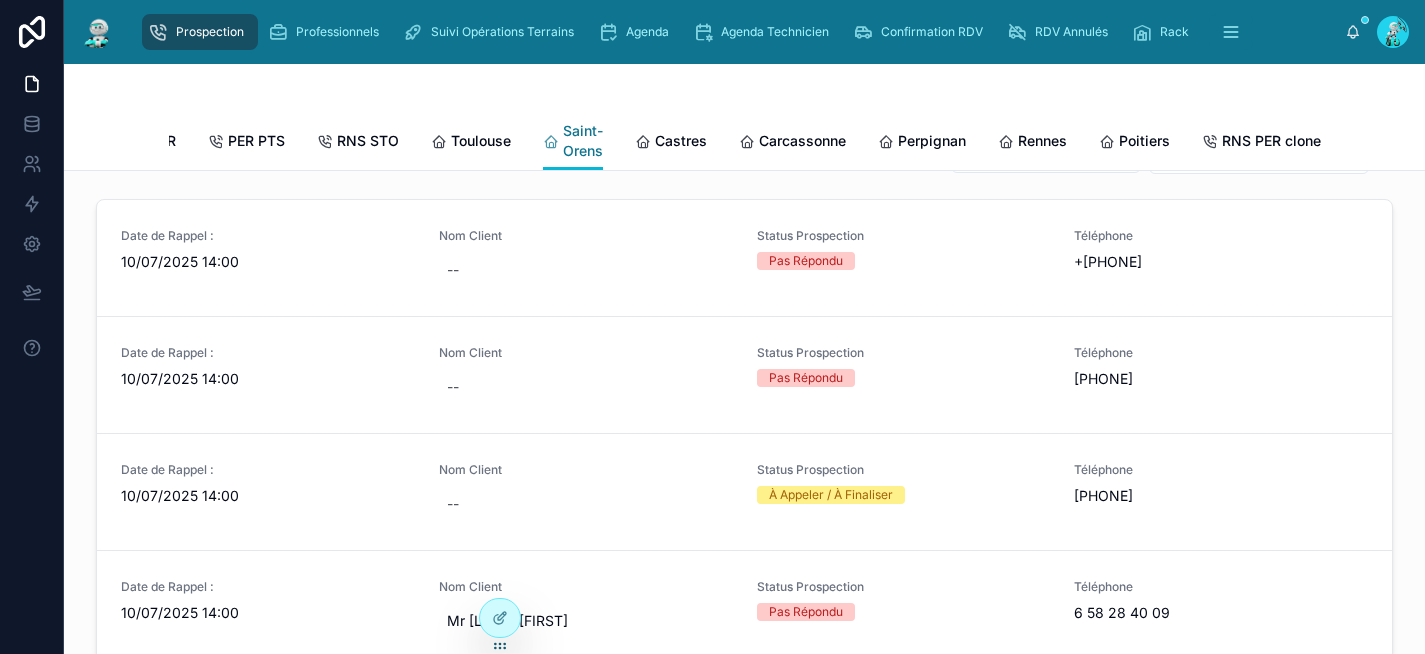 scroll, scrollTop: 0, scrollLeft: 106, axis: horizontal 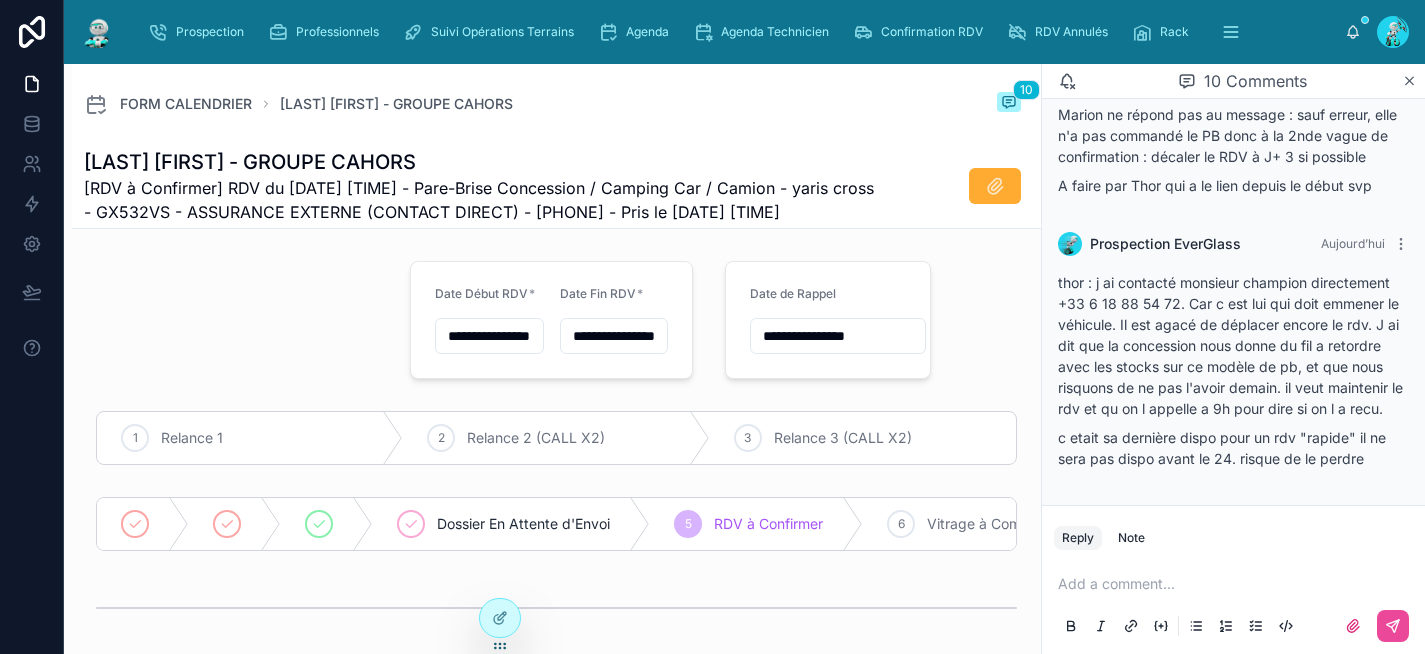 click at bounding box center (1237, 584) 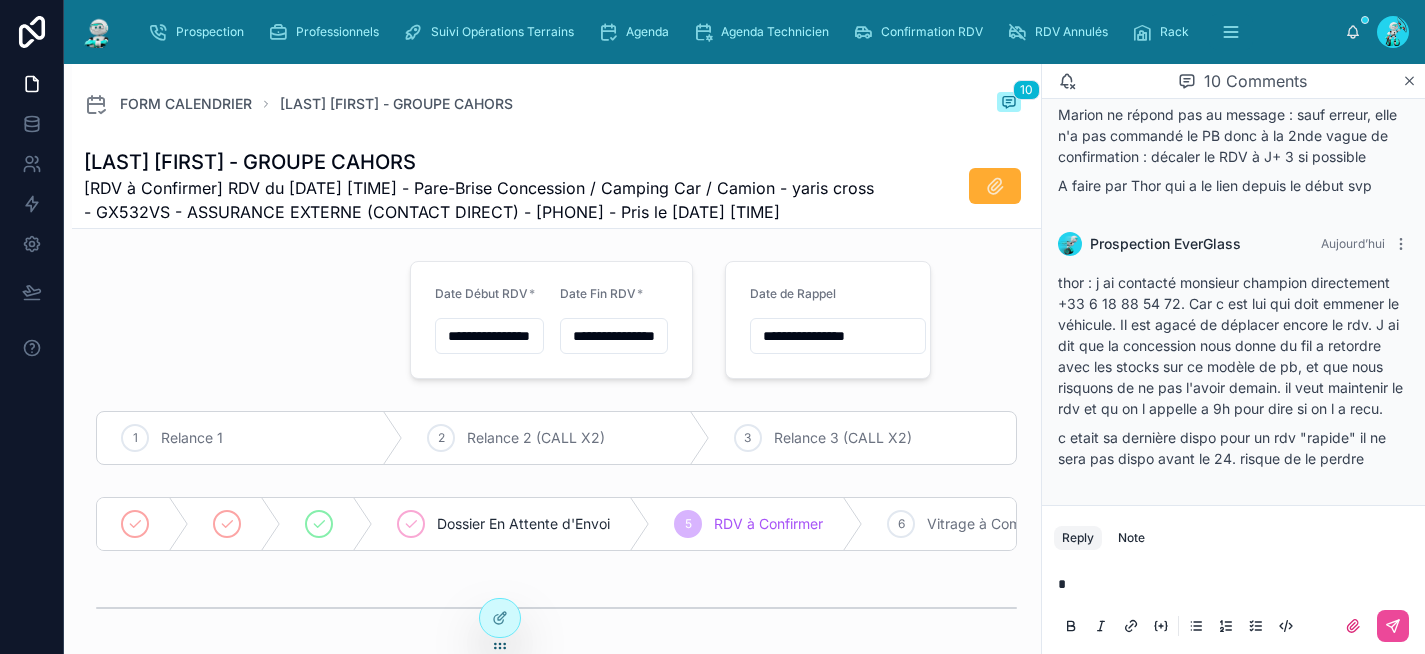 type 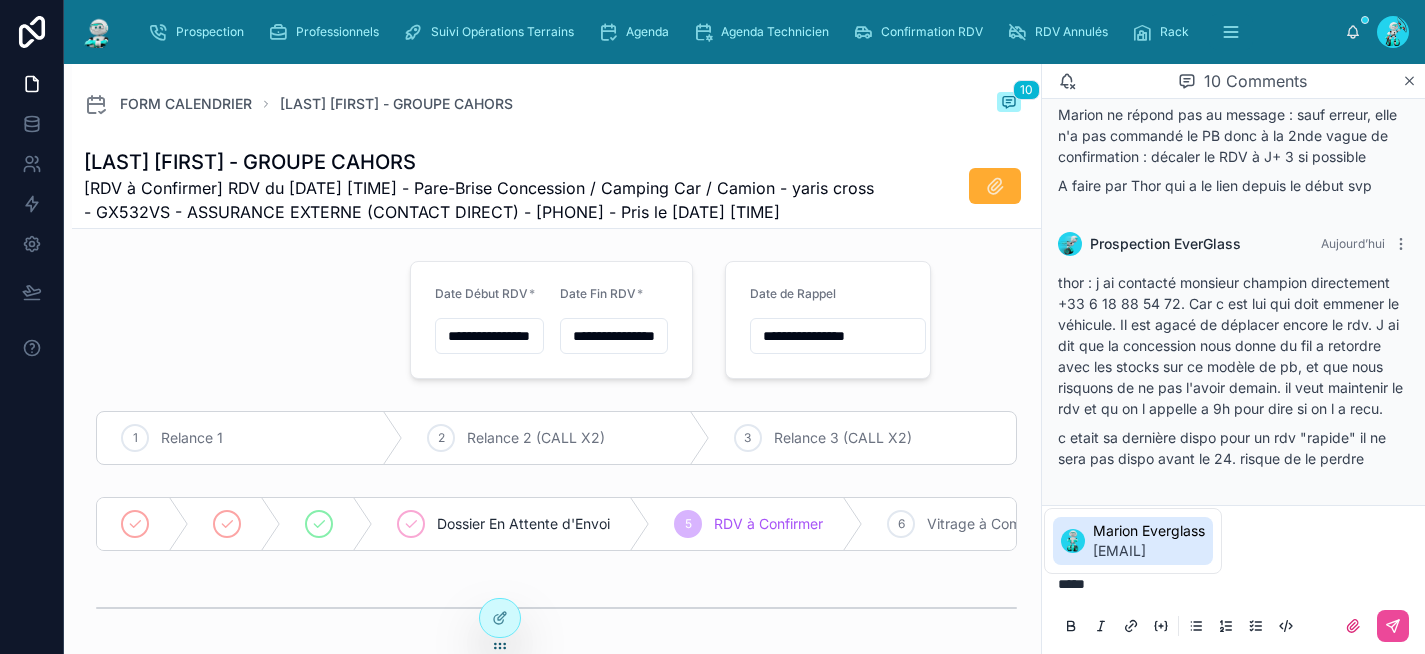 click on "commandes.shelby@gmail.com" at bounding box center (1149, 551) 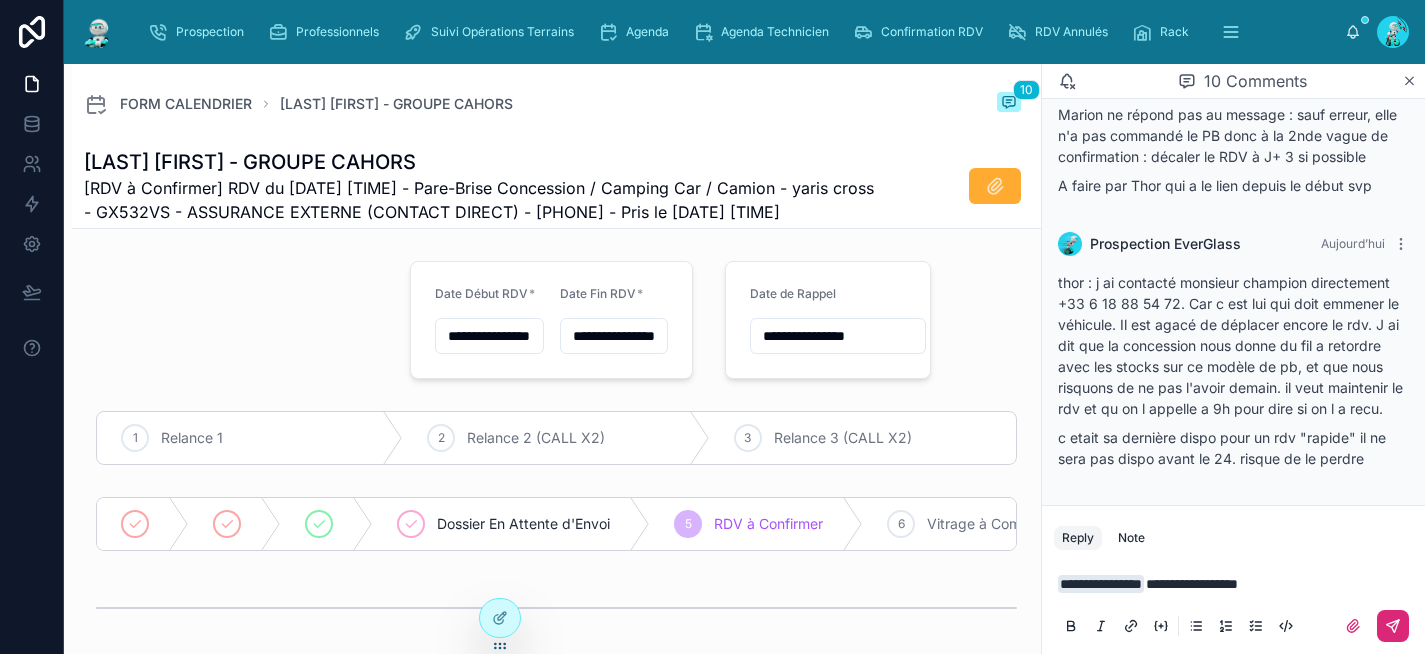 click at bounding box center (1393, 626) 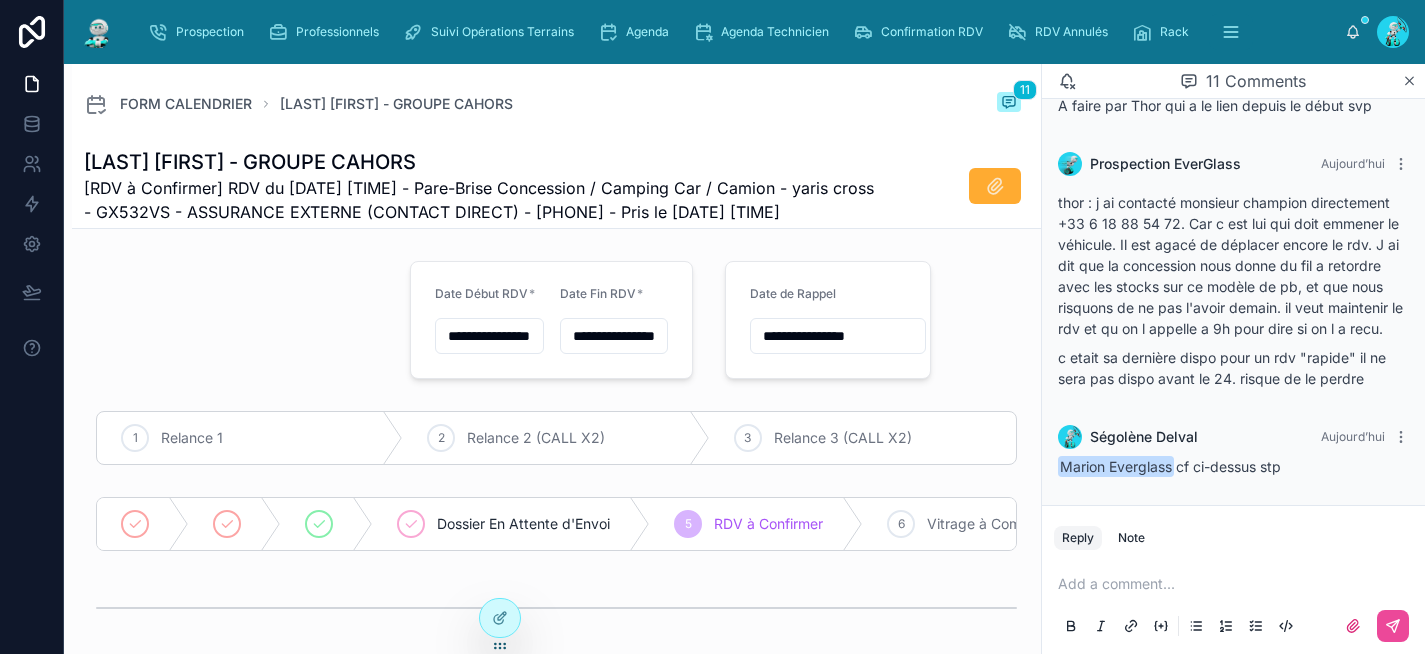 scroll, scrollTop: 1177, scrollLeft: 0, axis: vertical 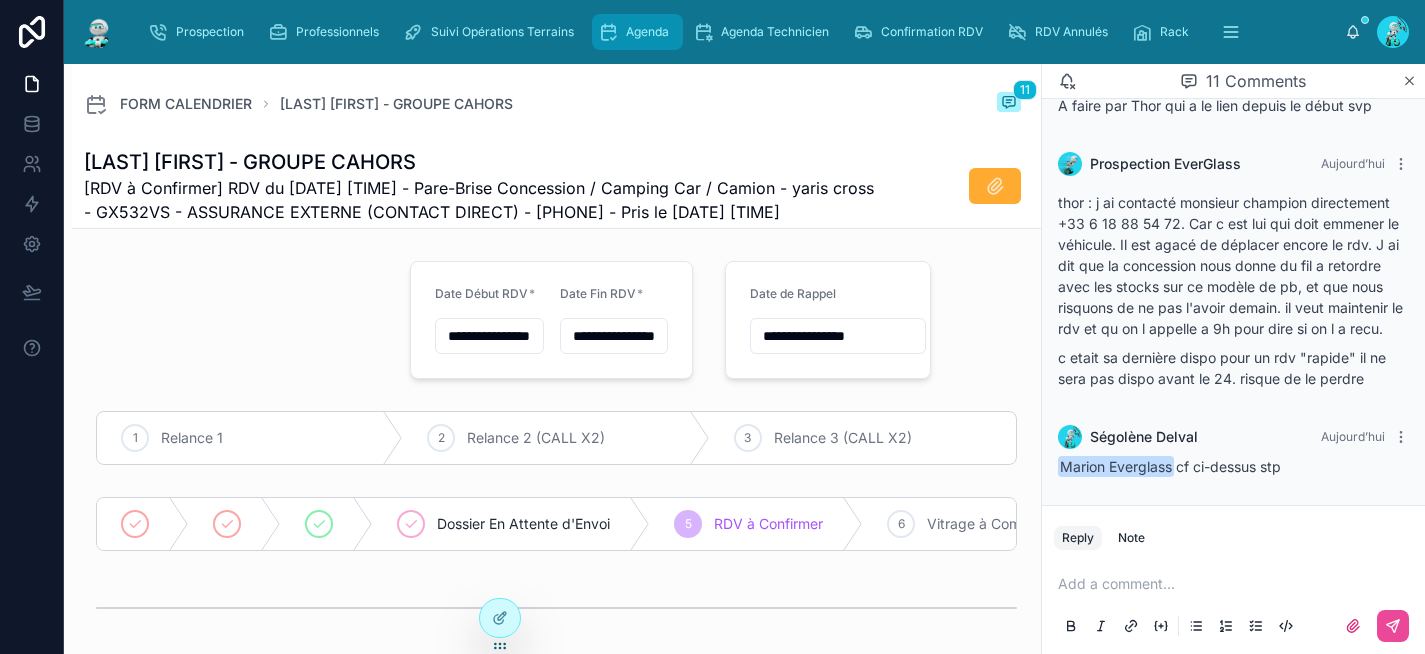 click on "Agenda" at bounding box center [647, 32] 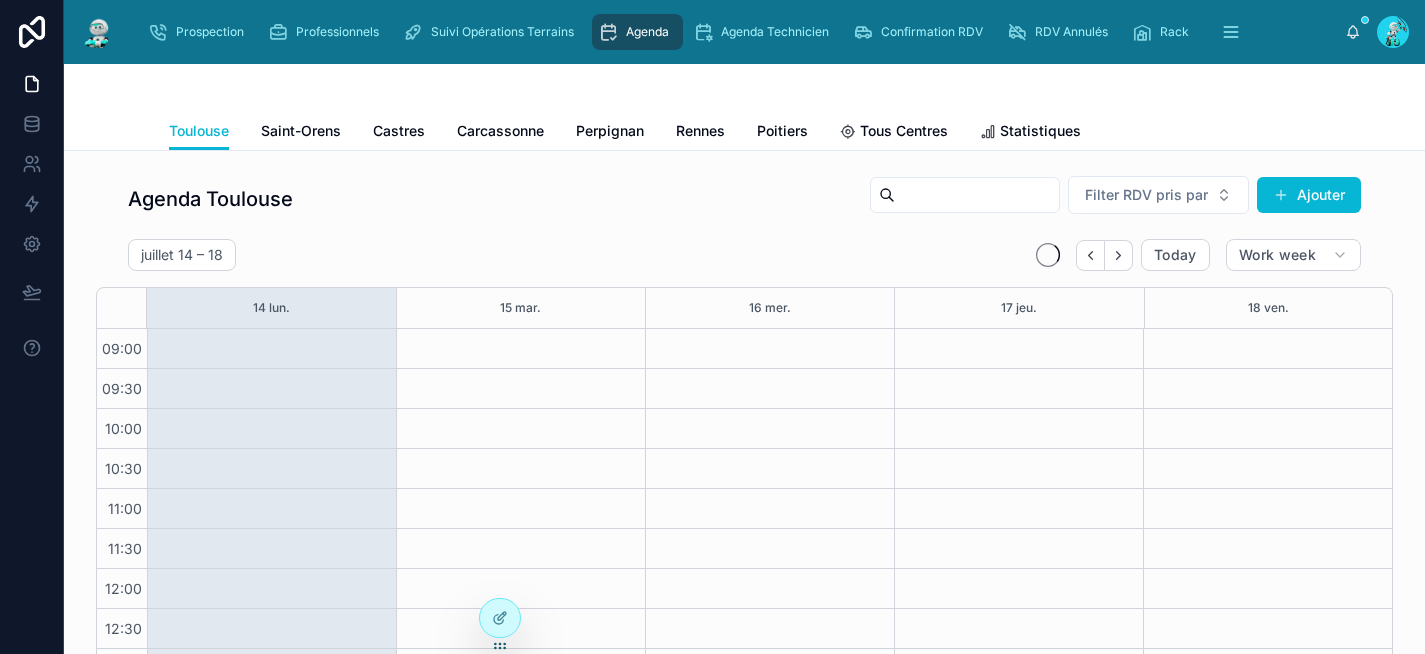 scroll, scrollTop: 332, scrollLeft: 0, axis: vertical 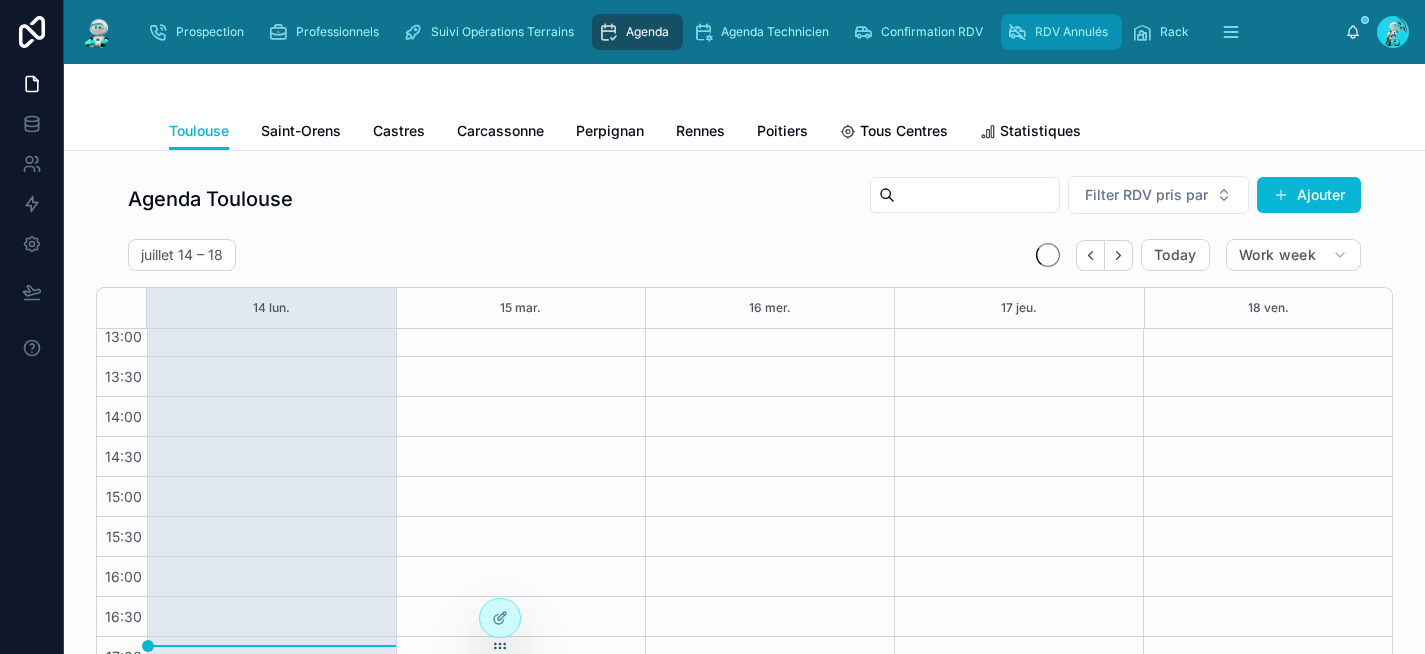 click on "RDV Annulés" at bounding box center (1071, 32) 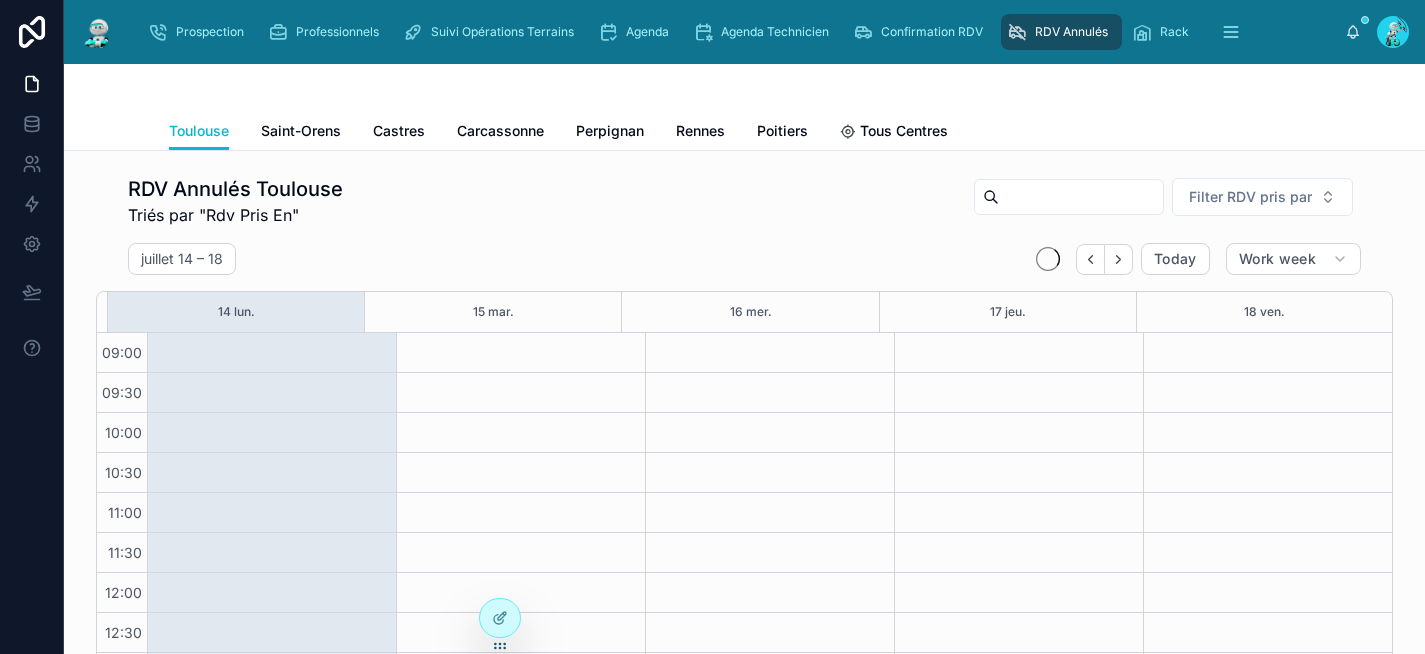 scroll, scrollTop: 336, scrollLeft: 0, axis: vertical 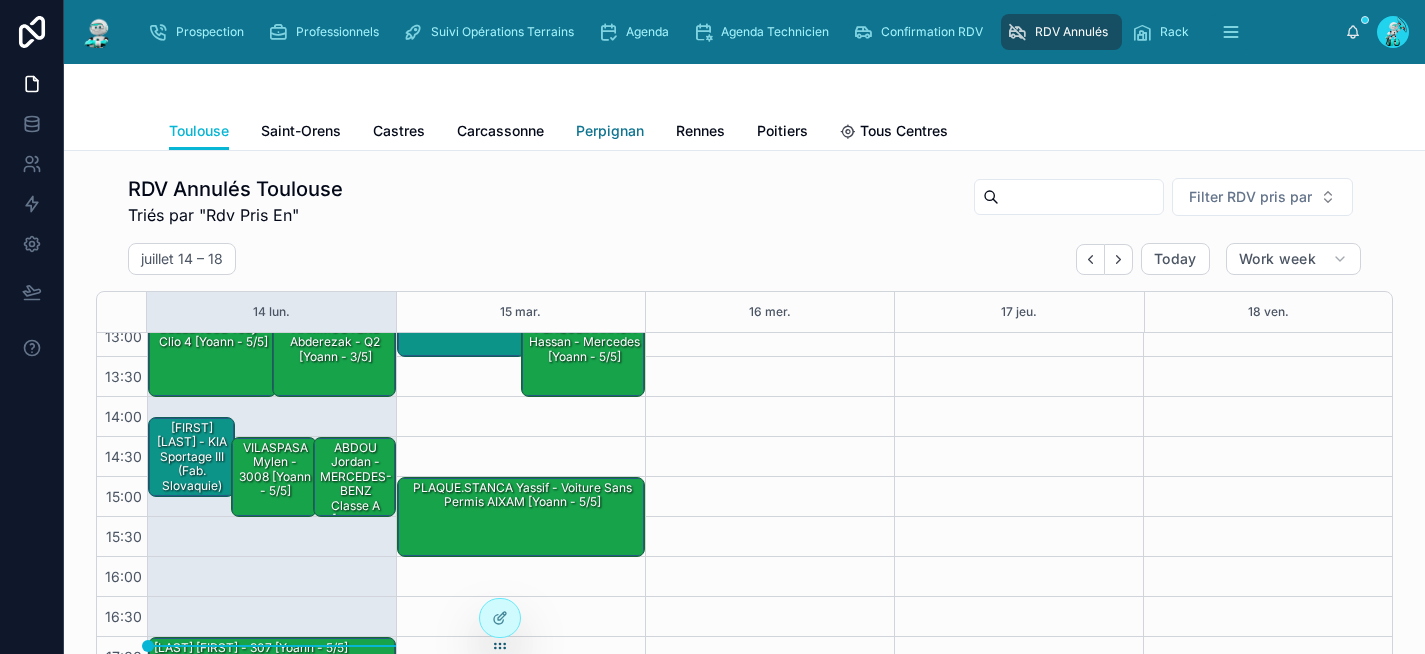 click on "Perpignan" at bounding box center (610, 131) 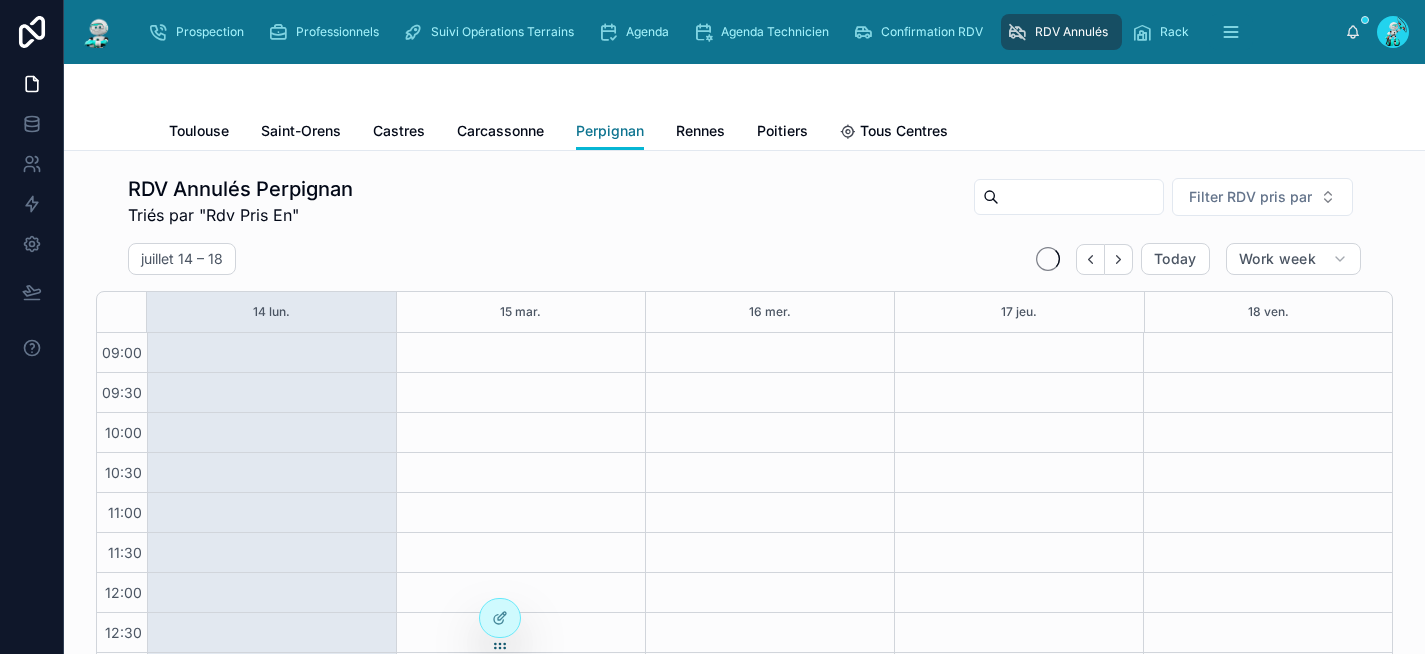 scroll, scrollTop: 336, scrollLeft: 0, axis: vertical 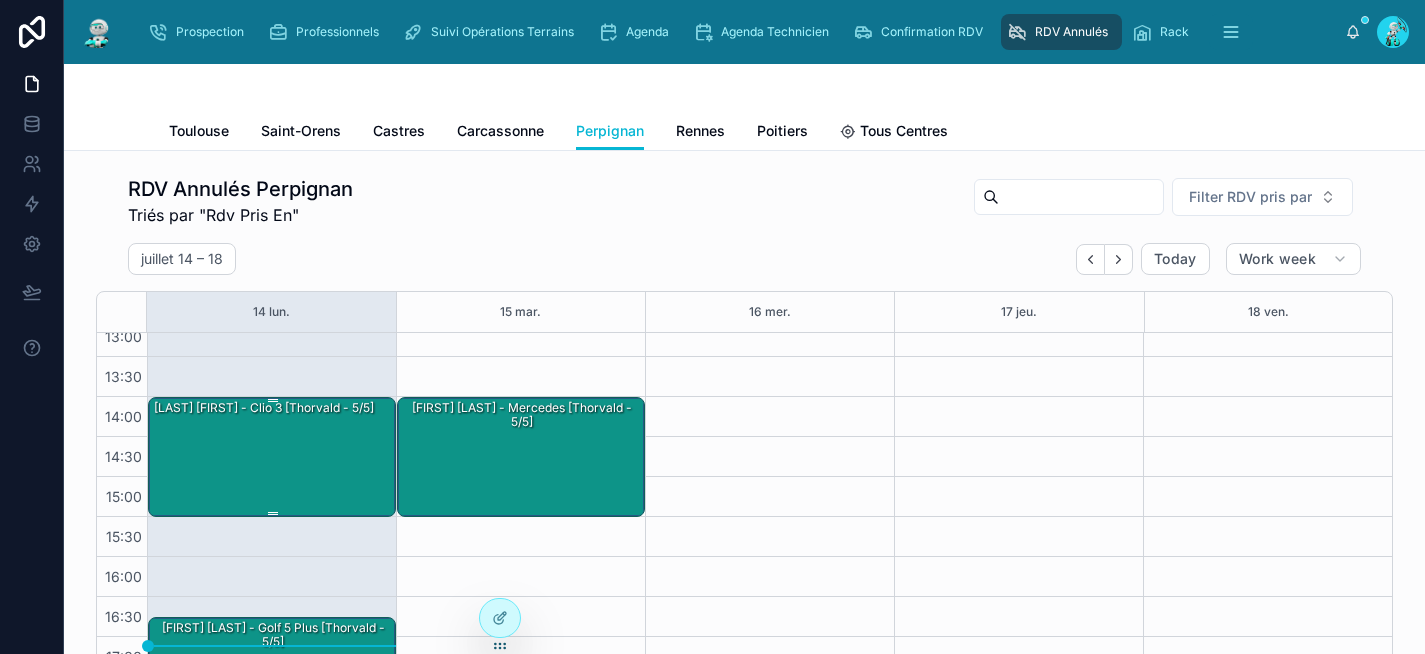 click on "HADJ BOUZID Kada - Clio 3 [Thorvald - 5/5]" at bounding box center (273, 456) 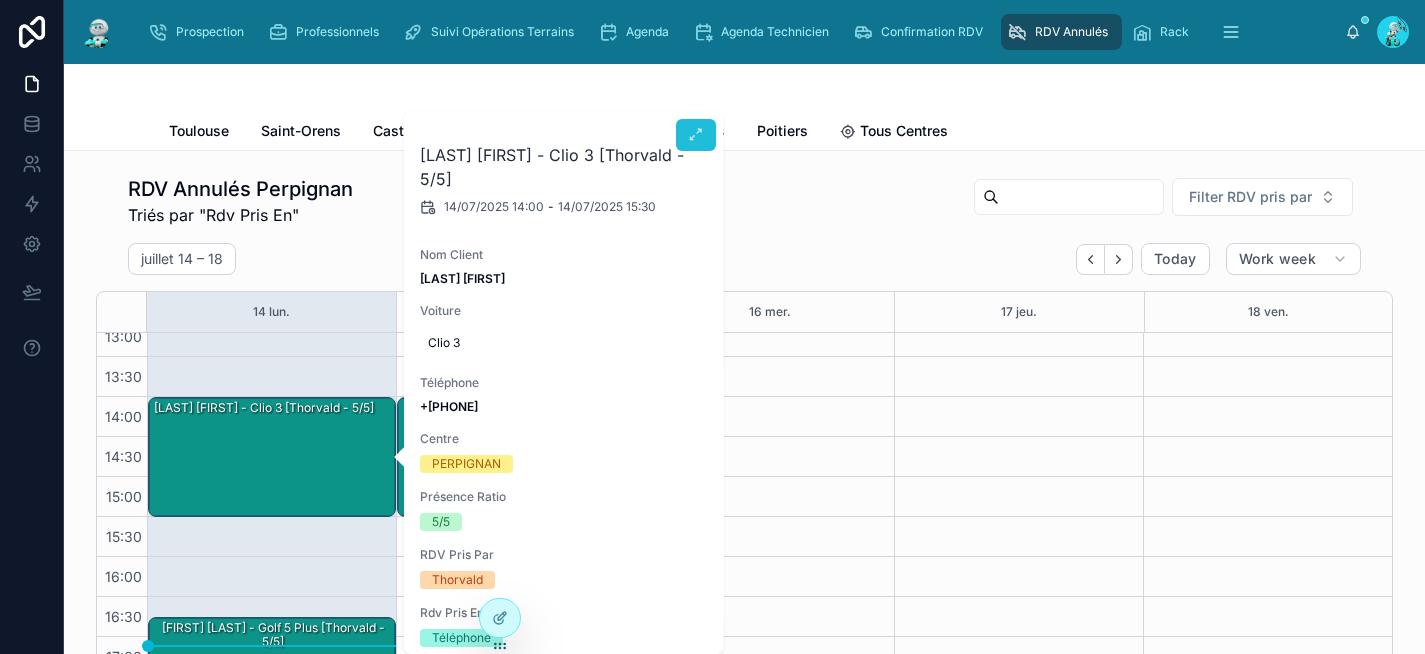 click at bounding box center (696, 135) 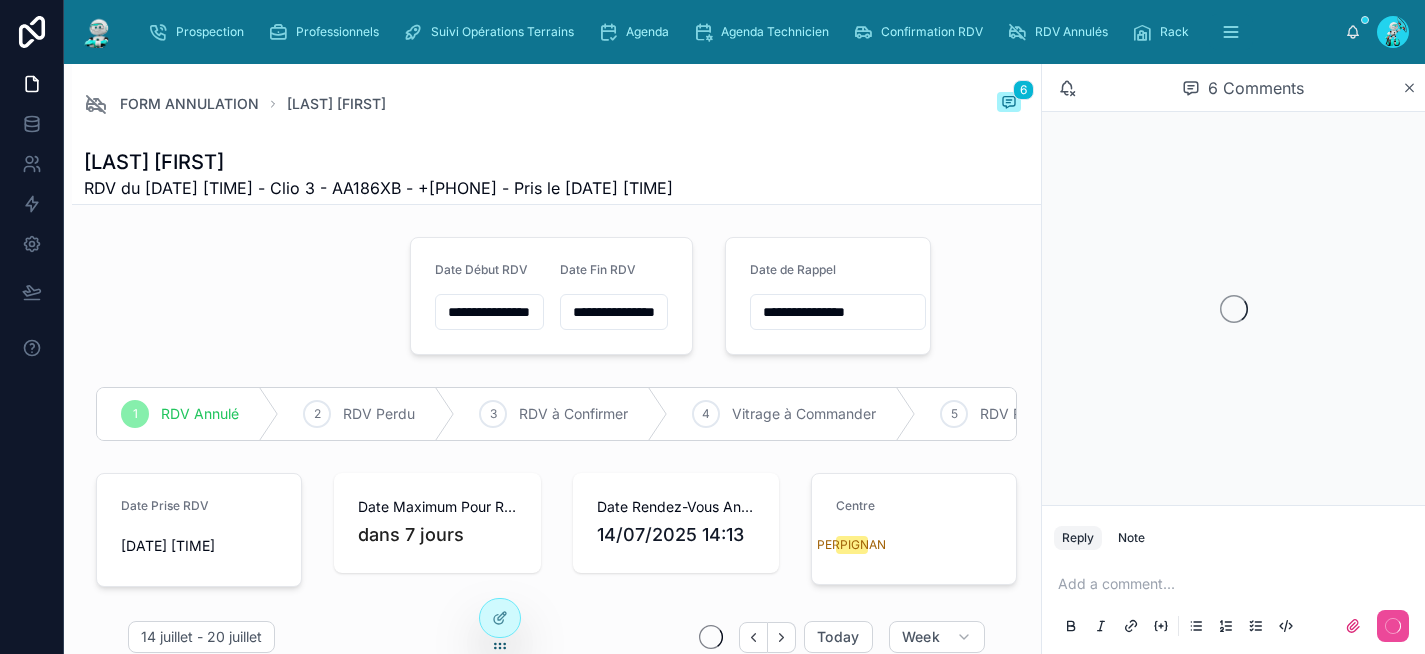 scroll, scrollTop: 330, scrollLeft: 0, axis: vertical 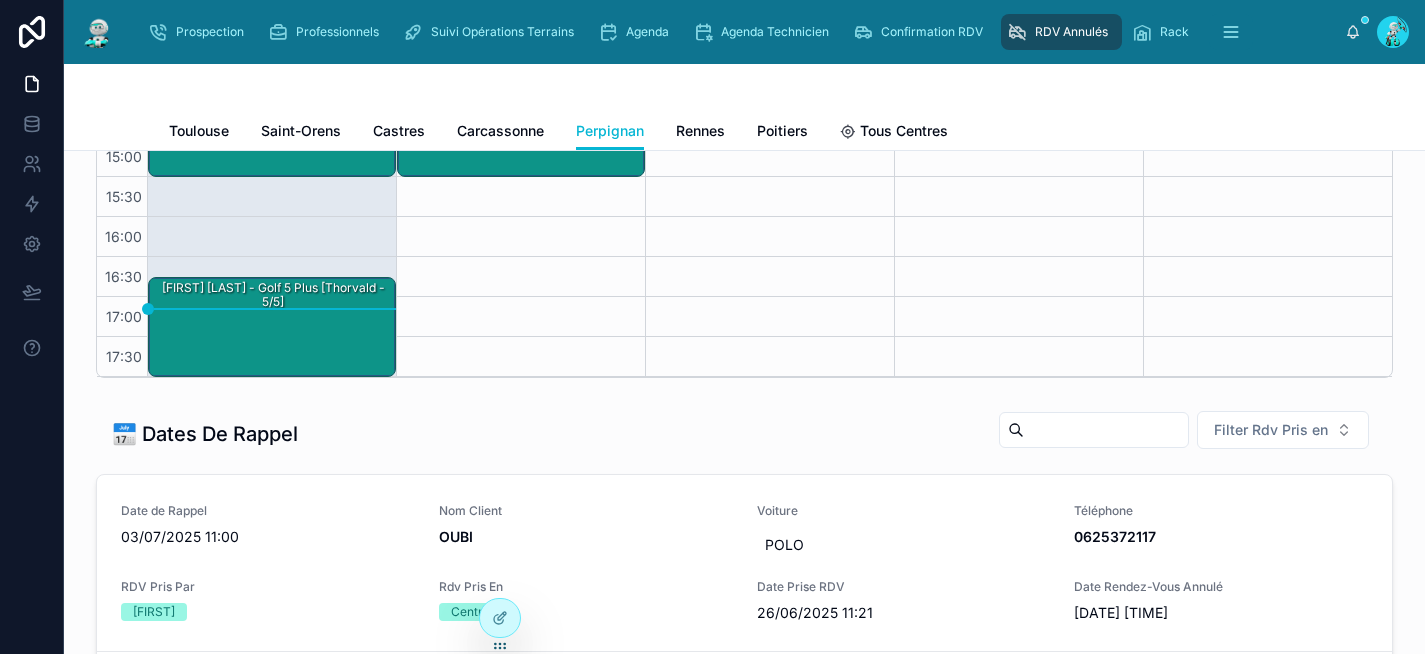 click on "Anaïs Generale - Golf 5 plus [Thorvald - 5/5]" at bounding box center (273, 326) 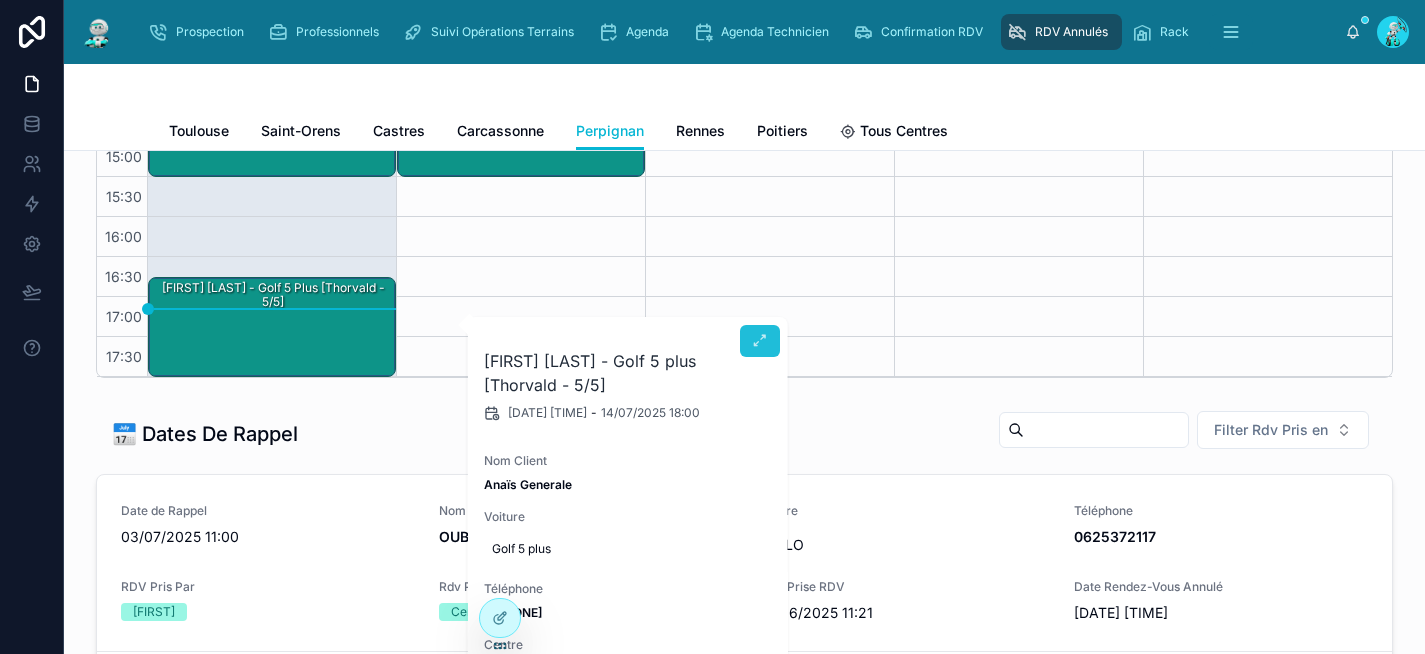 click at bounding box center (760, 341) 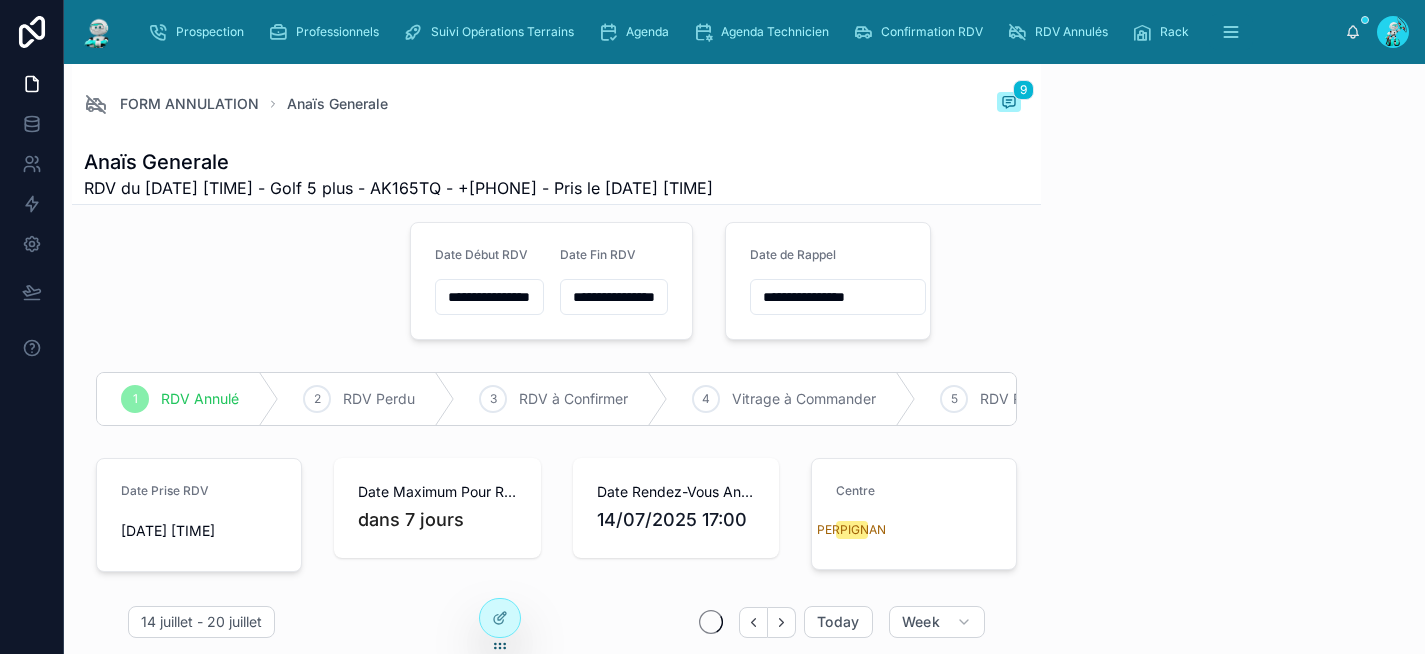scroll, scrollTop: 19, scrollLeft: 0, axis: vertical 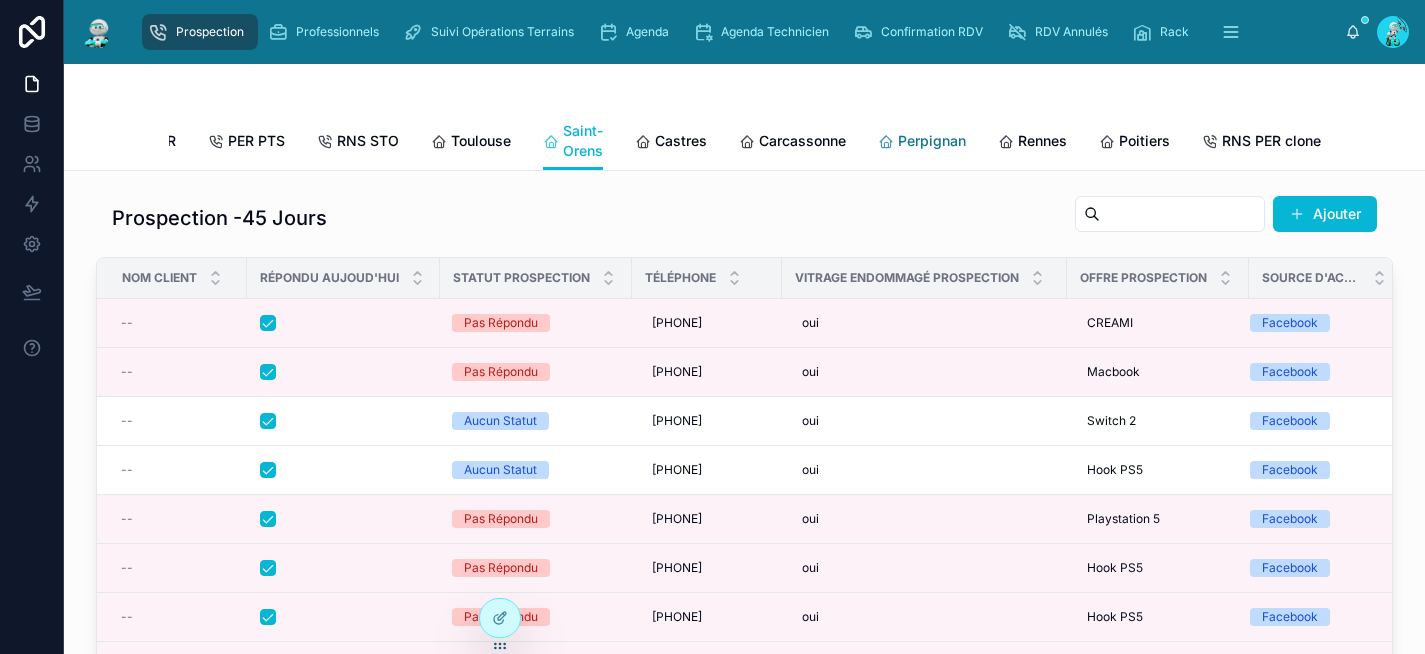 click on "Perpignan" at bounding box center (932, 141) 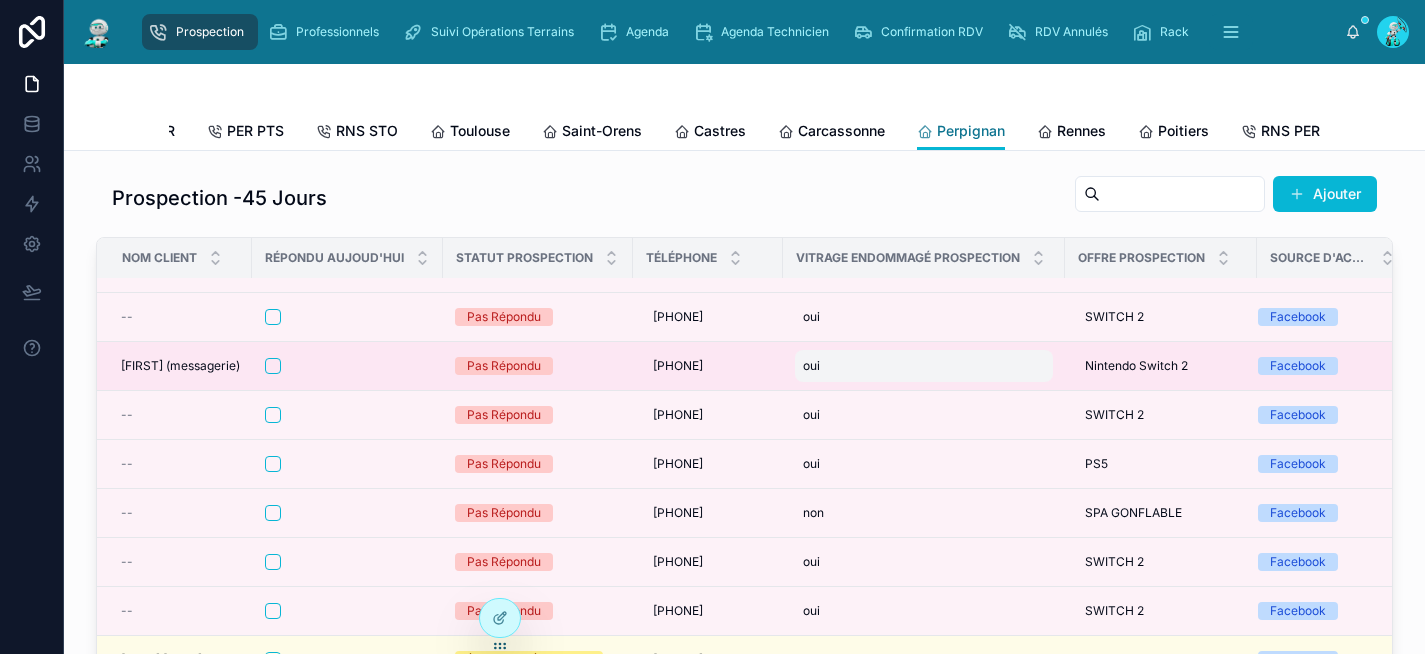 scroll, scrollTop: 0, scrollLeft: 0, axis: both 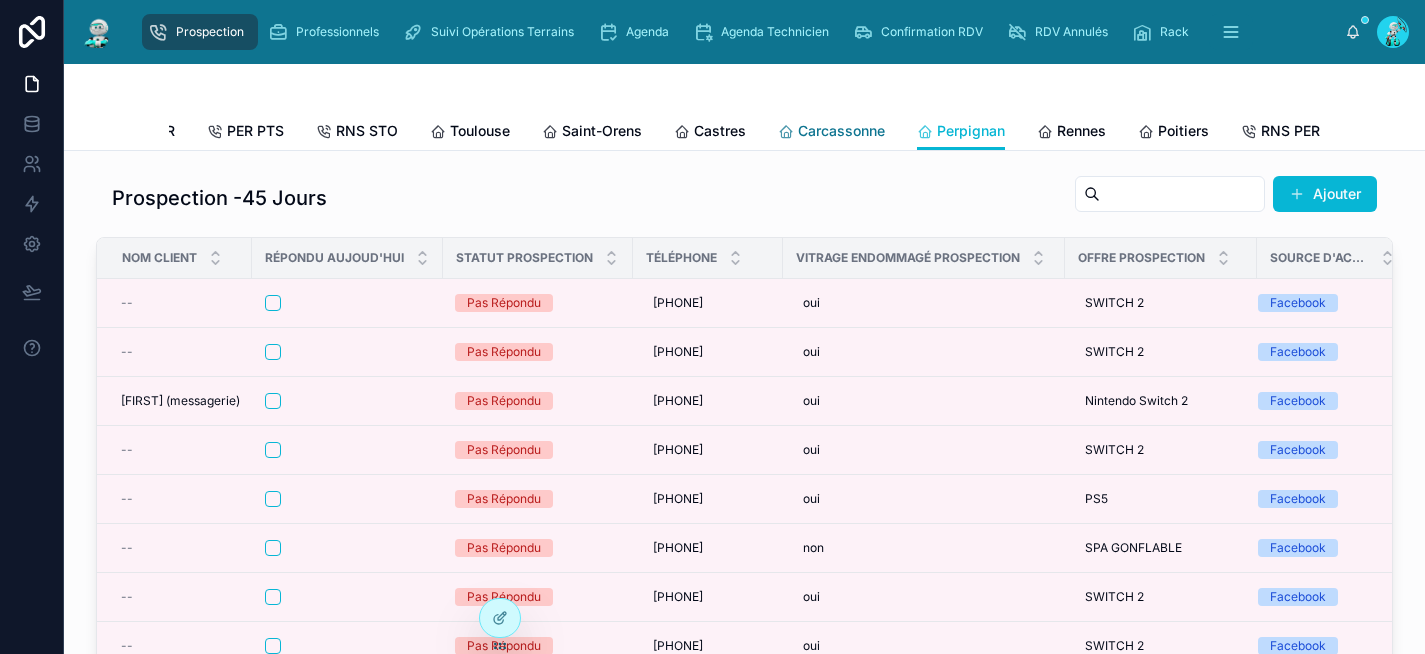 click on "Carcassonne" at bounding box center [841, 131] 